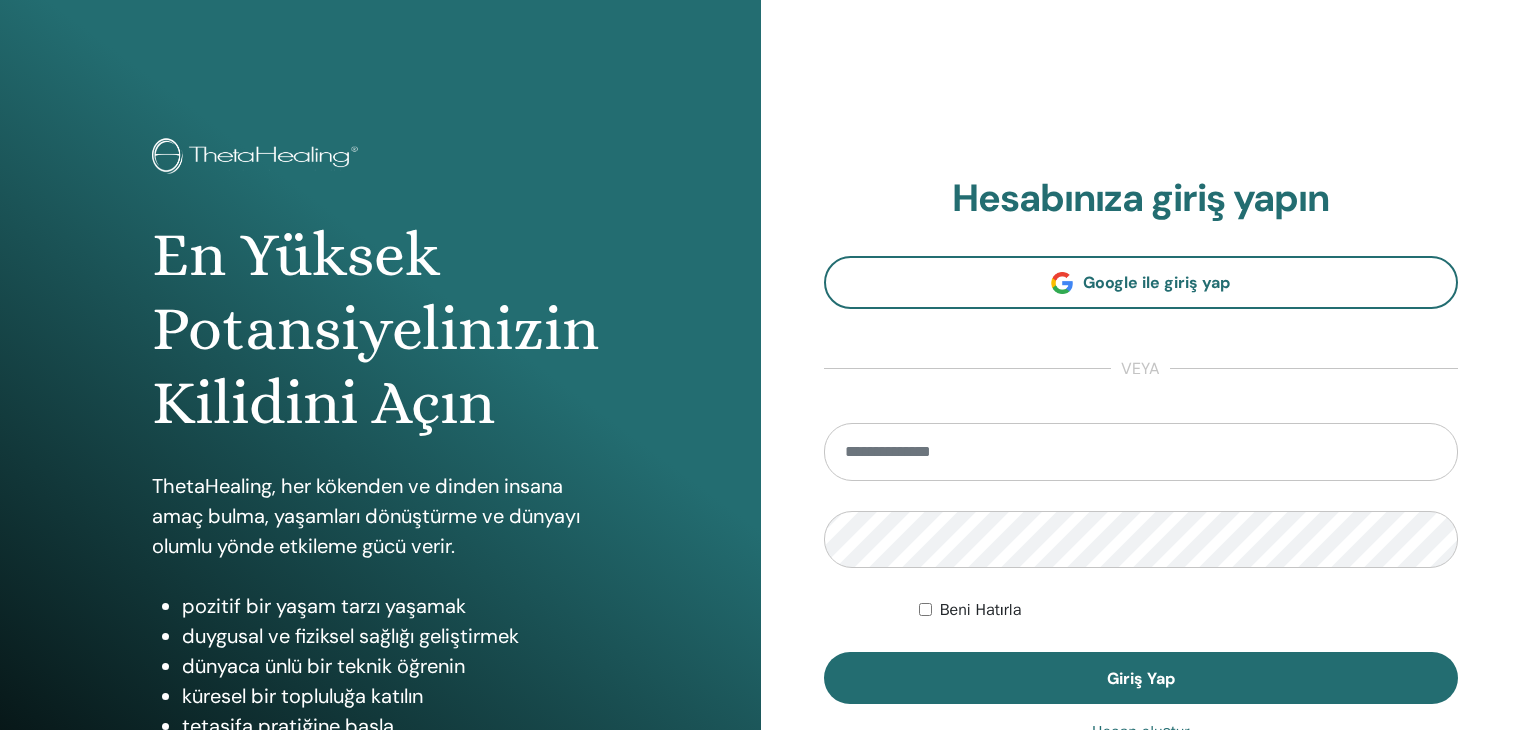 scroll, scrollTop: 0, scrollLeft: 0, axis: both 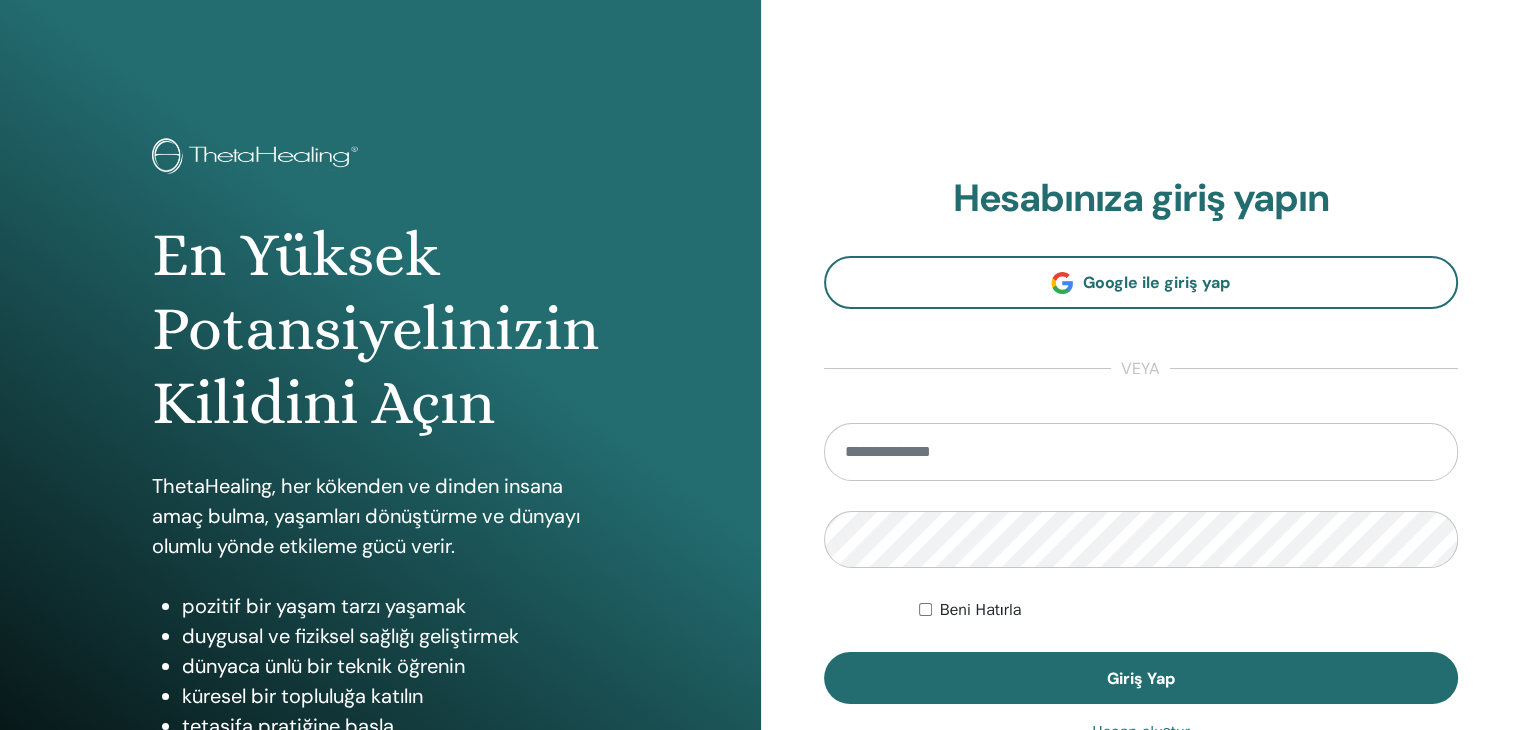 type on "**********" 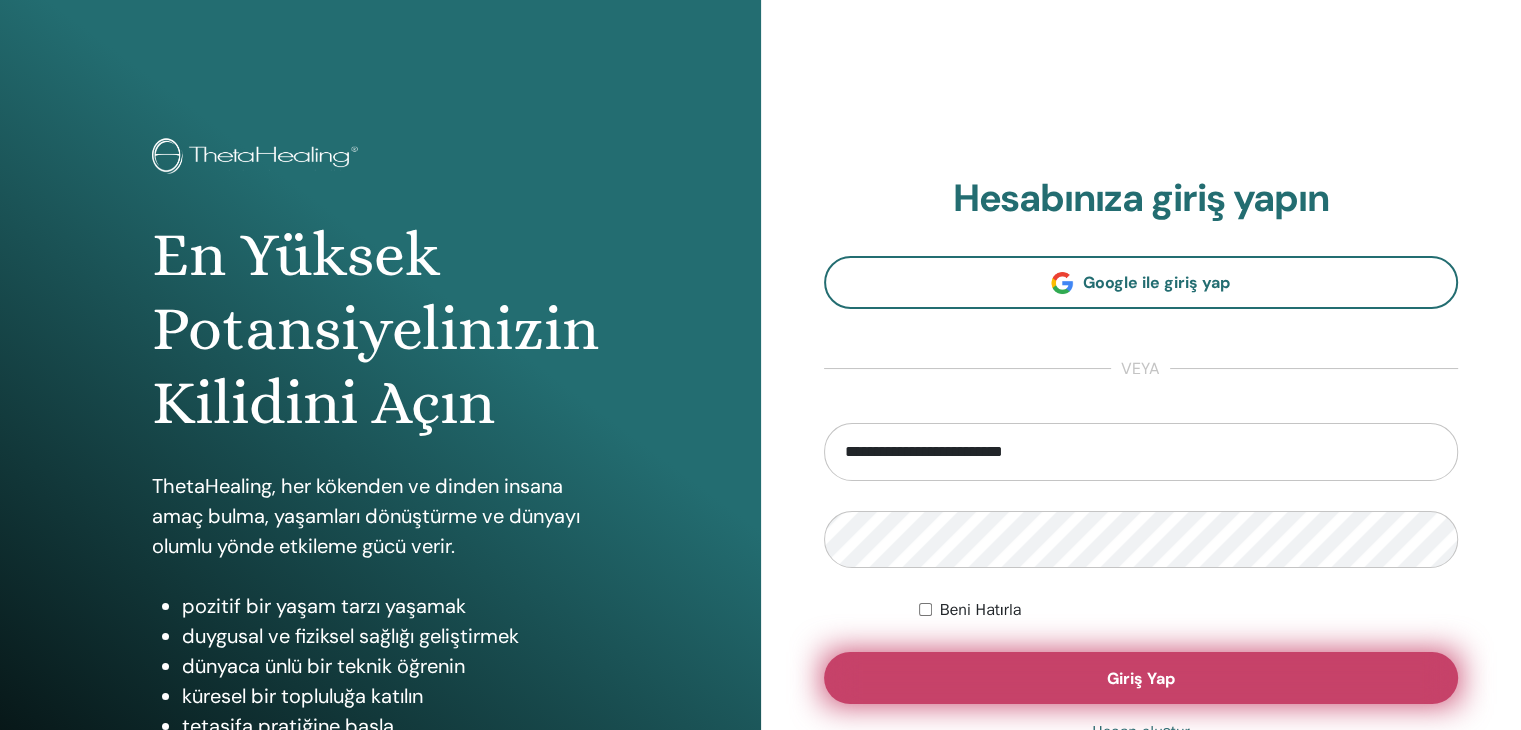 click on "Giriş Yap" at bounding box center [1141, 678] 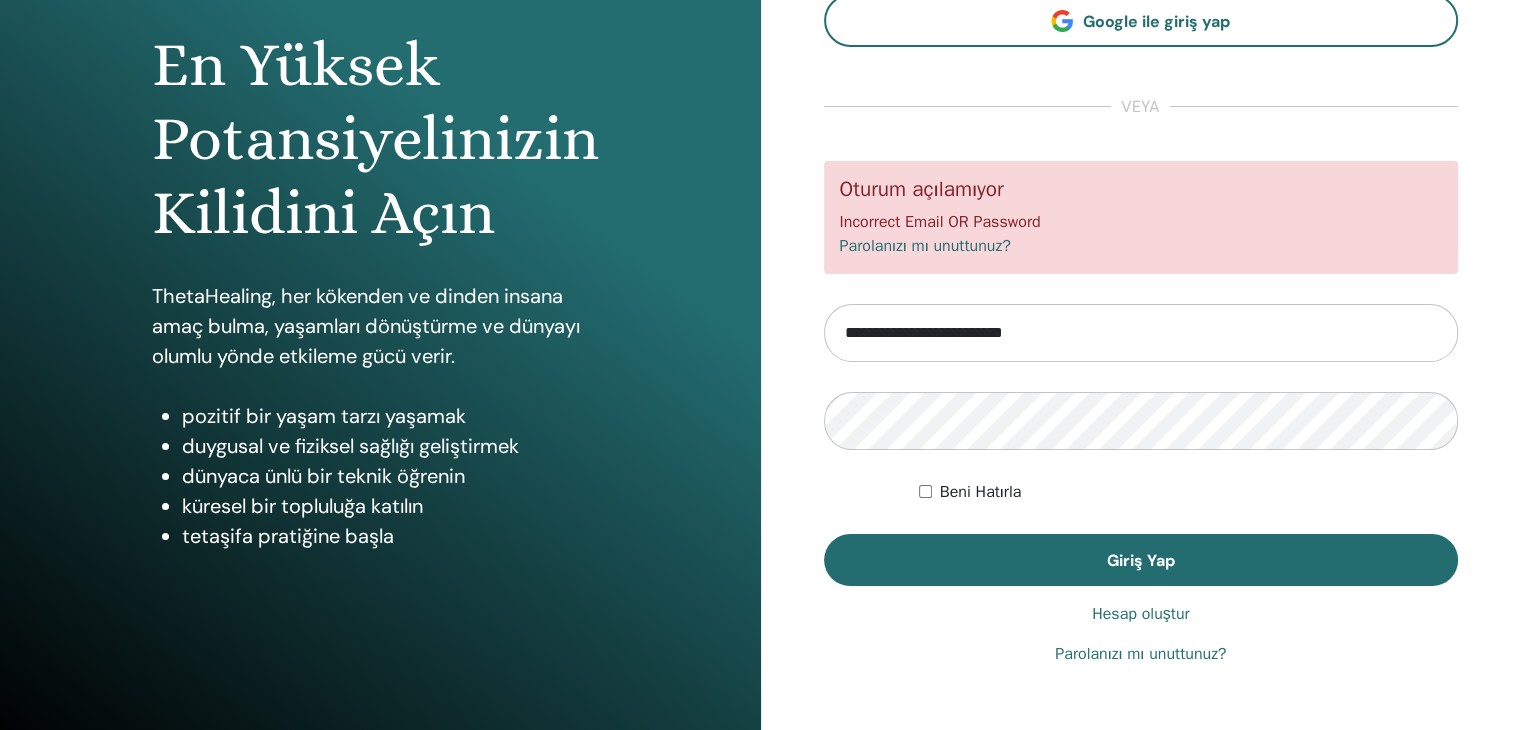 scroll, scrollTop: 200, scrollLeft: 0, axis: vertical 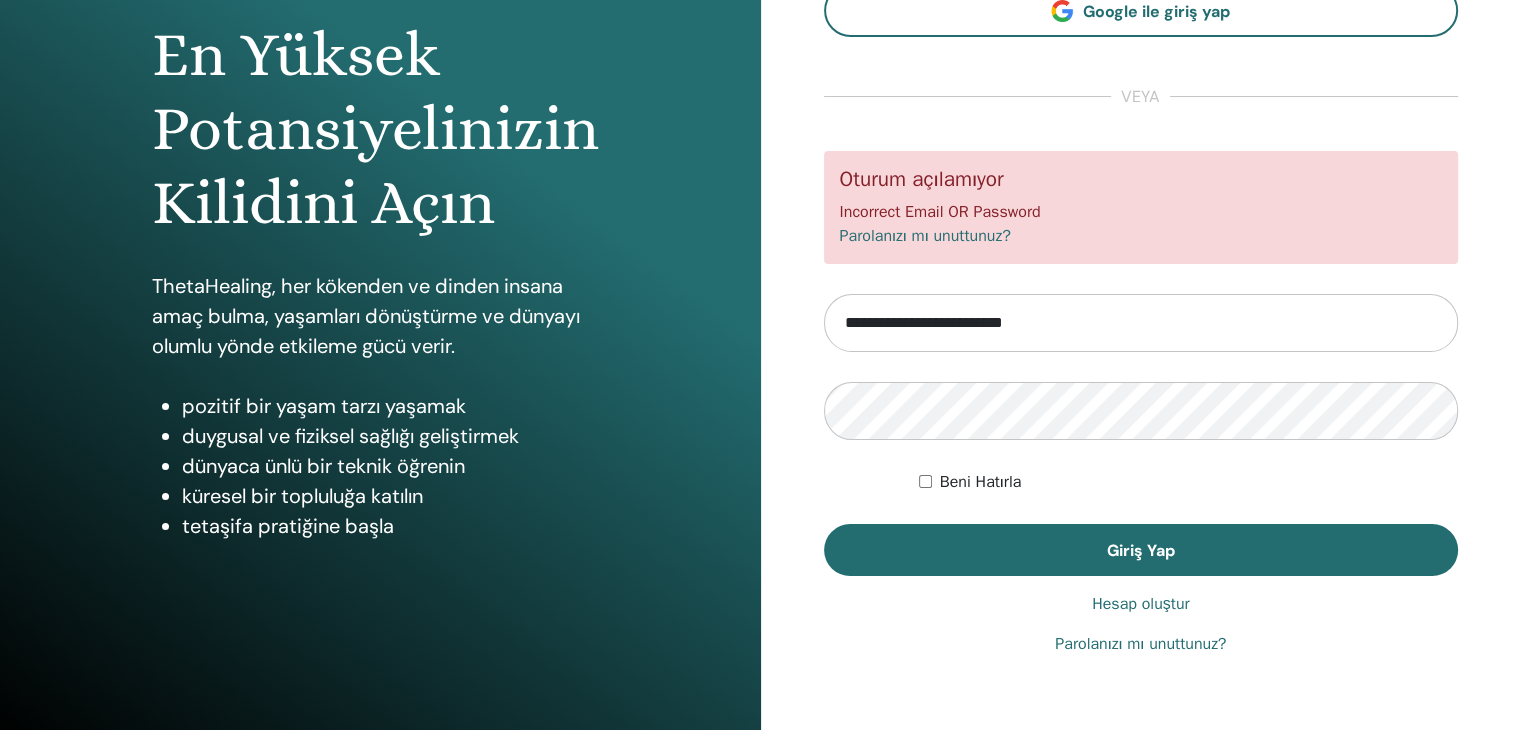 click on "Beni Hatırla" at bounding box center (1188, 482) 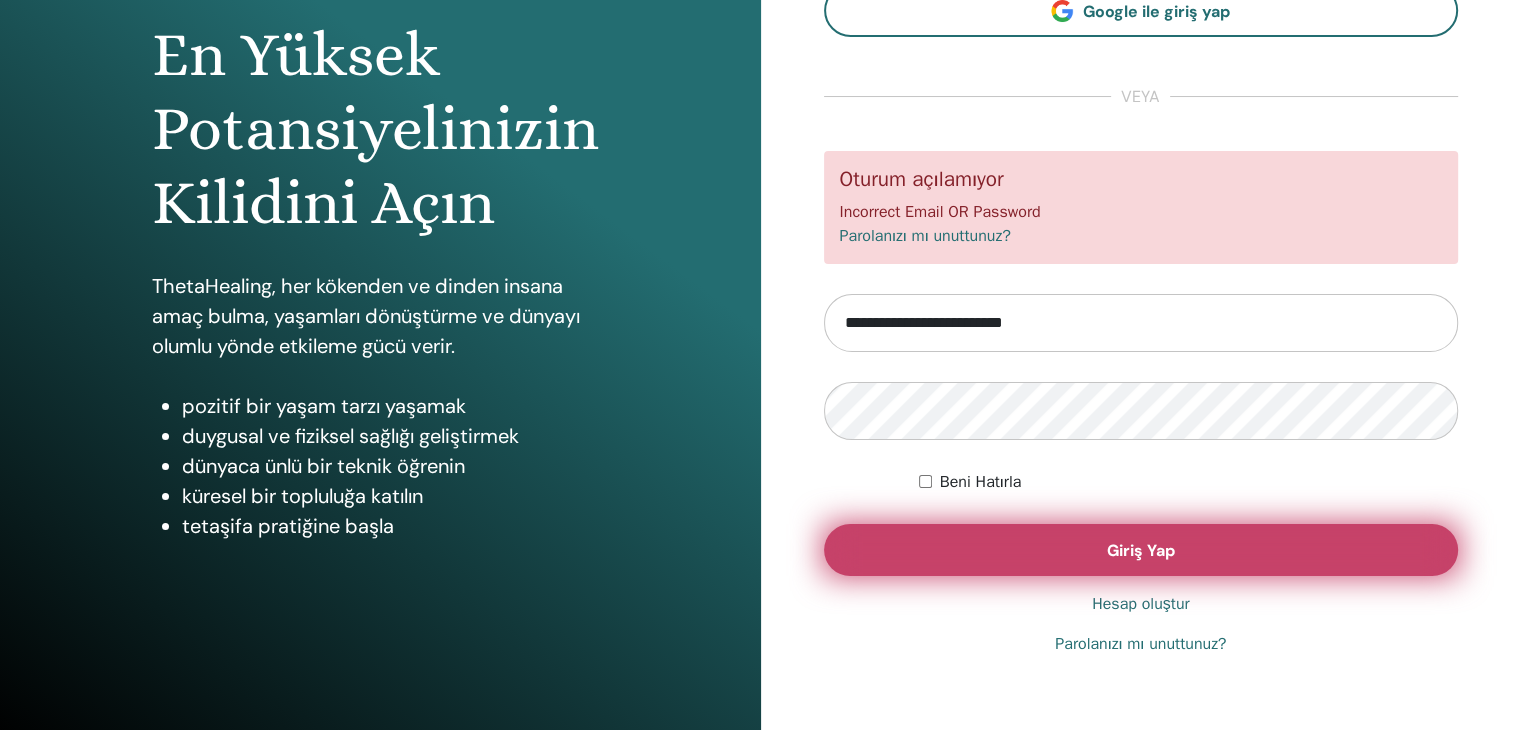 click on "Giriş Yap" at bounding box center (1141, 550) 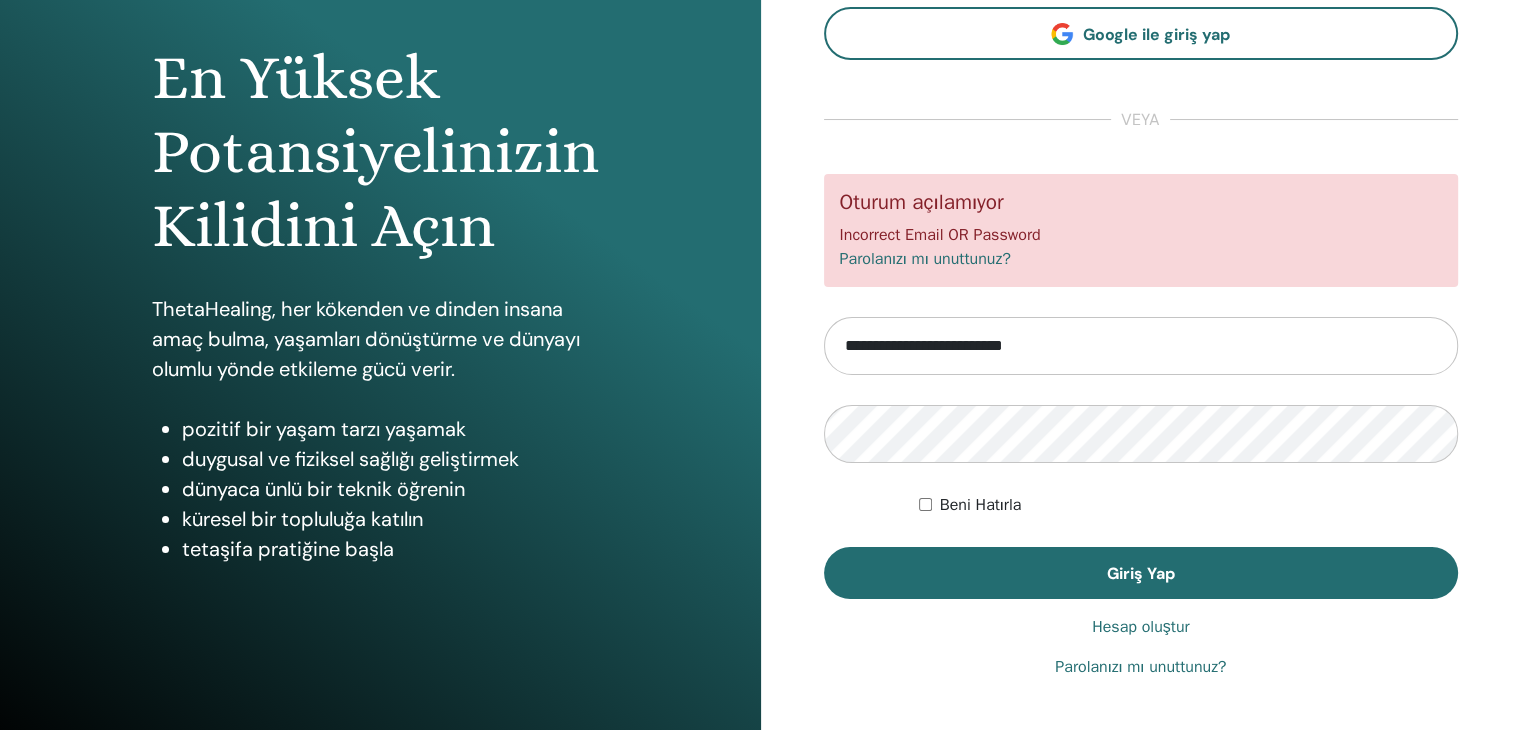 scroll, scrollTop: 230, scrollLeft: 0, axis: vertical 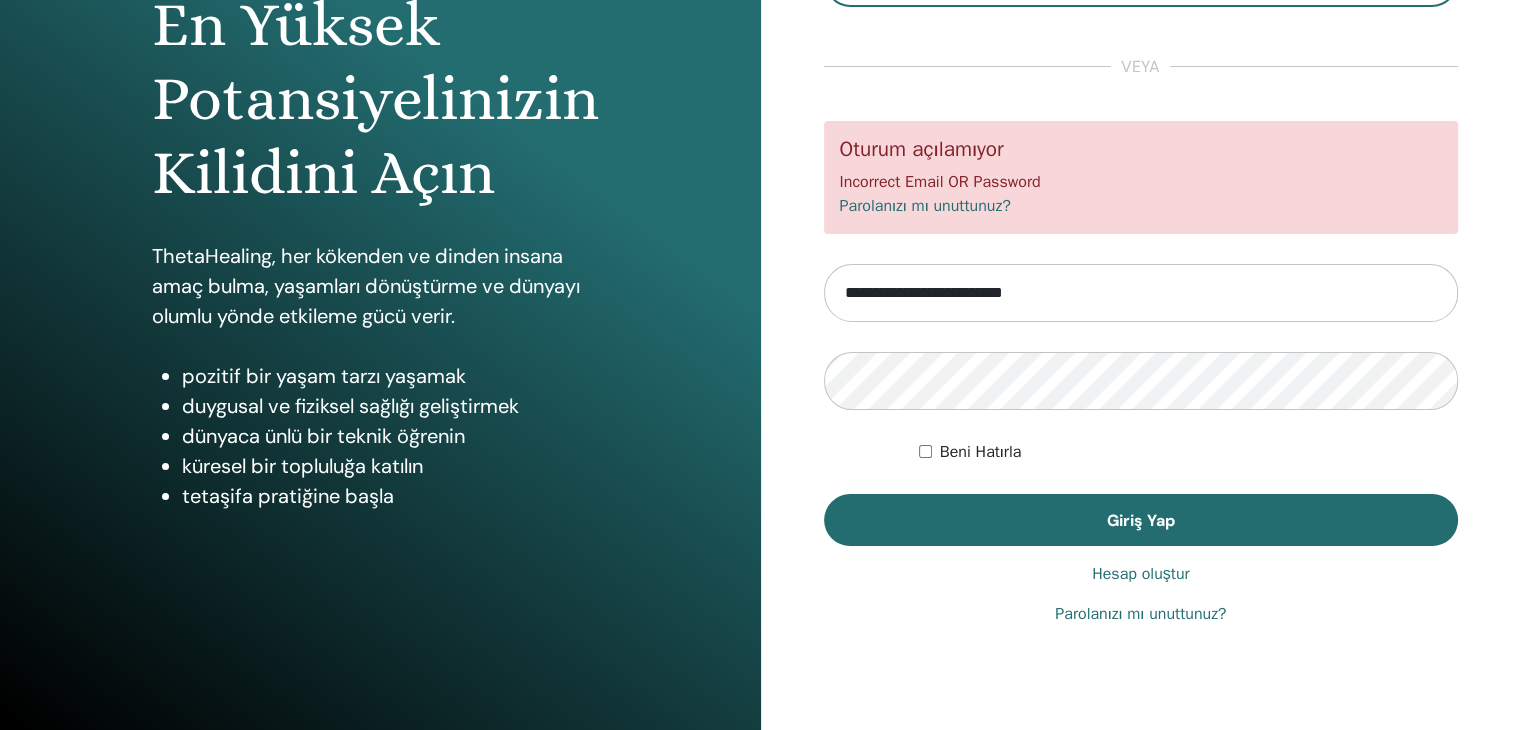 click on "Hesap oluştur" at bounding box center [1140, 574] 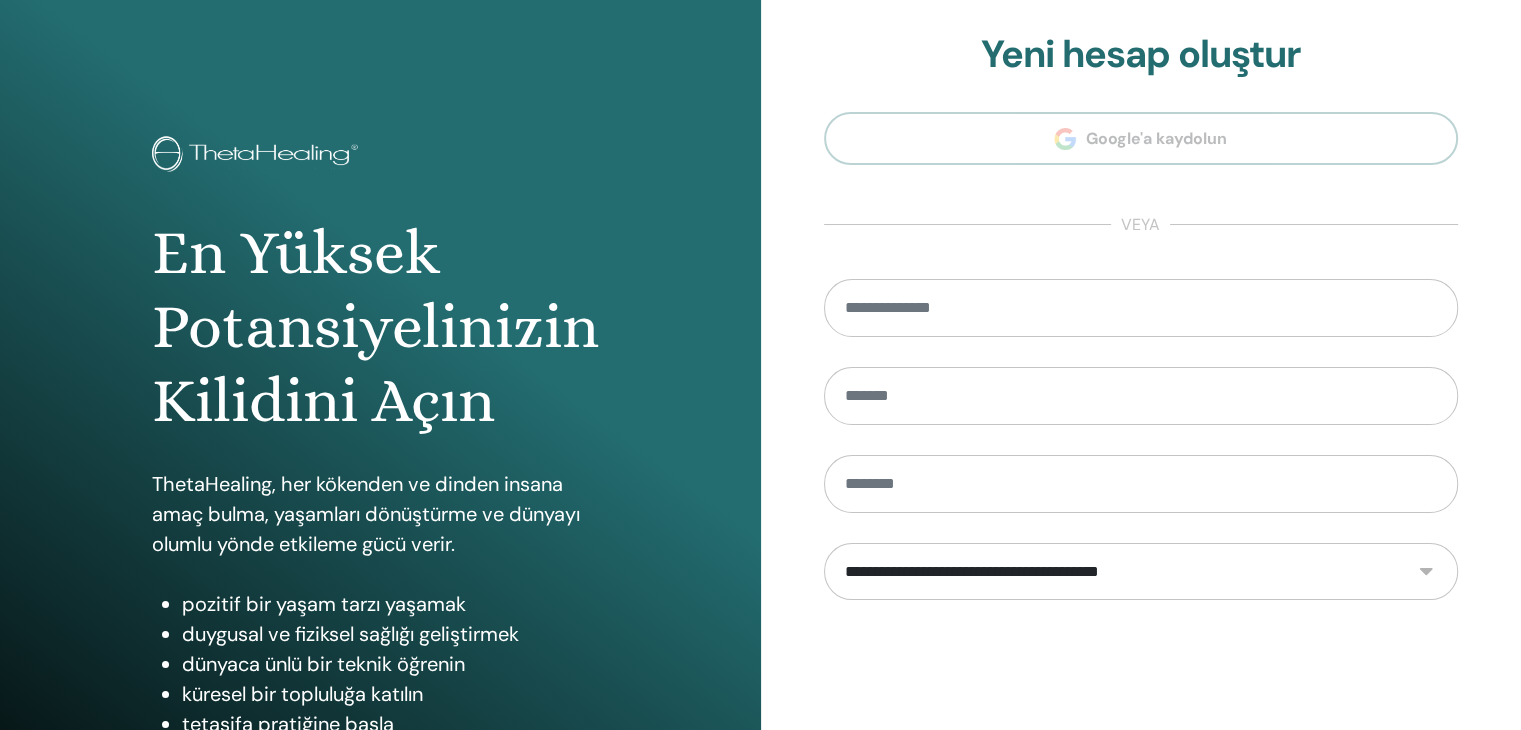 scroll, scrollTop: 0, scrollLeft: 0, axis: both 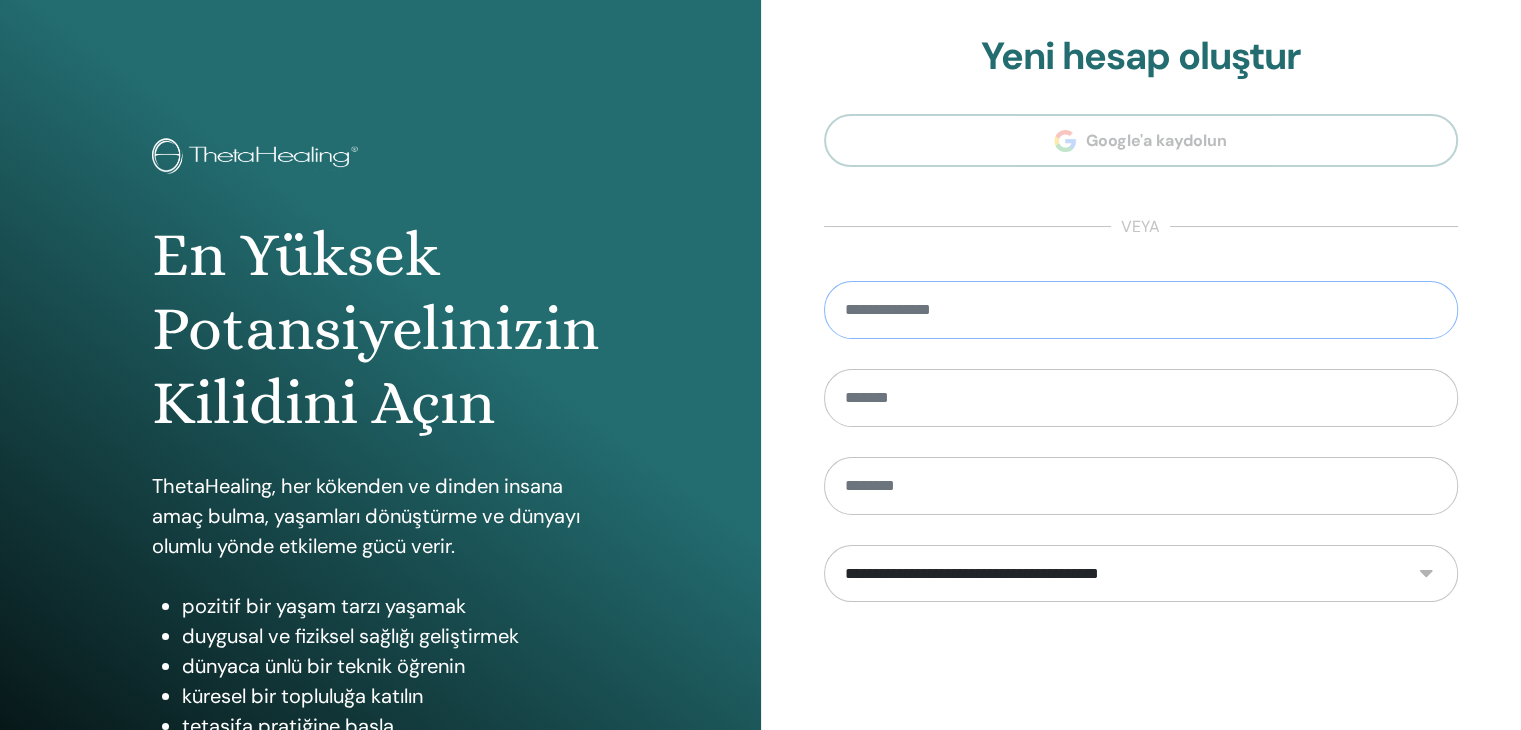 click at bounding box center [1141, 310] 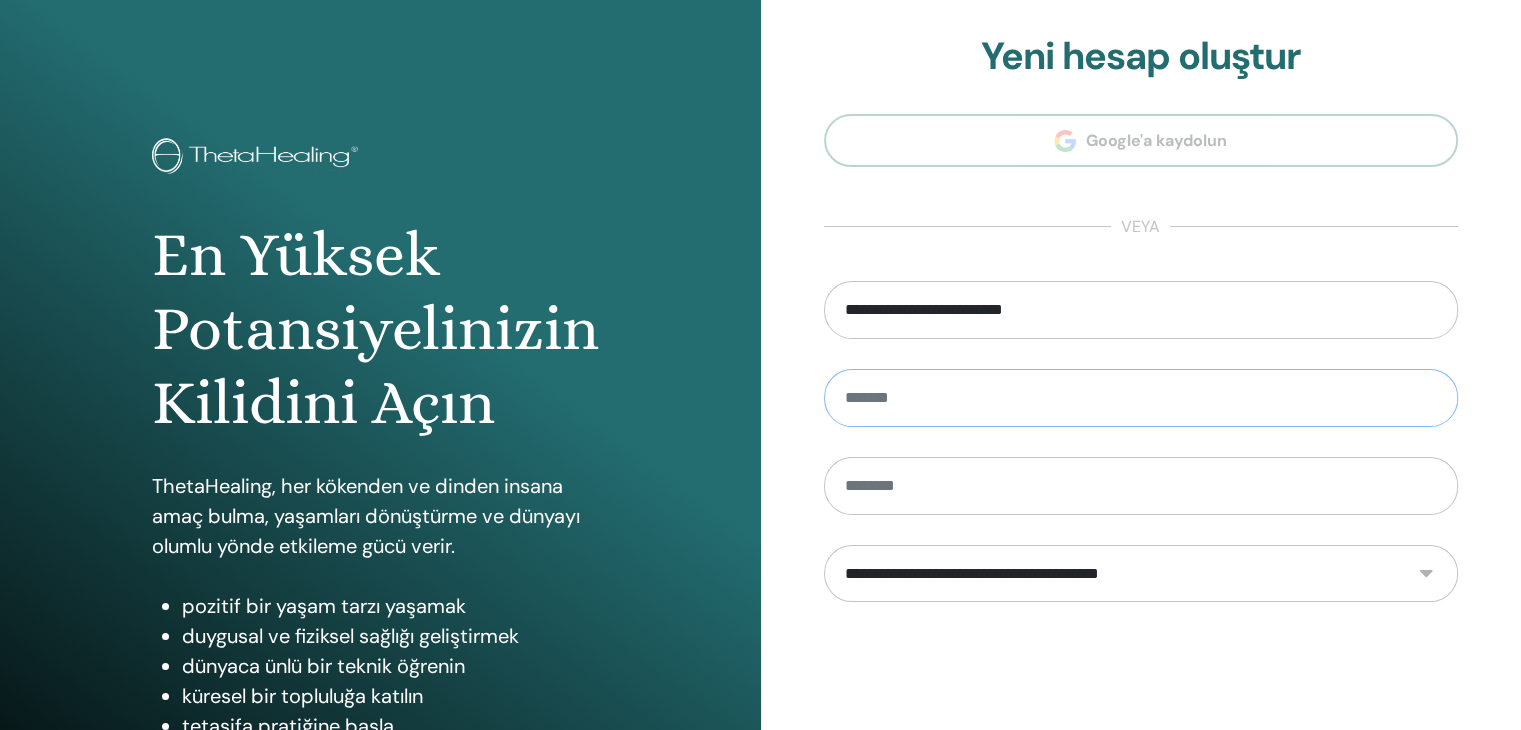click at bounding box center [1141, 398] 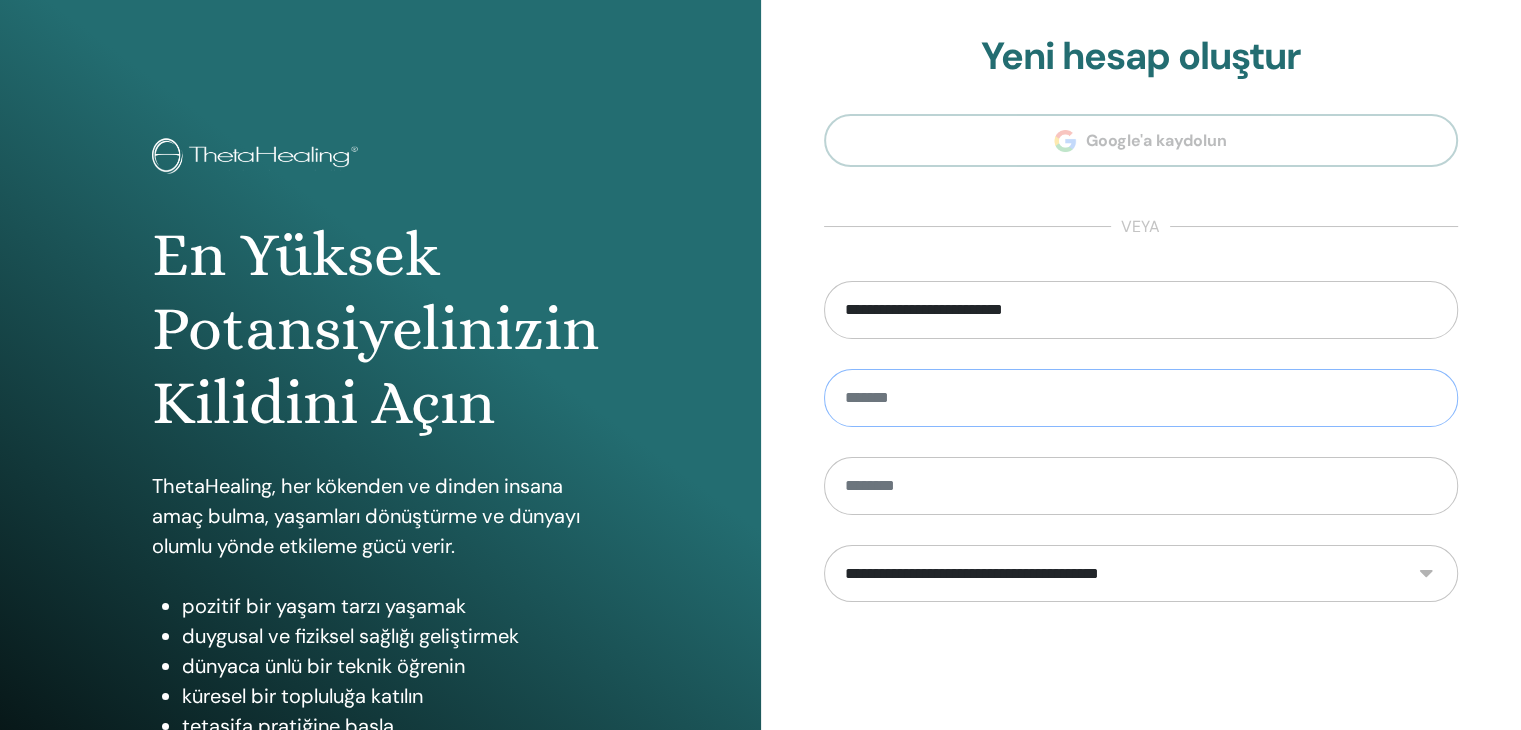 type on "*" 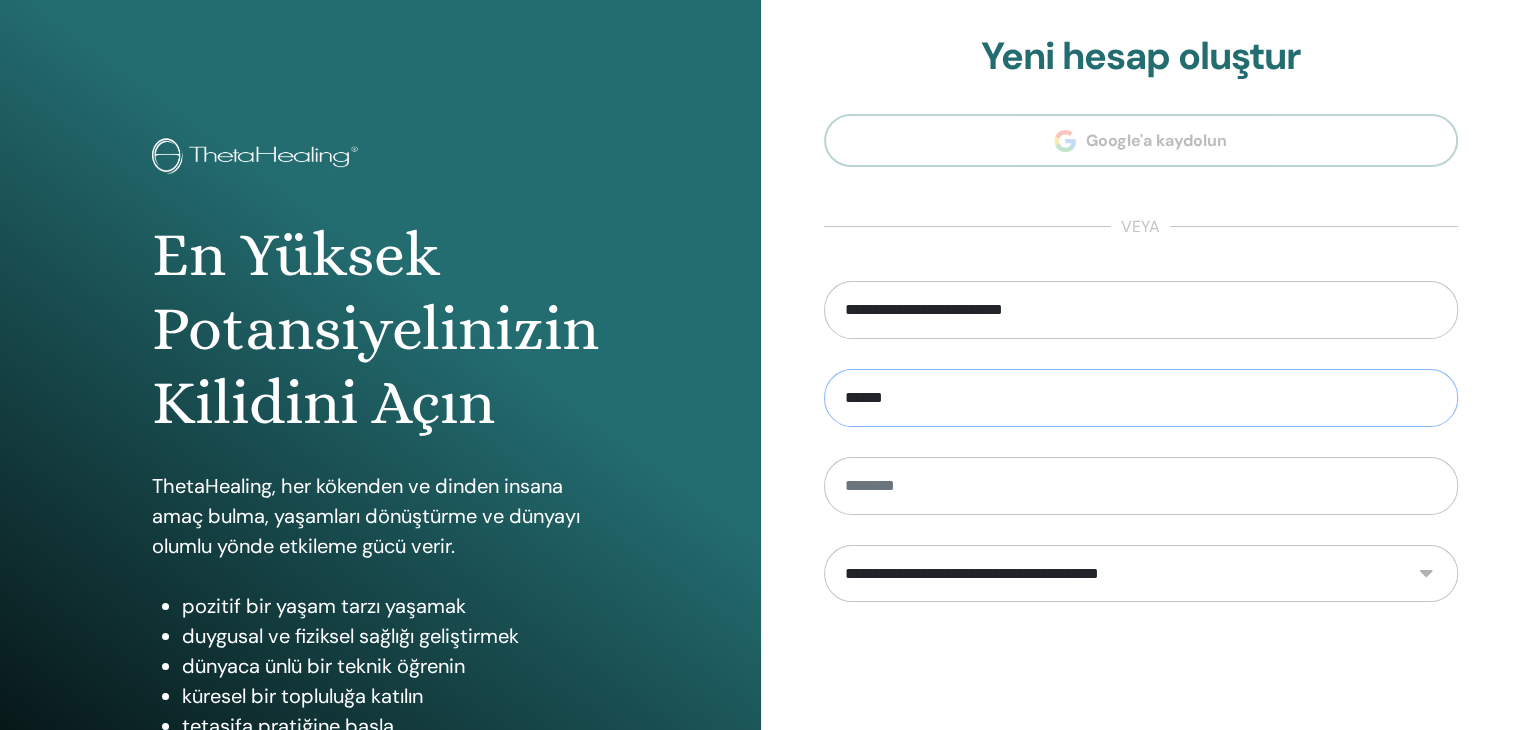 type on "******" 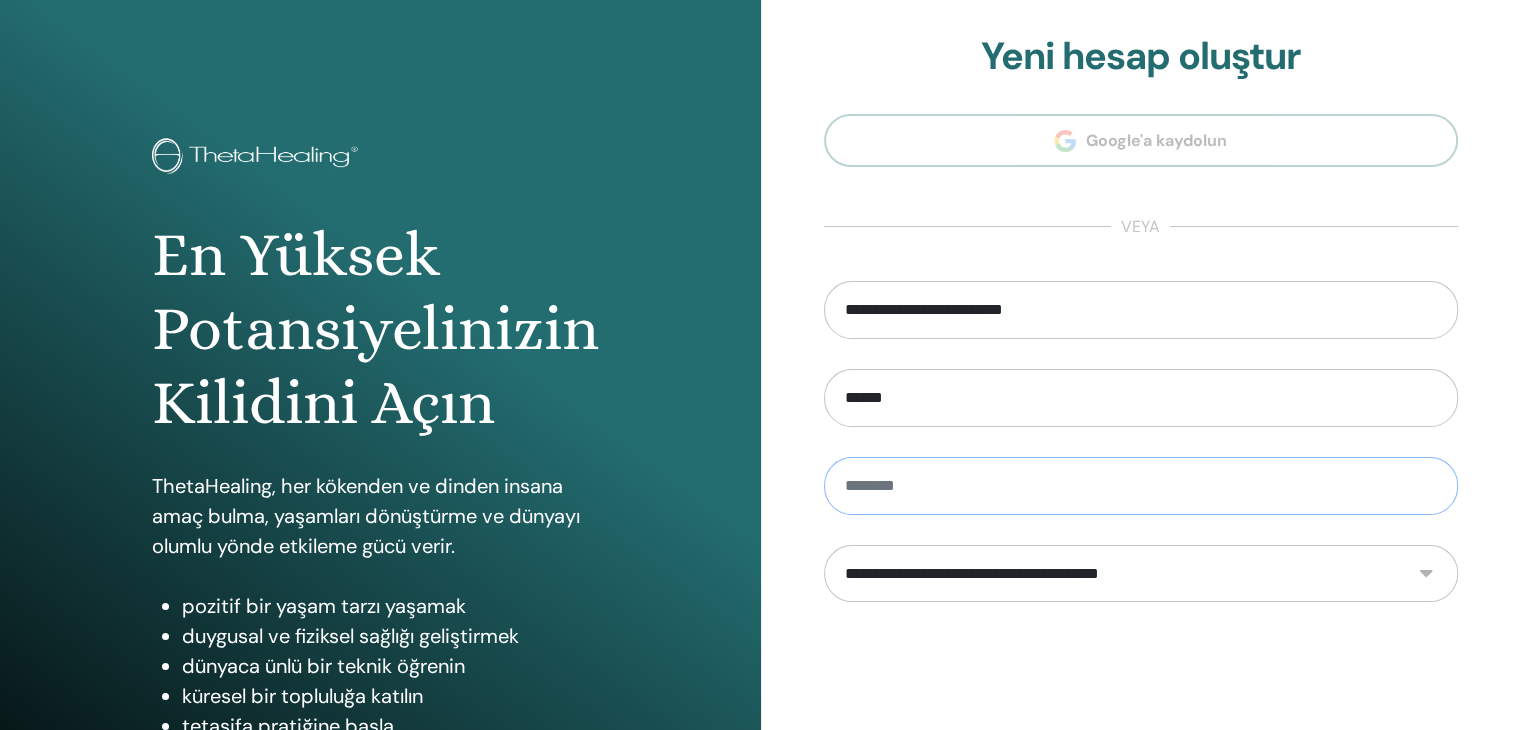 click at bounding box center [1141, 486] 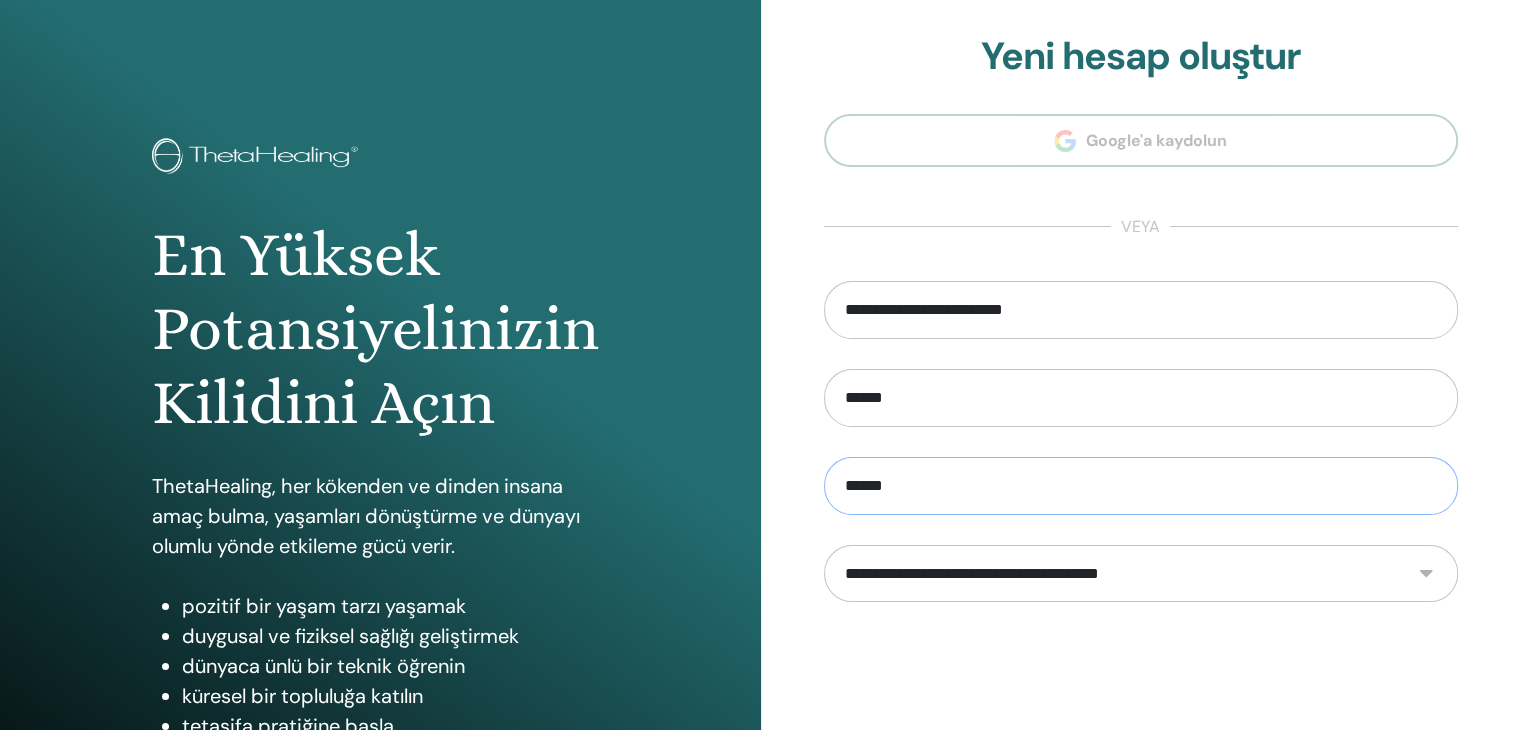 type on "******" 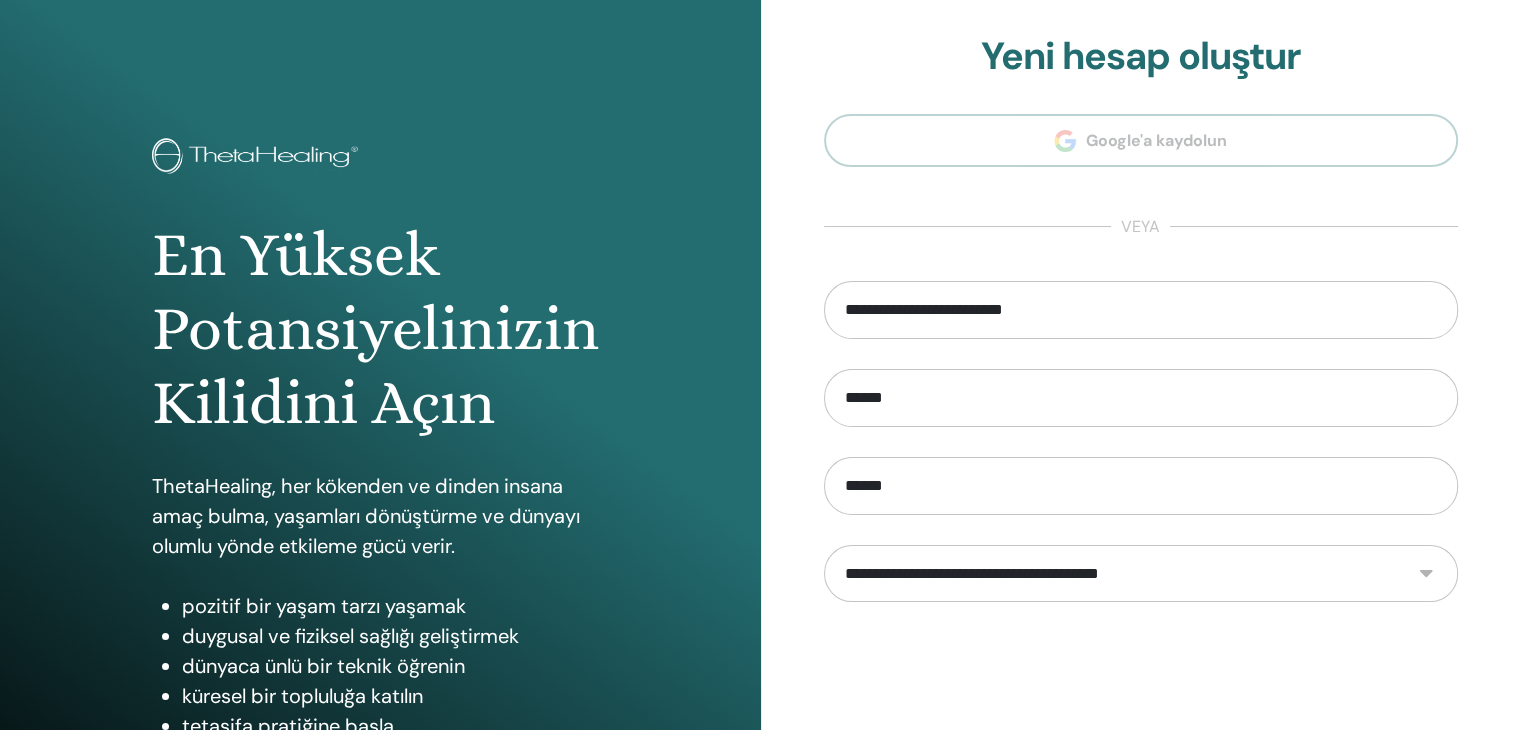 click on "**********" at bounding box center (1141, 574) 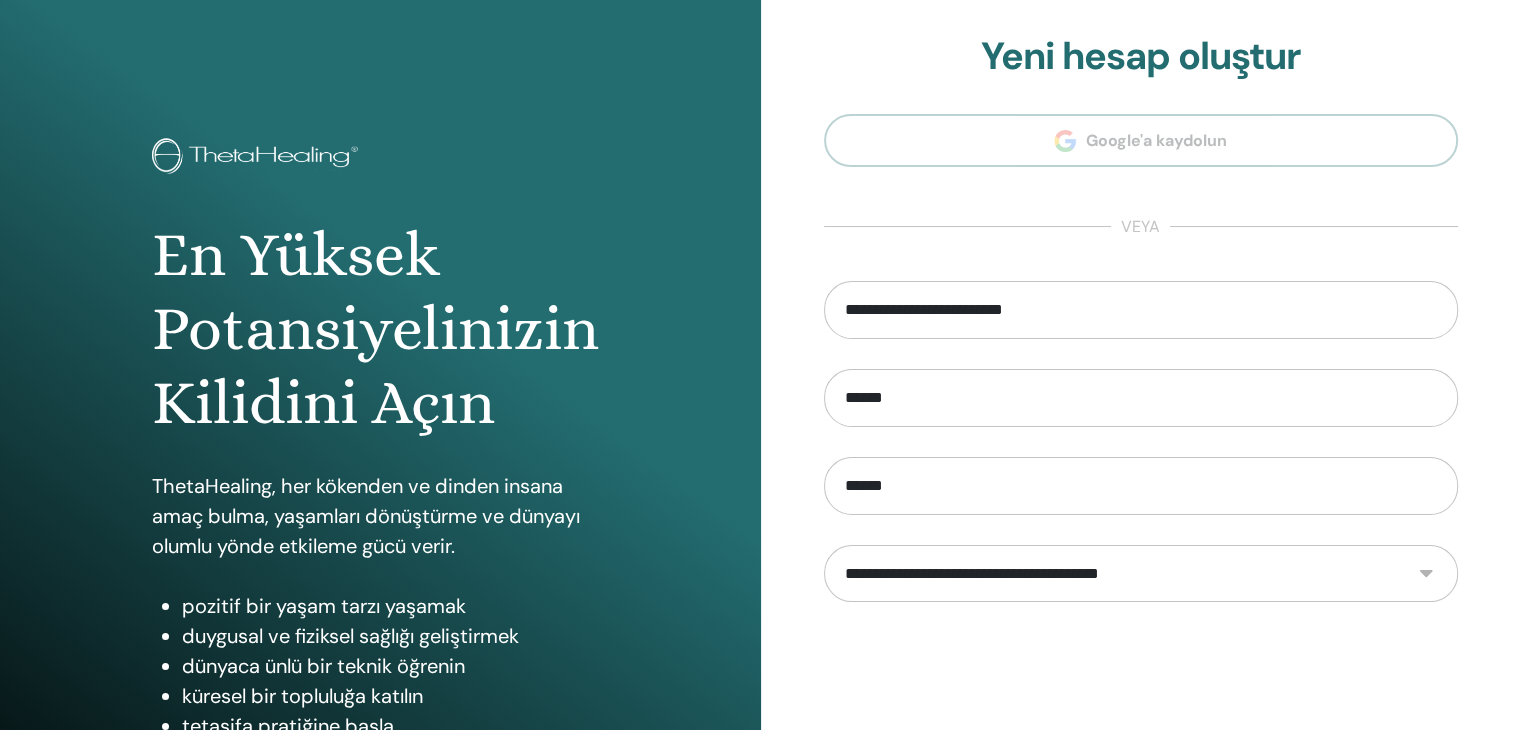 click on "**********" at bounding box center (1141, 480) 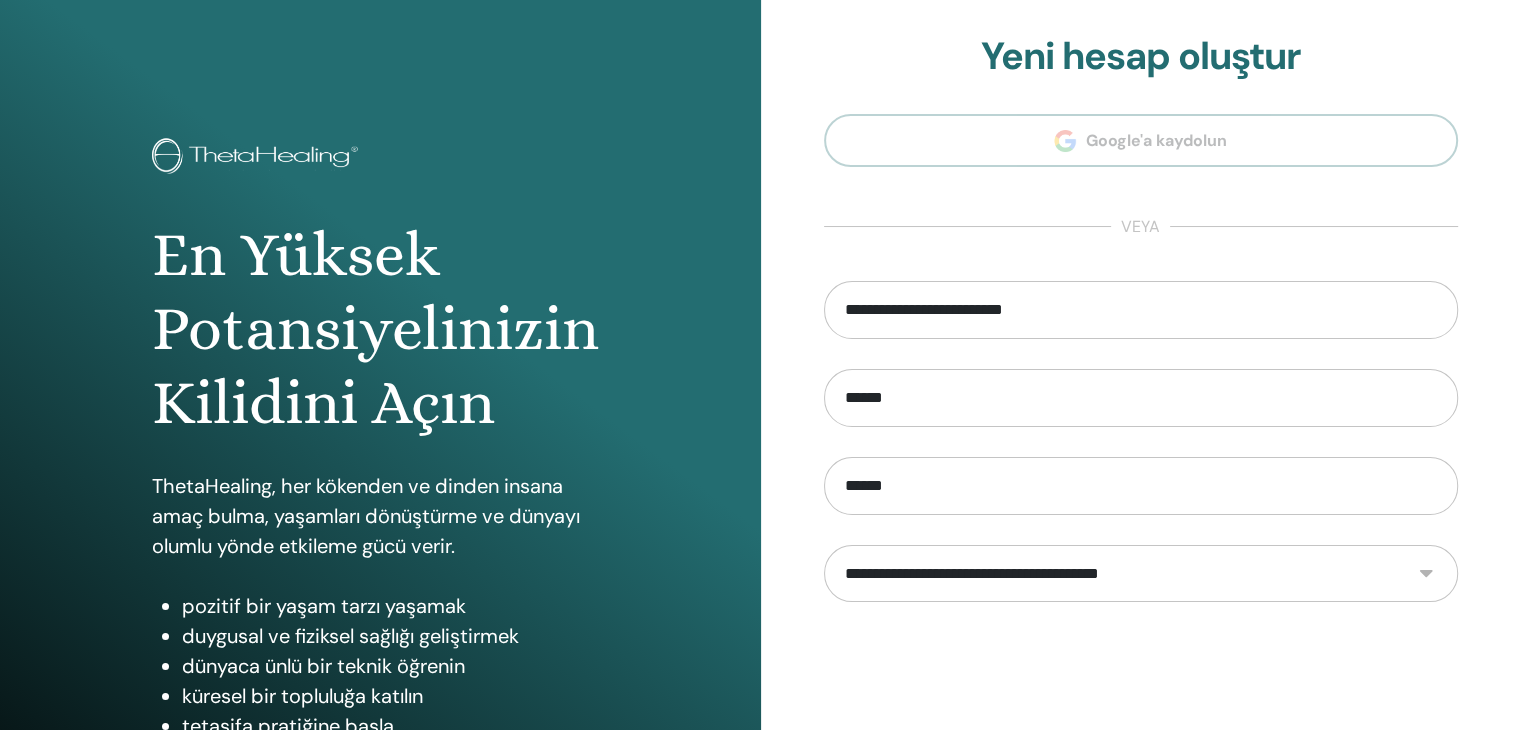 select on "***" 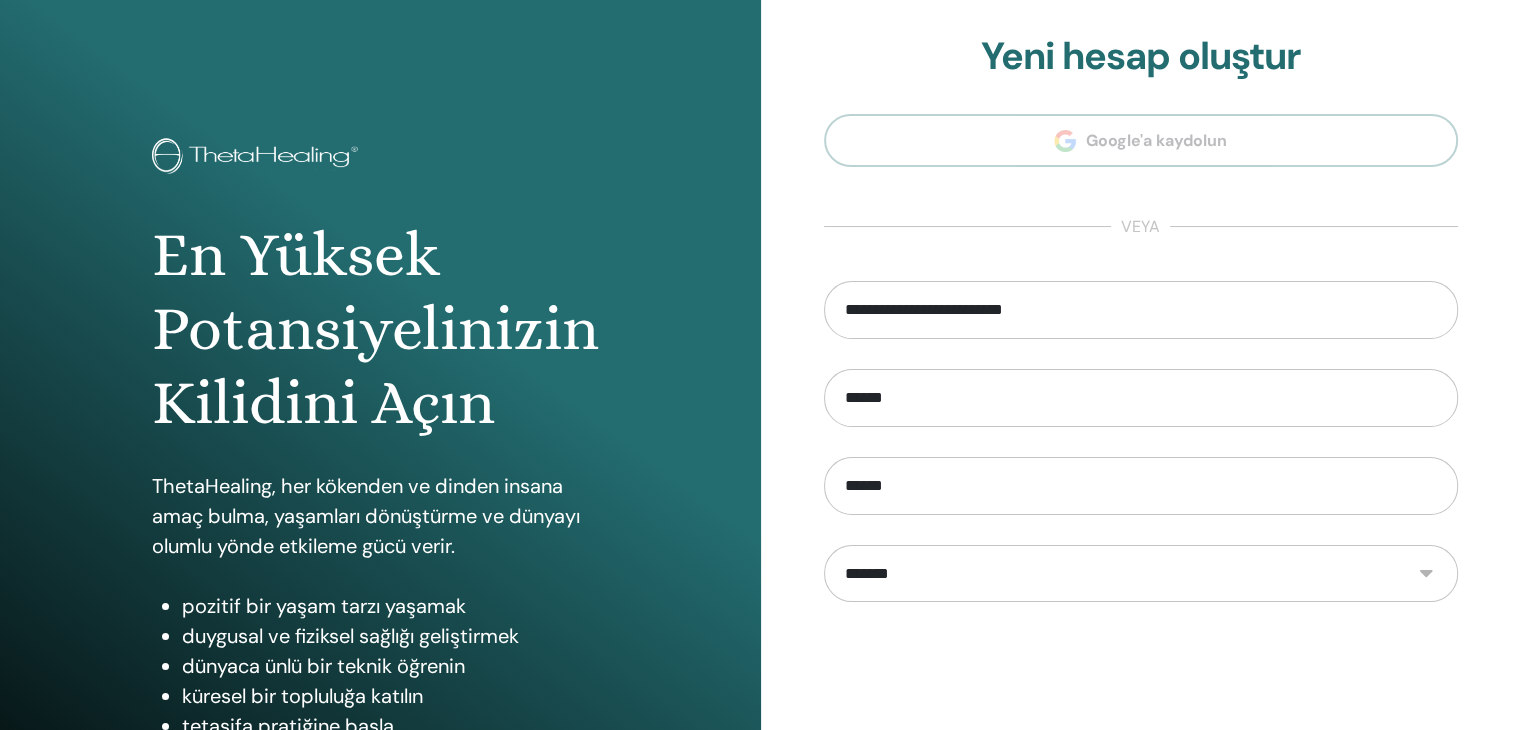 click on "**********" at bounding box center (1141, 574) 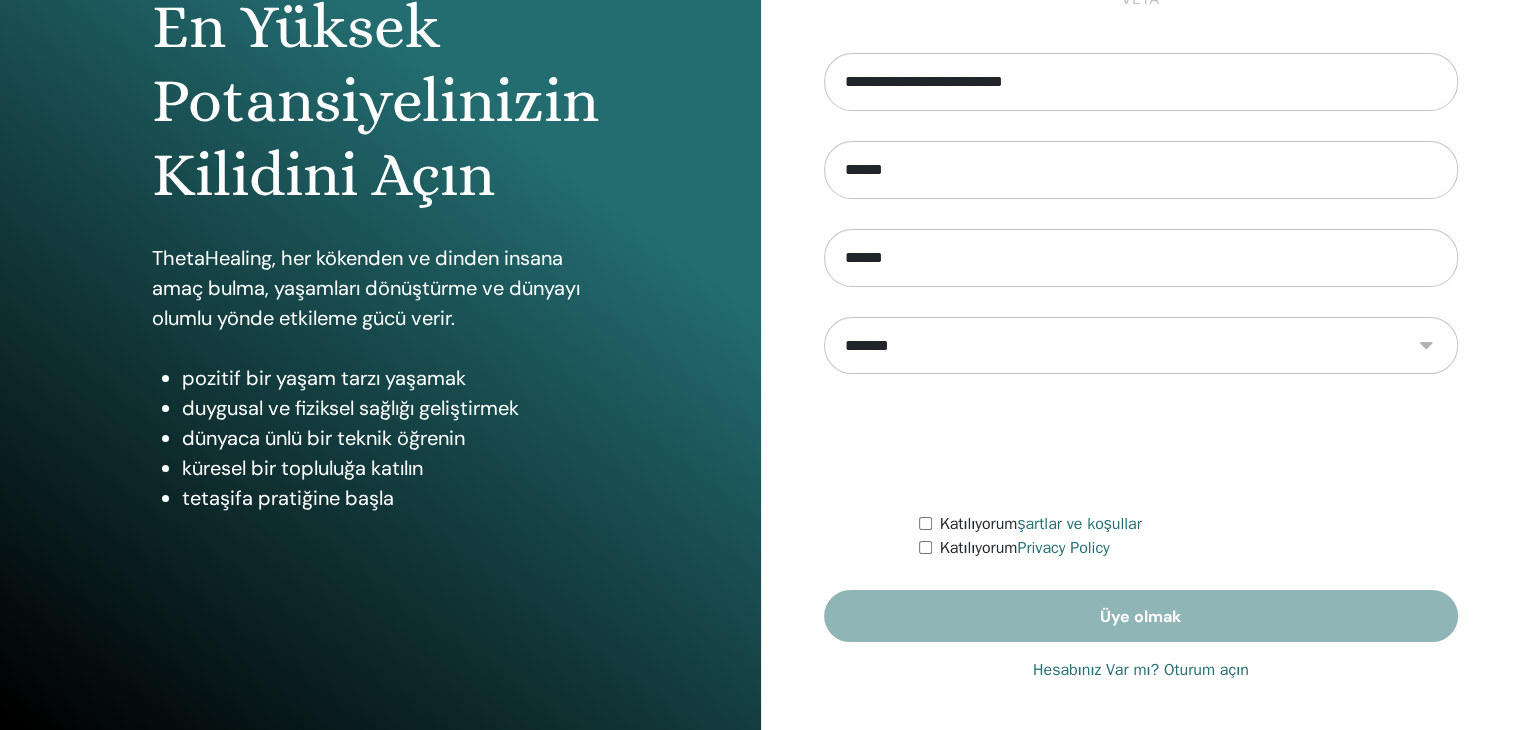 scroll, scrollTop: 230, scrollLeft: 0, axis: vertical 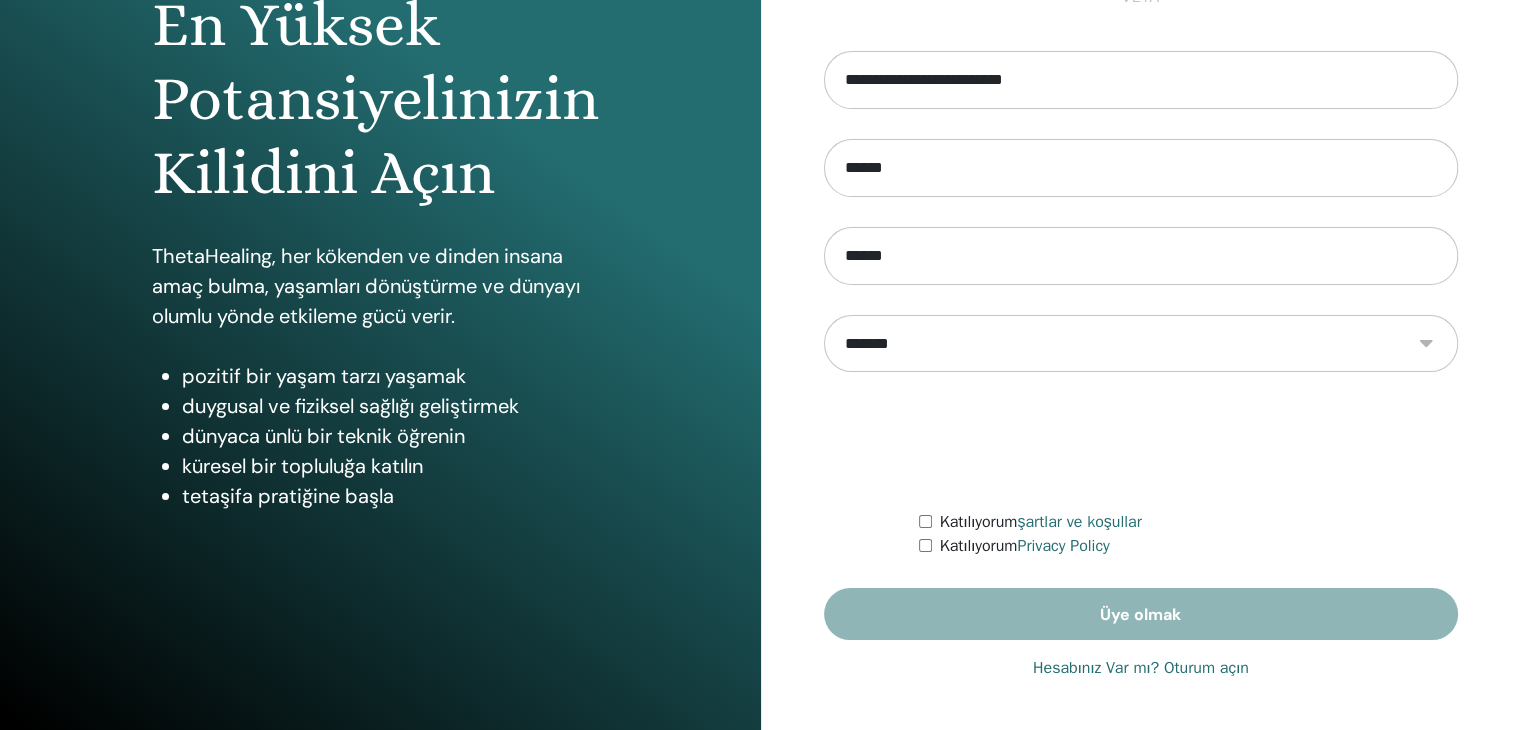 click on "Katılıyorum  şartlar ve koşullar" at bounding box center (1188, 522) 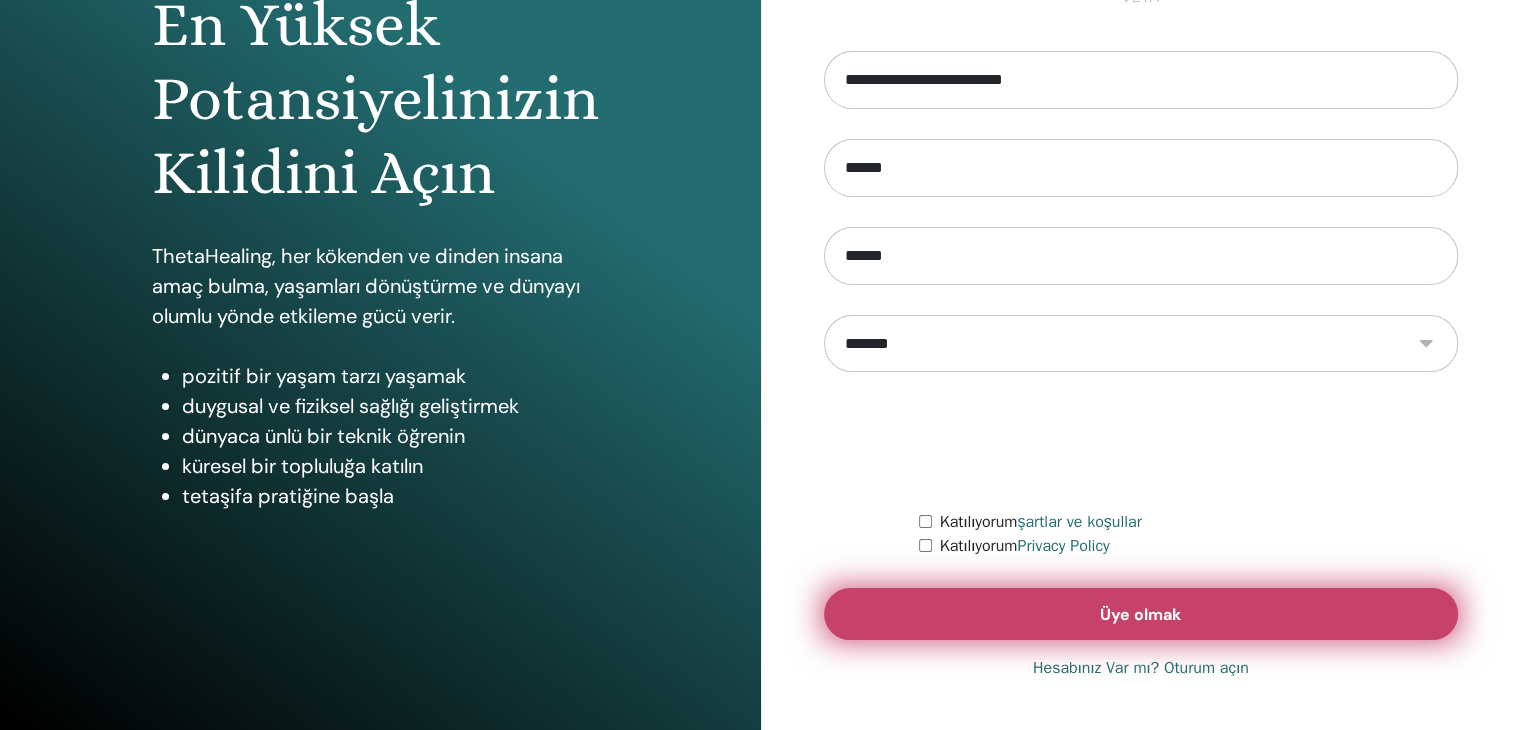 click on "Üye olmak" at bounding box center [1141, 614] 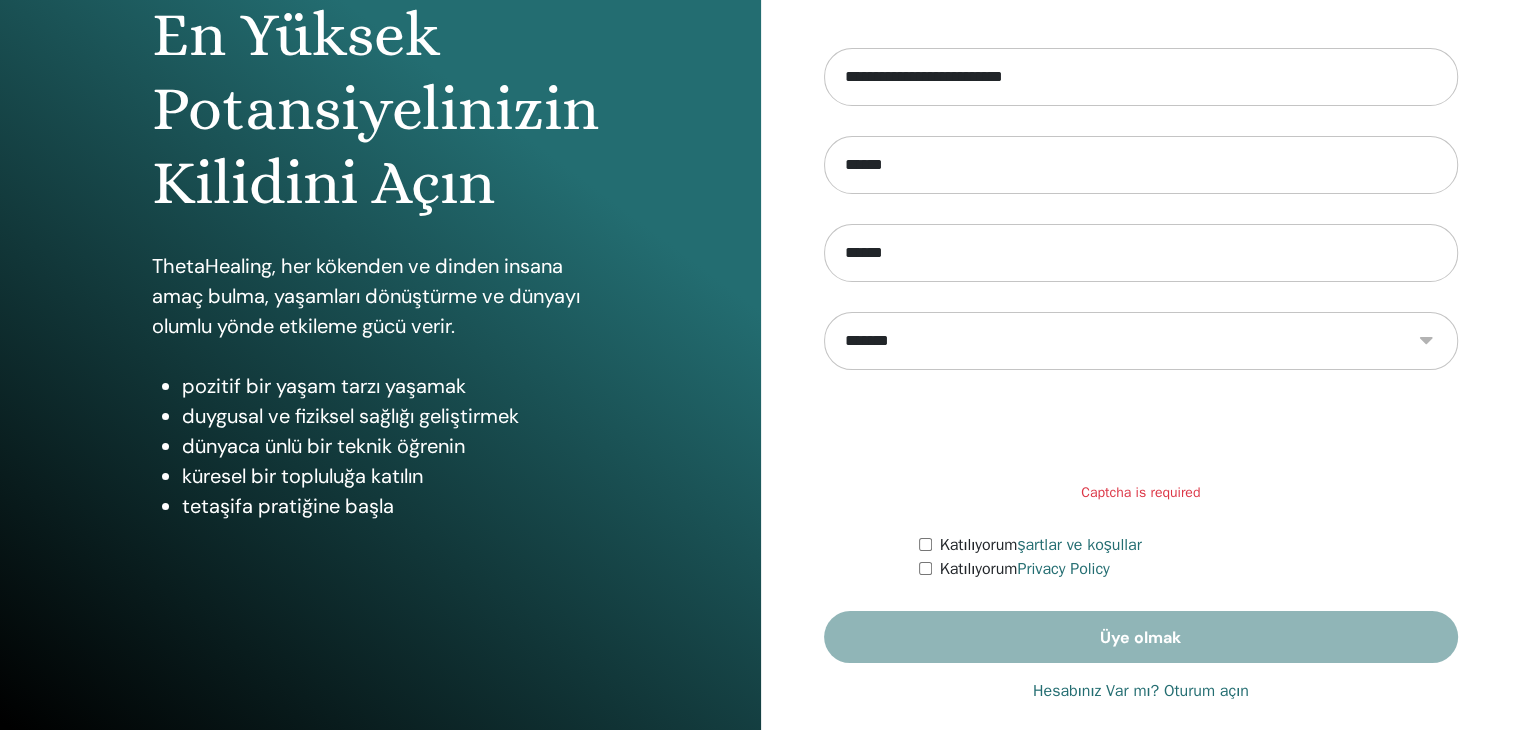 scroll, scrollTop: 230, scrollLeft: 0, axis: vertical 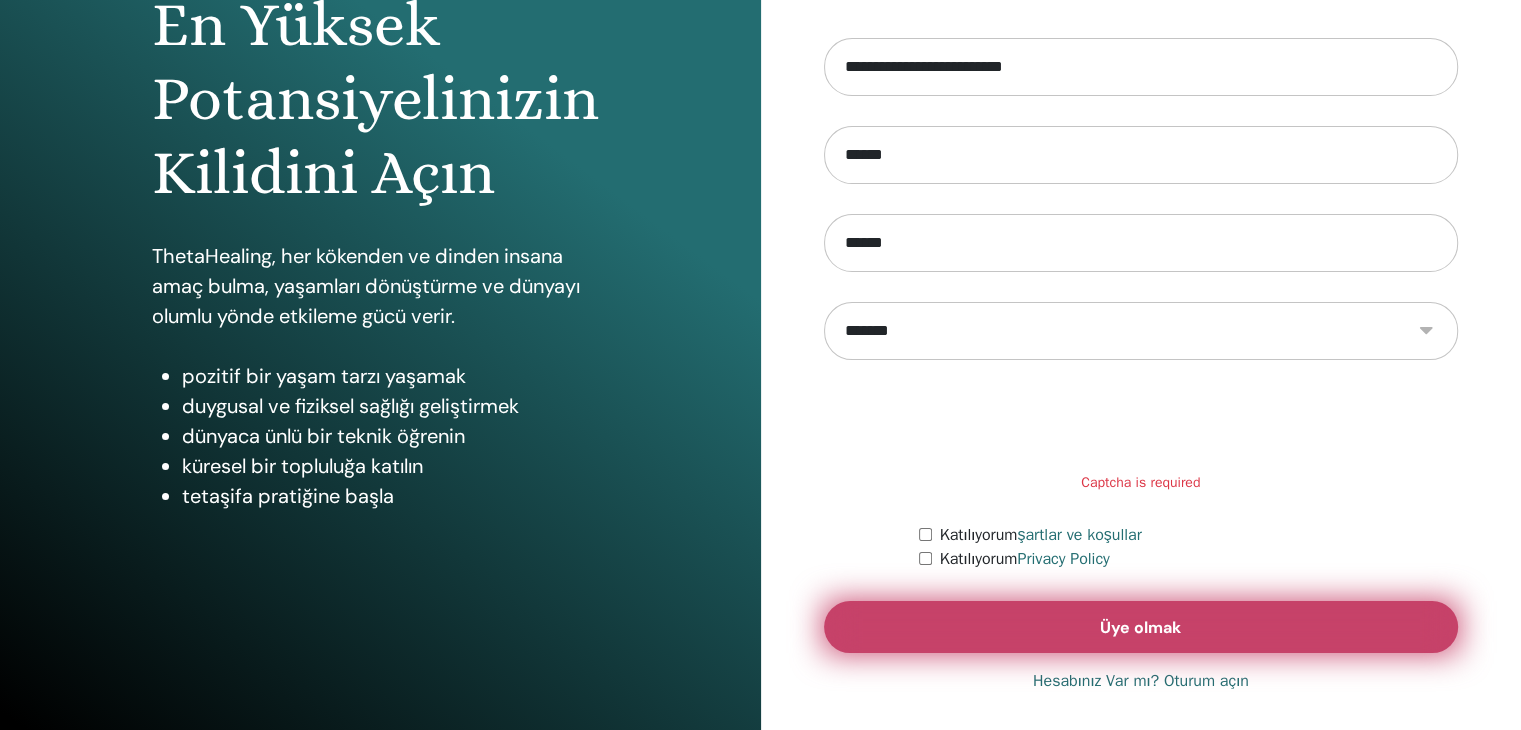 click on "Üye olmak" at bounding box center [1140, 627] 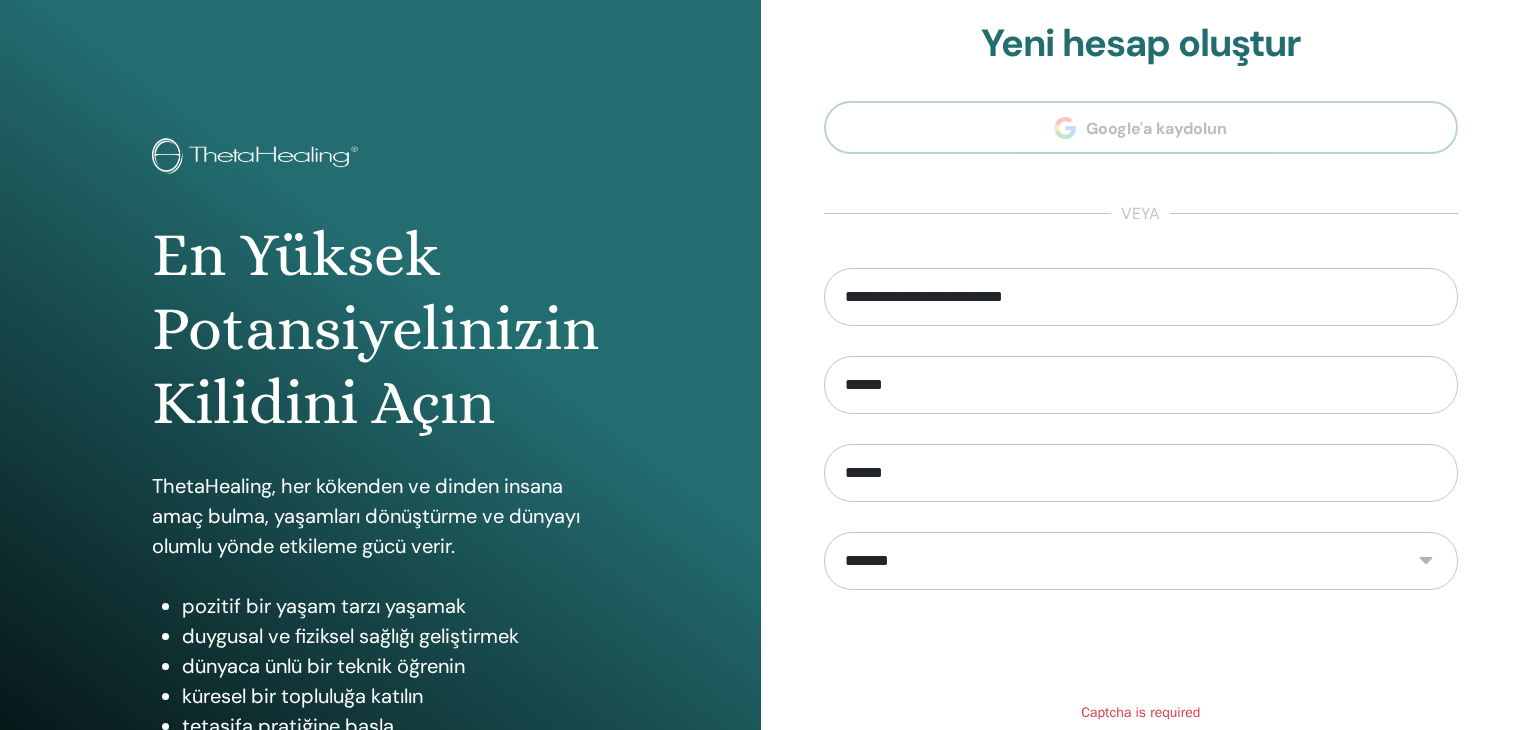 scroll, scrollTop: 0, scrollLeft: 0, axis: both 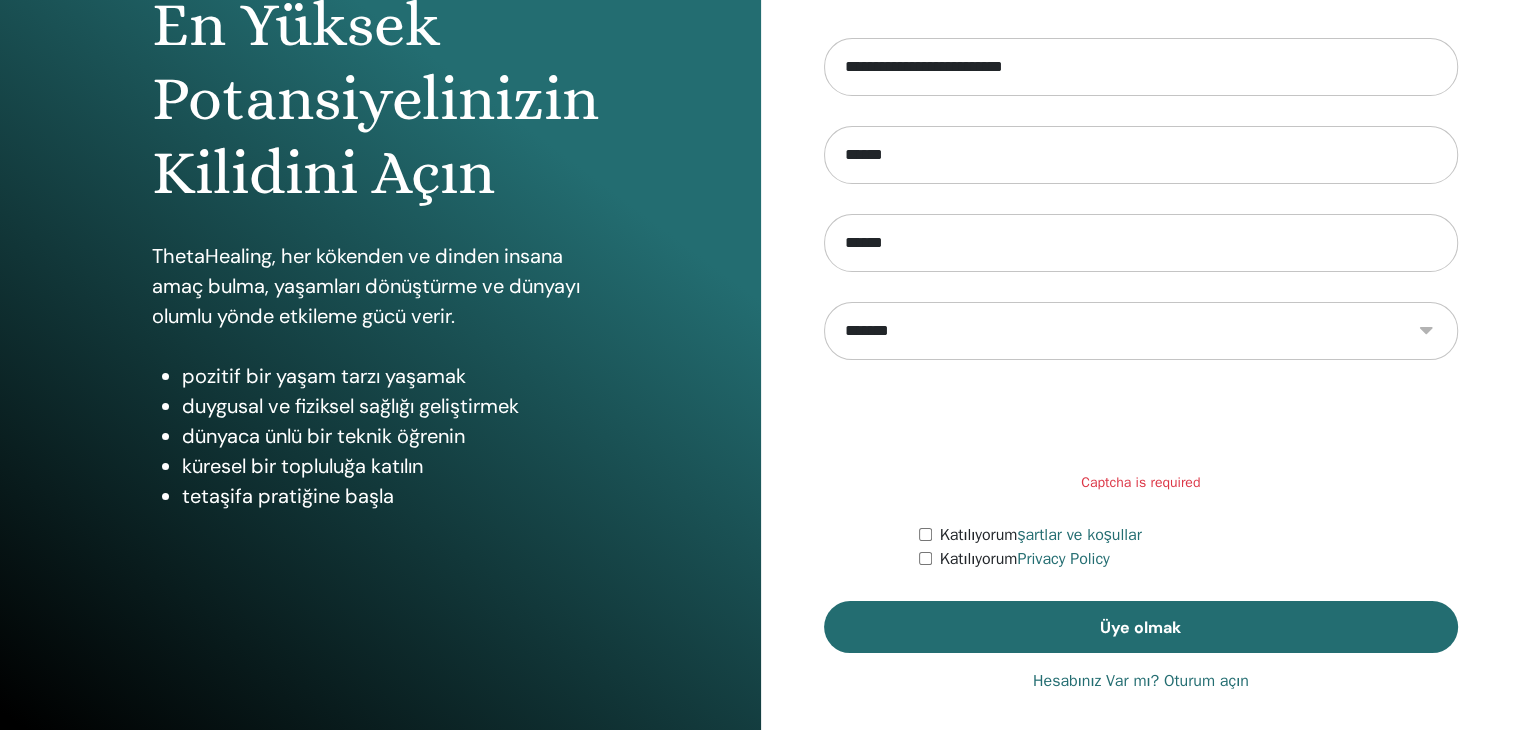 click on "**********" at bounding box center (1141, 345) 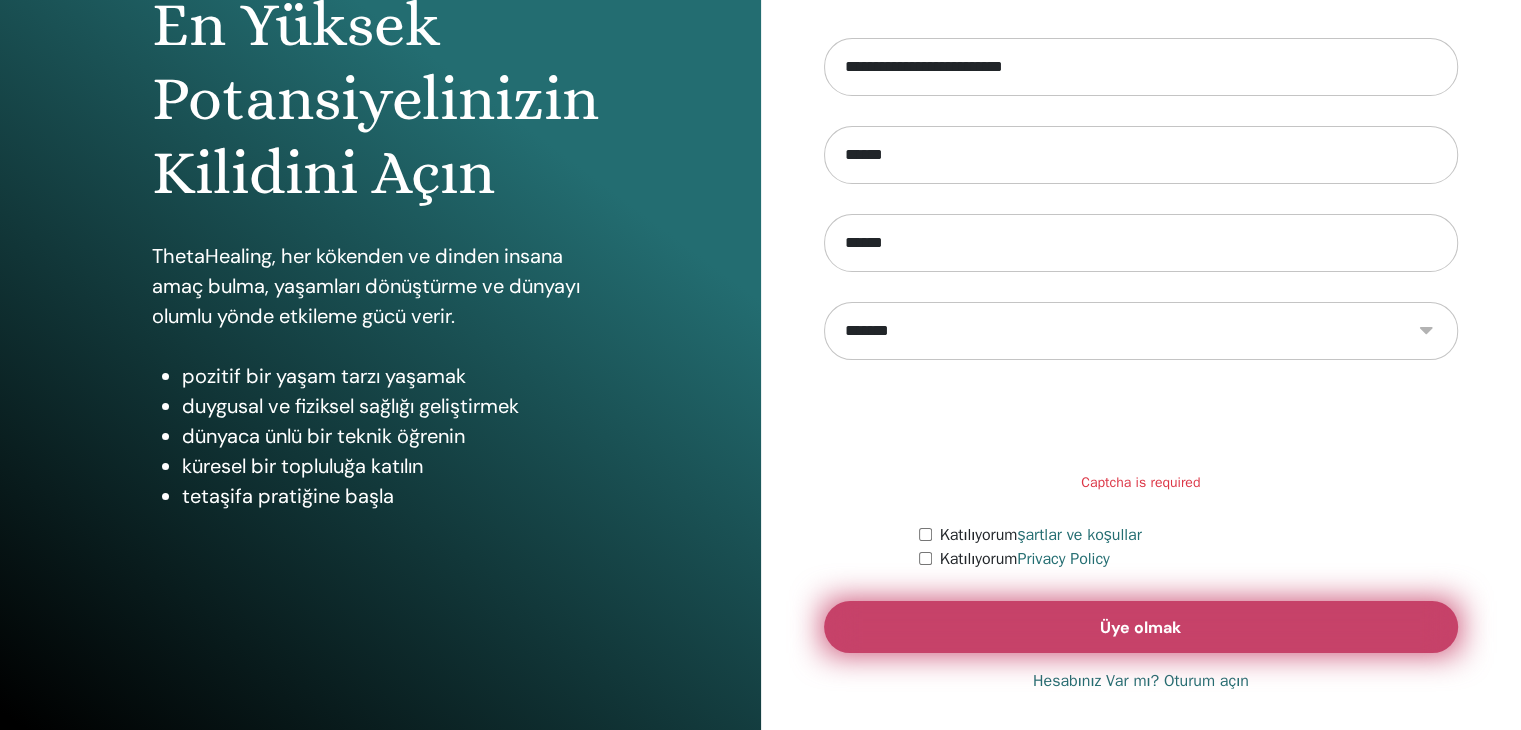 click on "Üye olmak" at bounding box center (1141, 627) 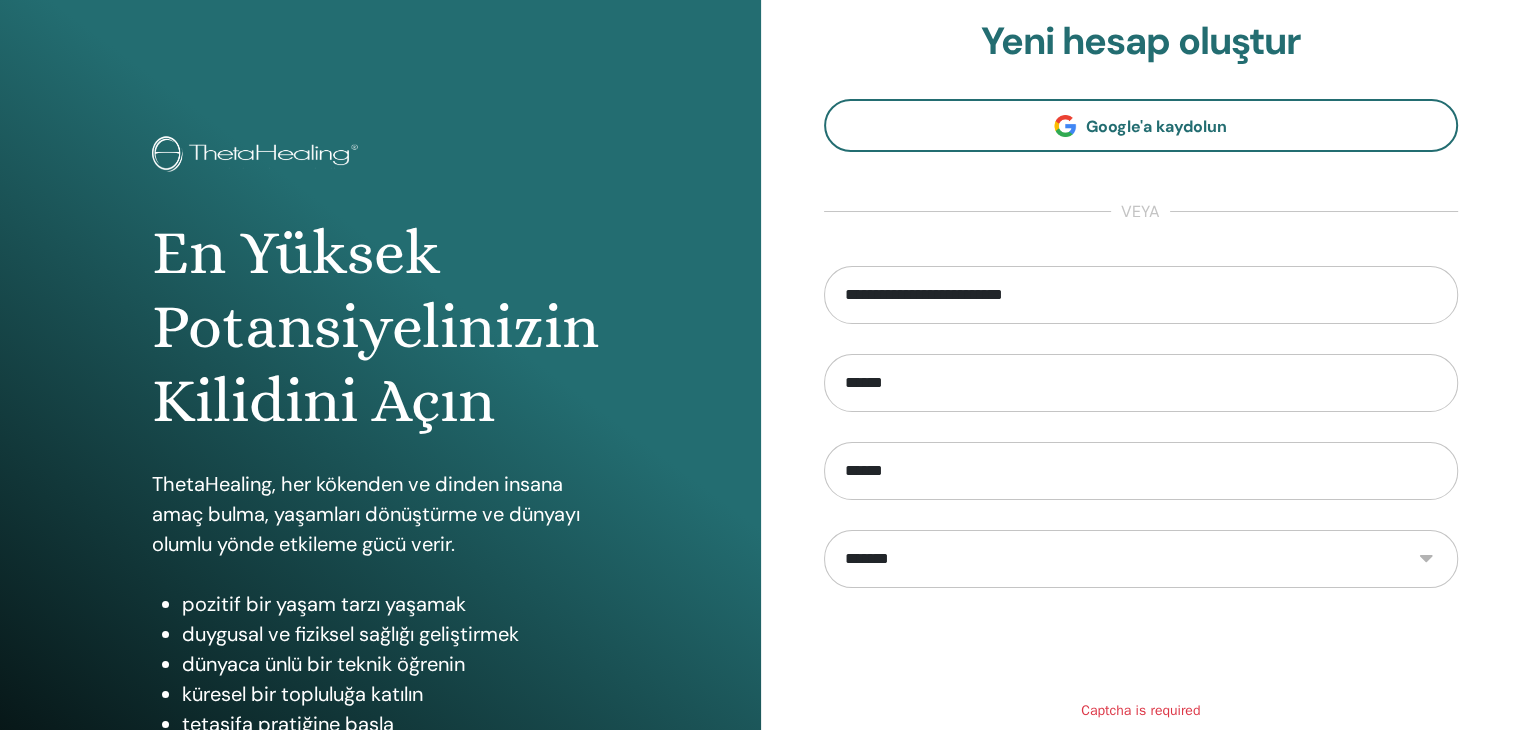 scroll, scrollTop: 0, scrollLeft: 0, axis: both 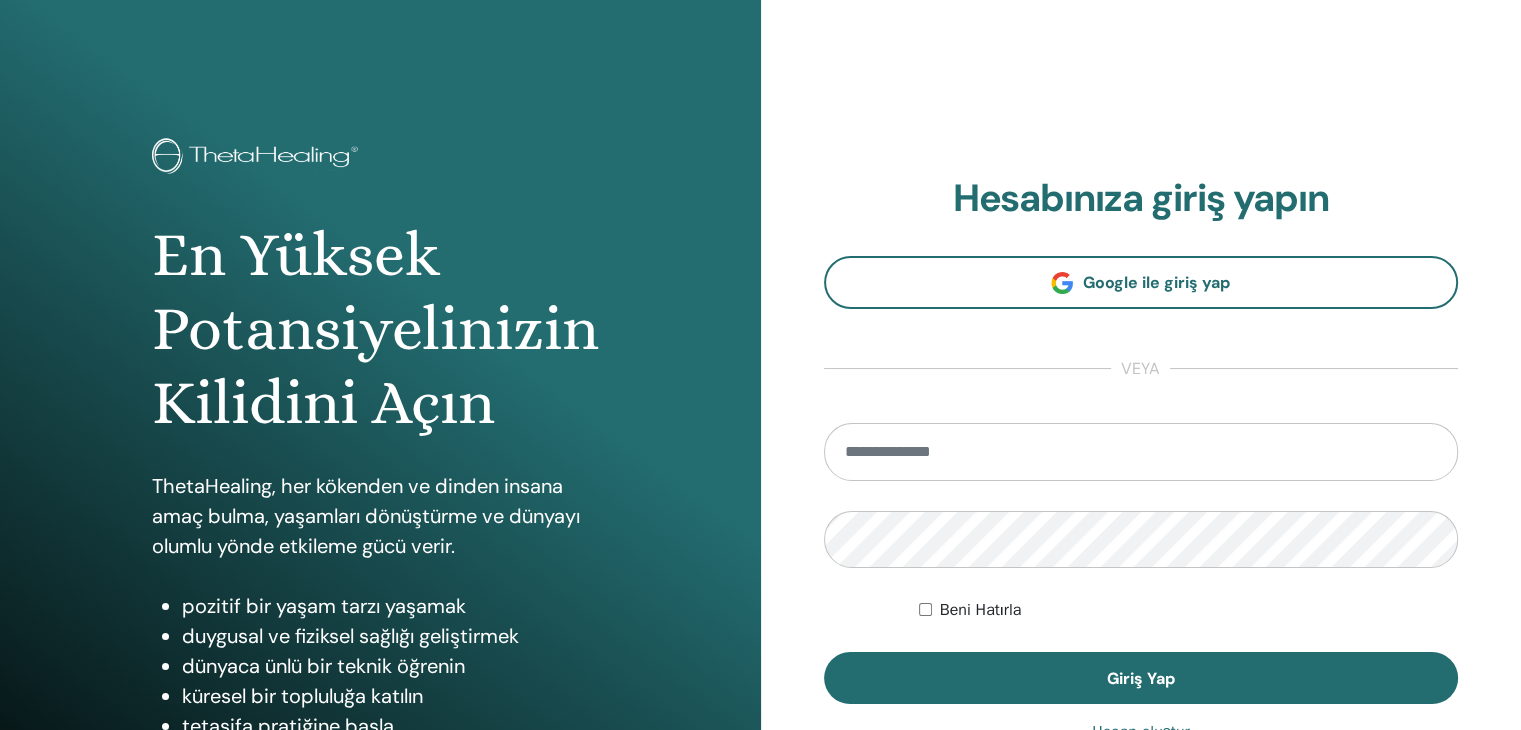 type on "**********" 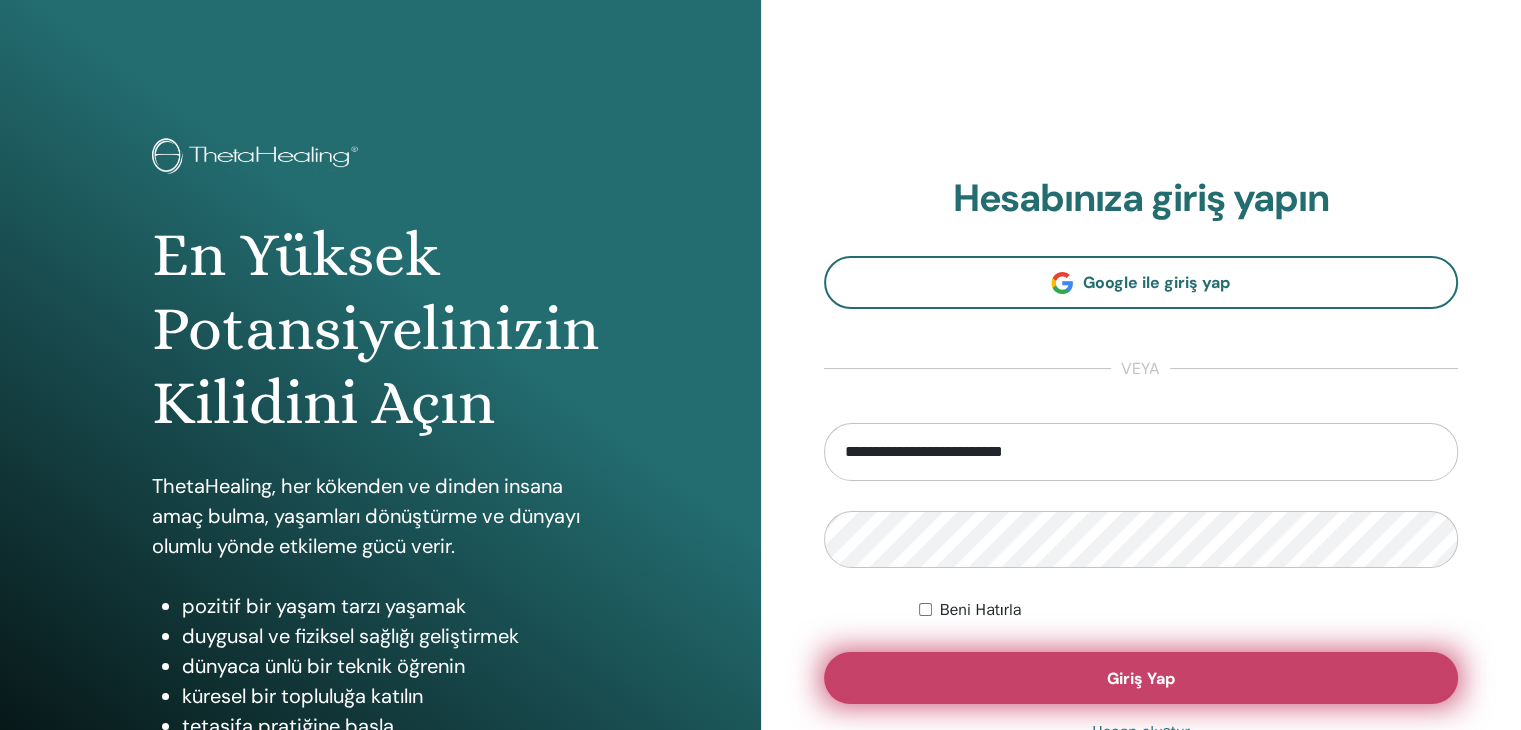 click on "Giriş Yap" at bounding box center (1141, 678) 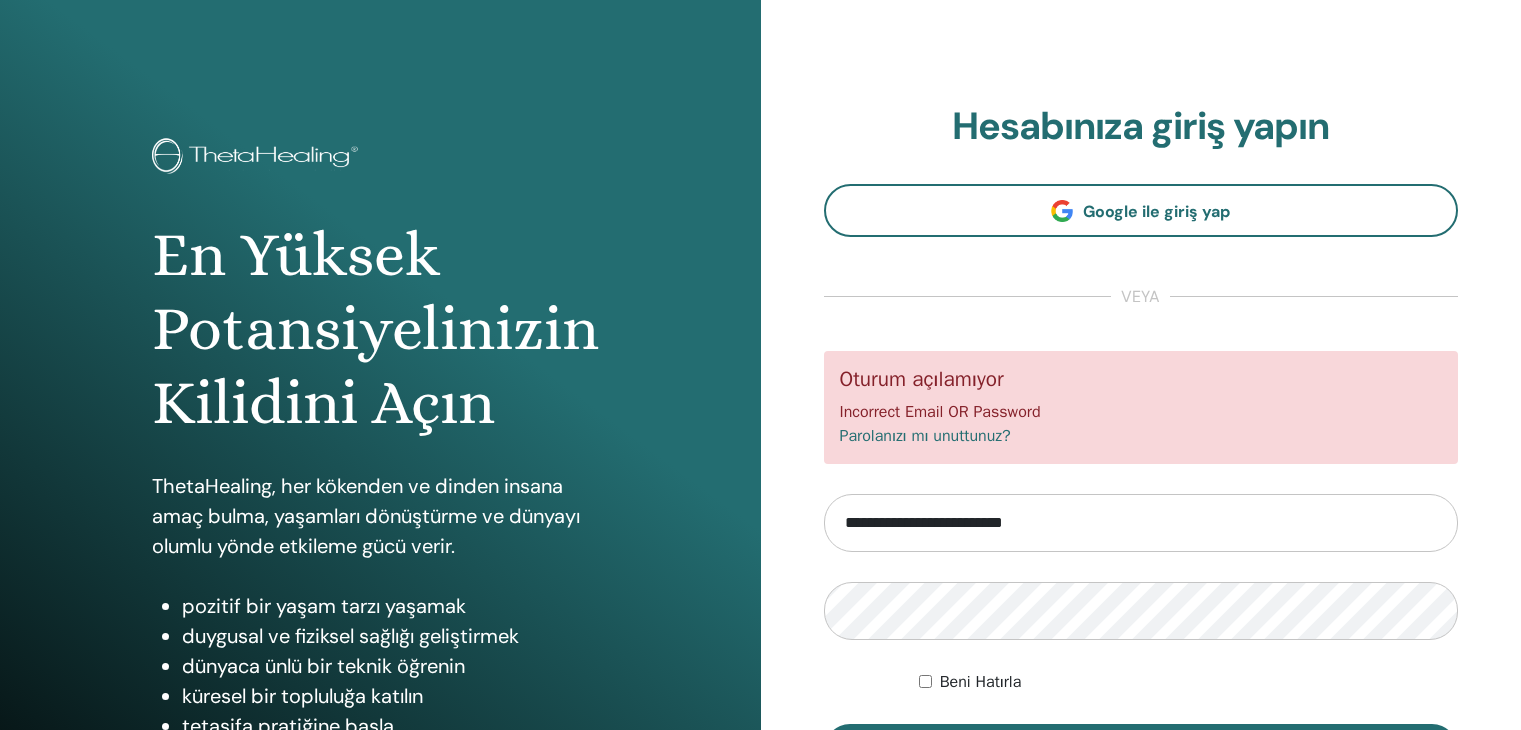 scroll, scrollTop: 0, scrollLeft: 0, axis: both 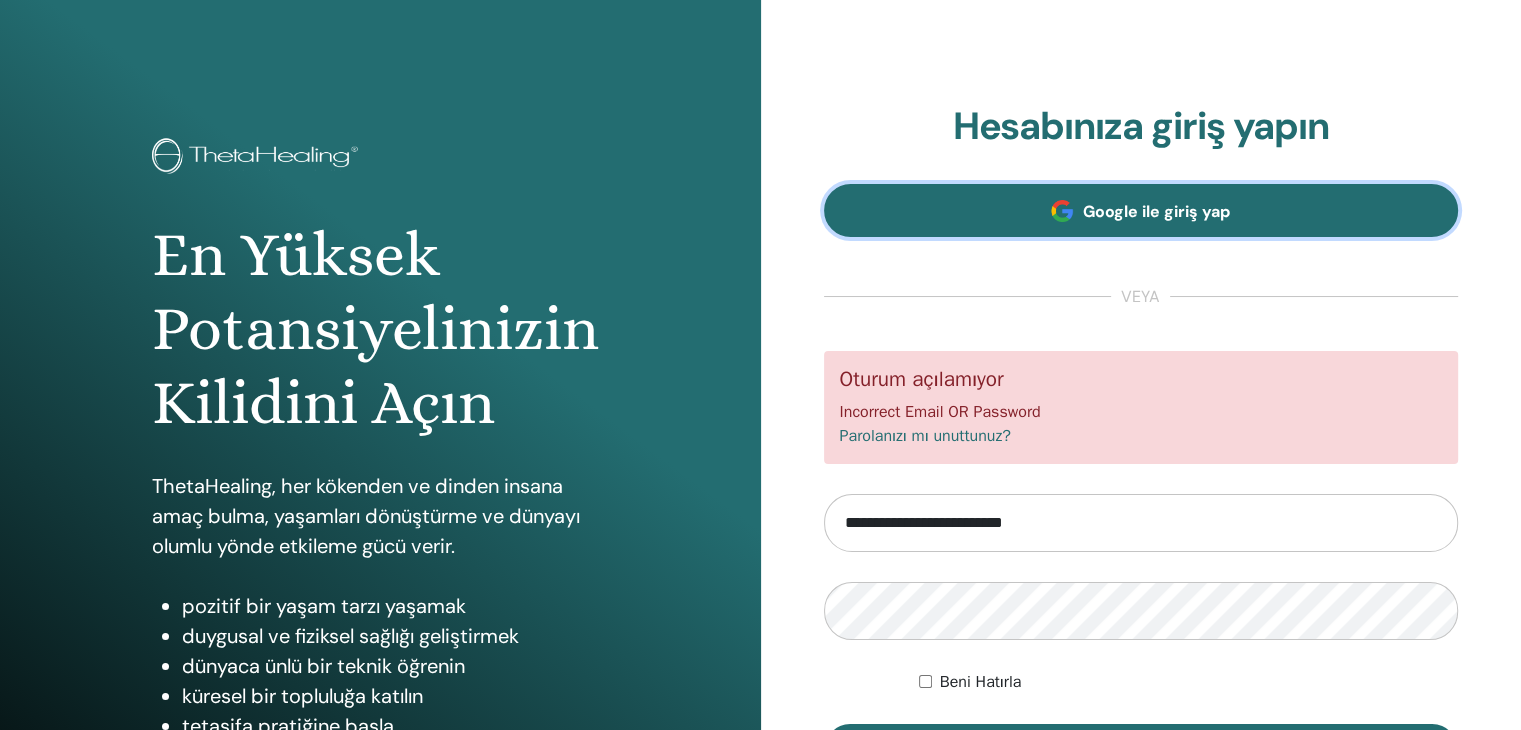 click on "Google ile giriş yap" at bounding box center (1156, 211) 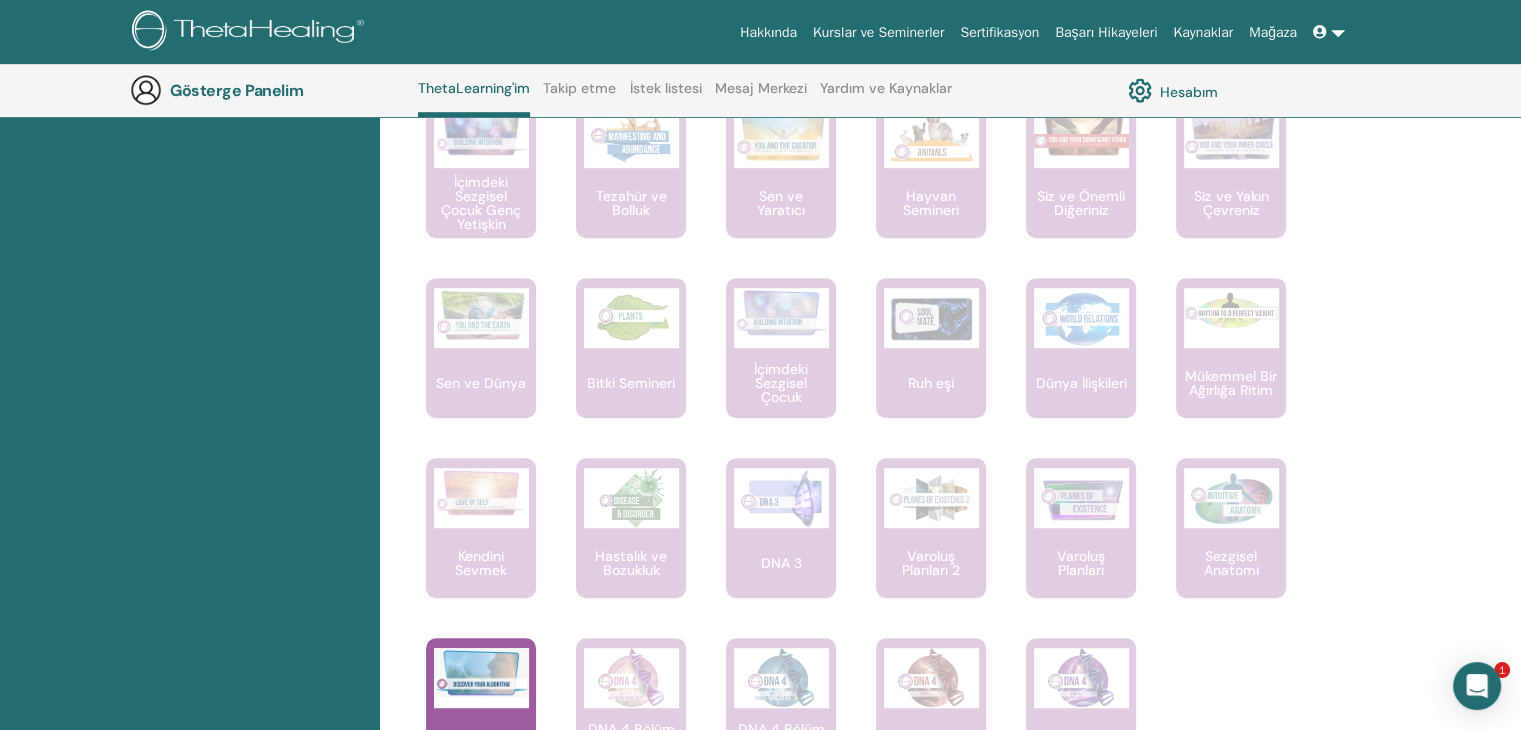 scroll, scrollTop: 1252, scrollLeft: 0, axis: vertical 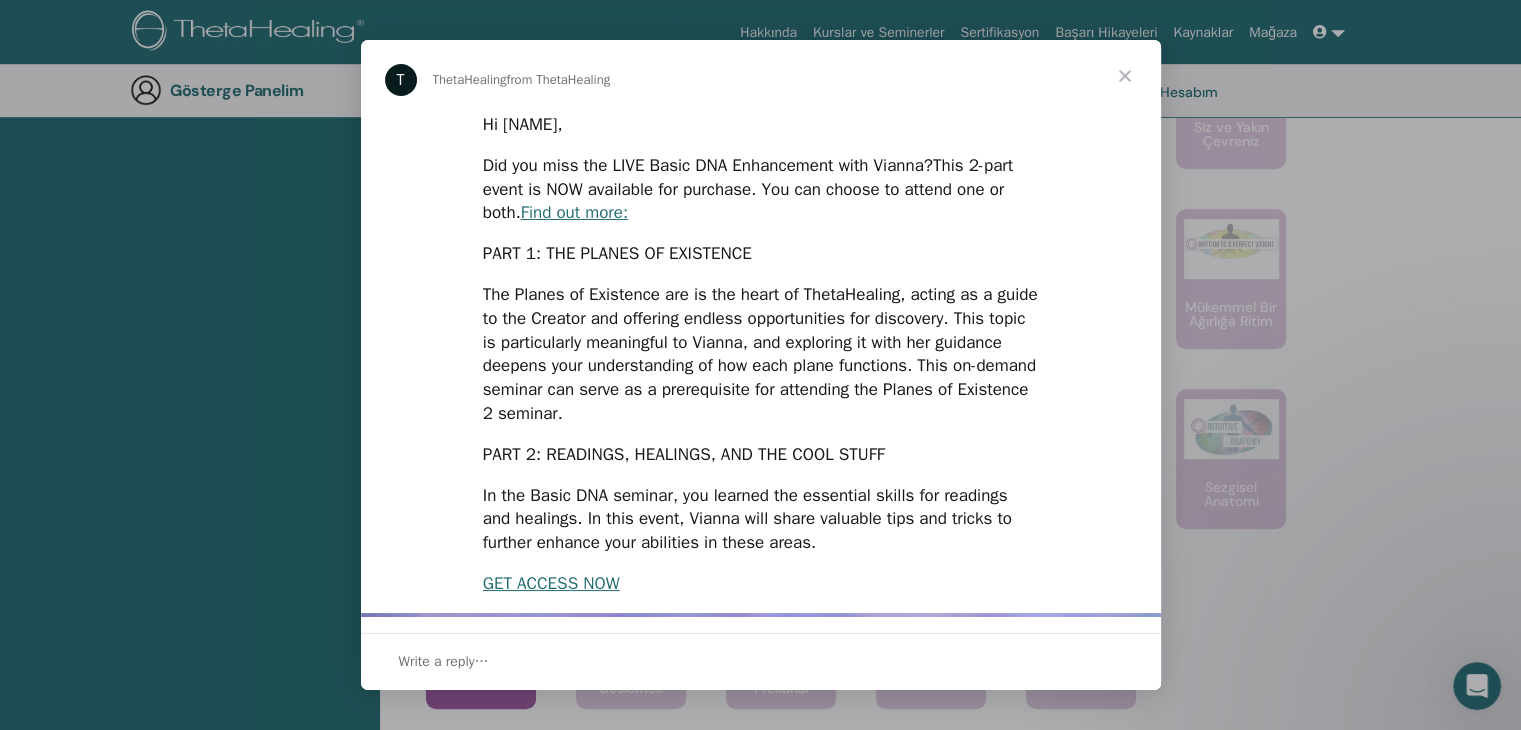 click at bounding box center (1125, 76) 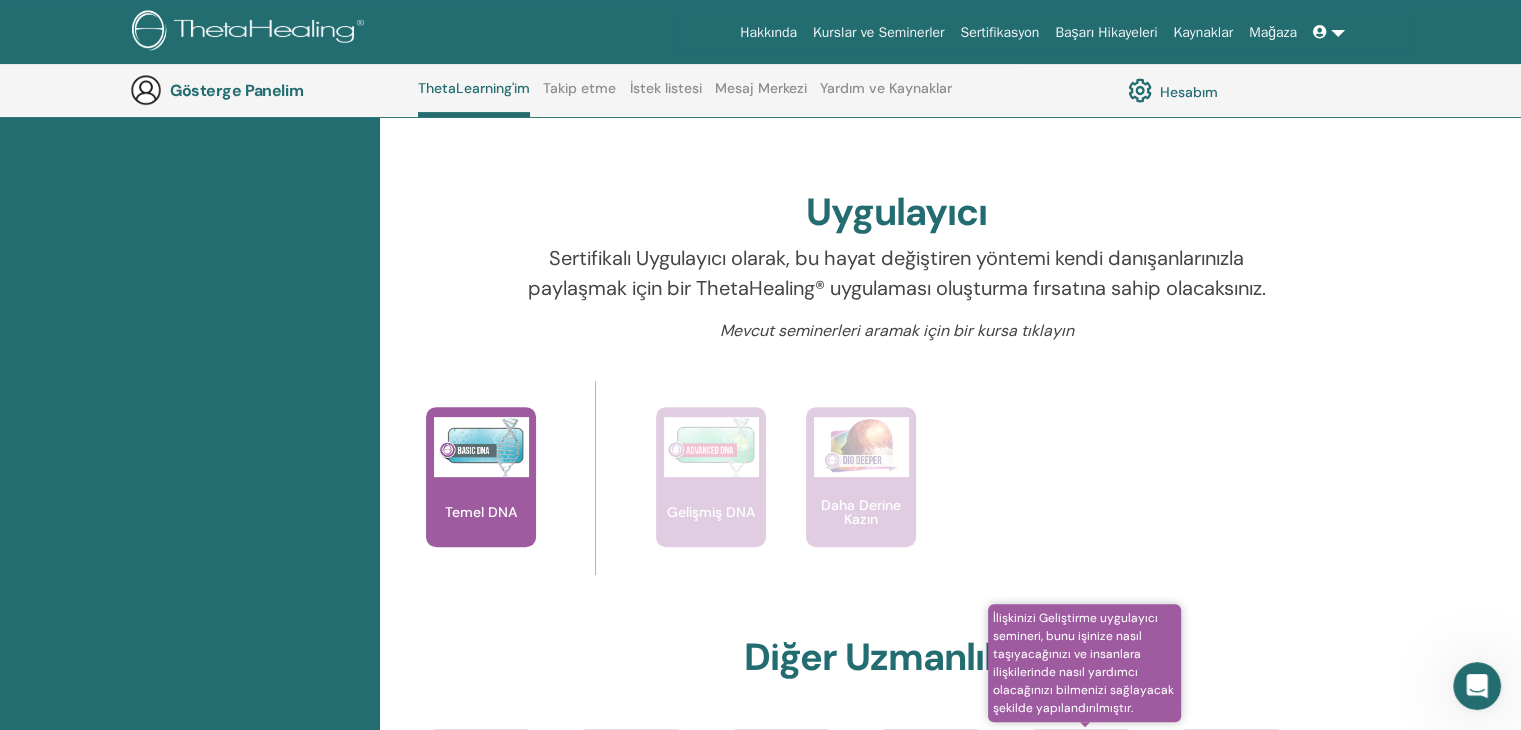 scroll, scrollTop: 0, scrollLeft: 0, axis: both 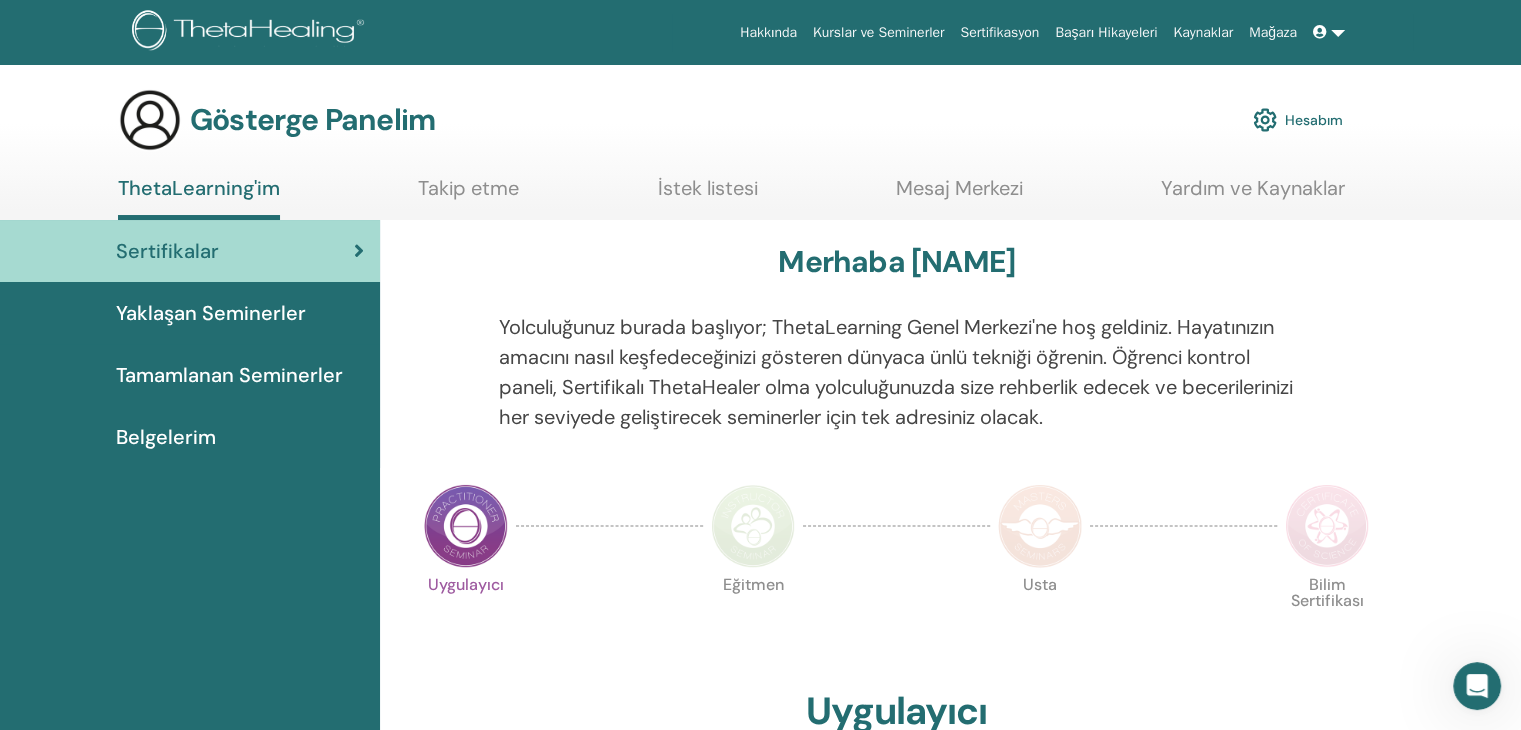 click on "Hesabım" at bounding box center (1314, 121) 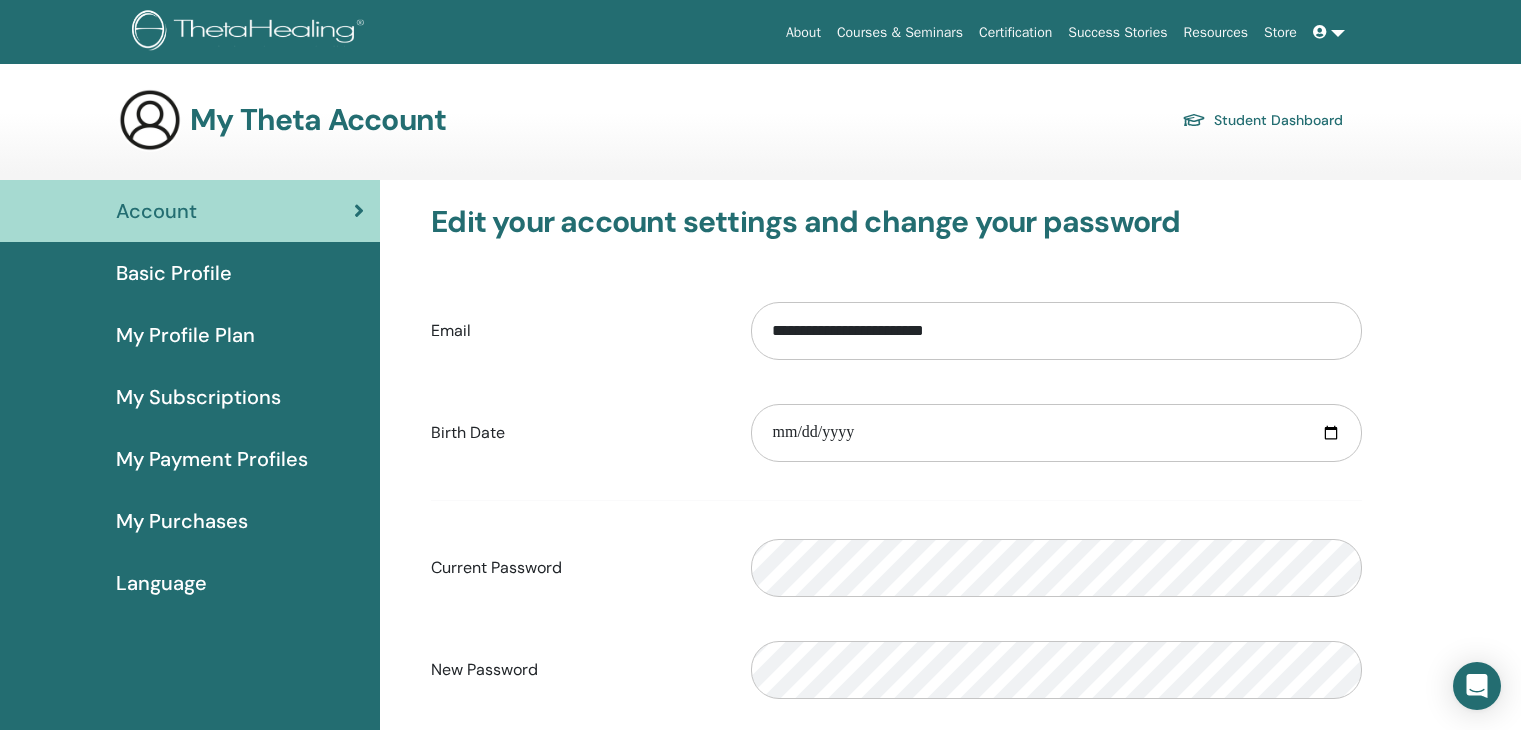 scroll, scrollTop: 0, scrollLeft: 0, axis: both 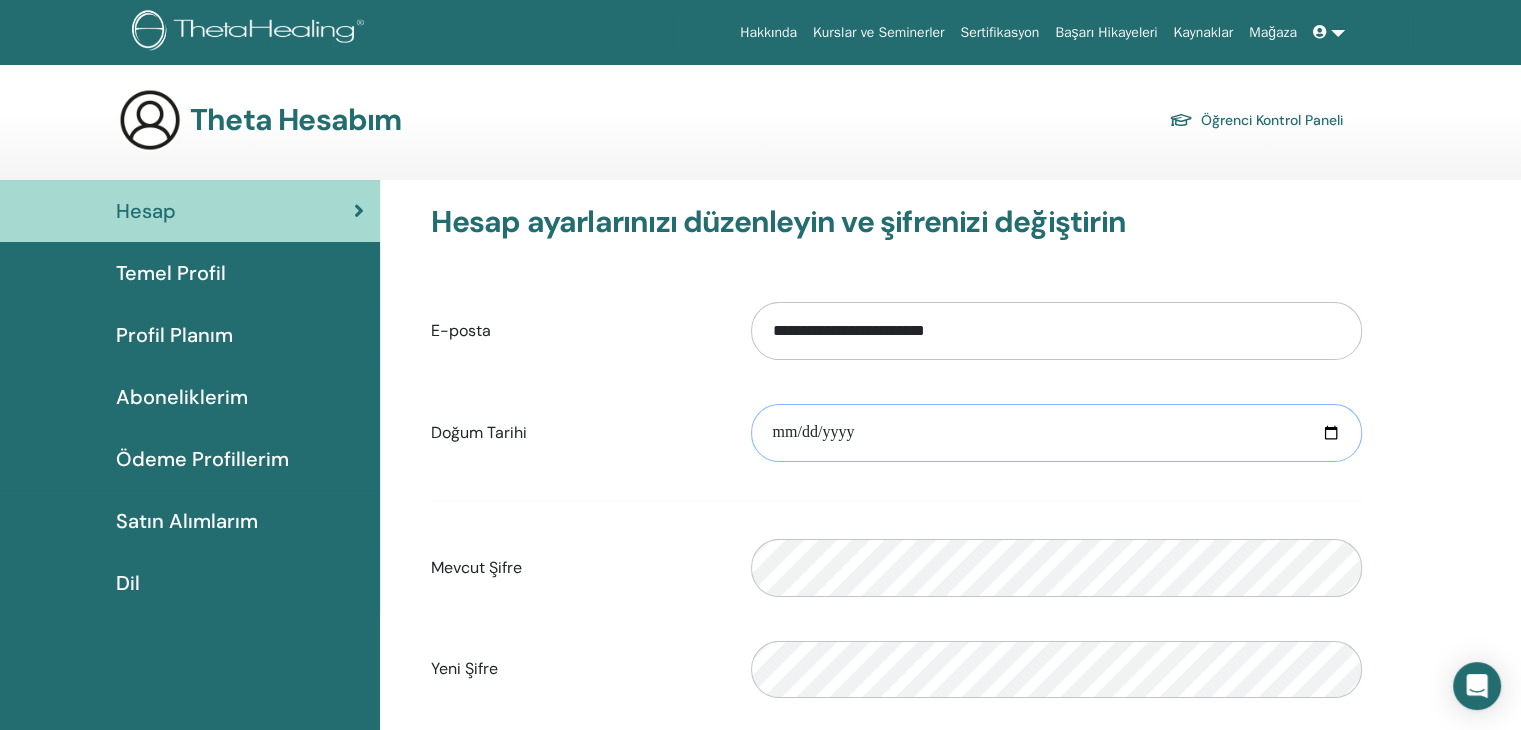 click at bounding box center (1056, 433) 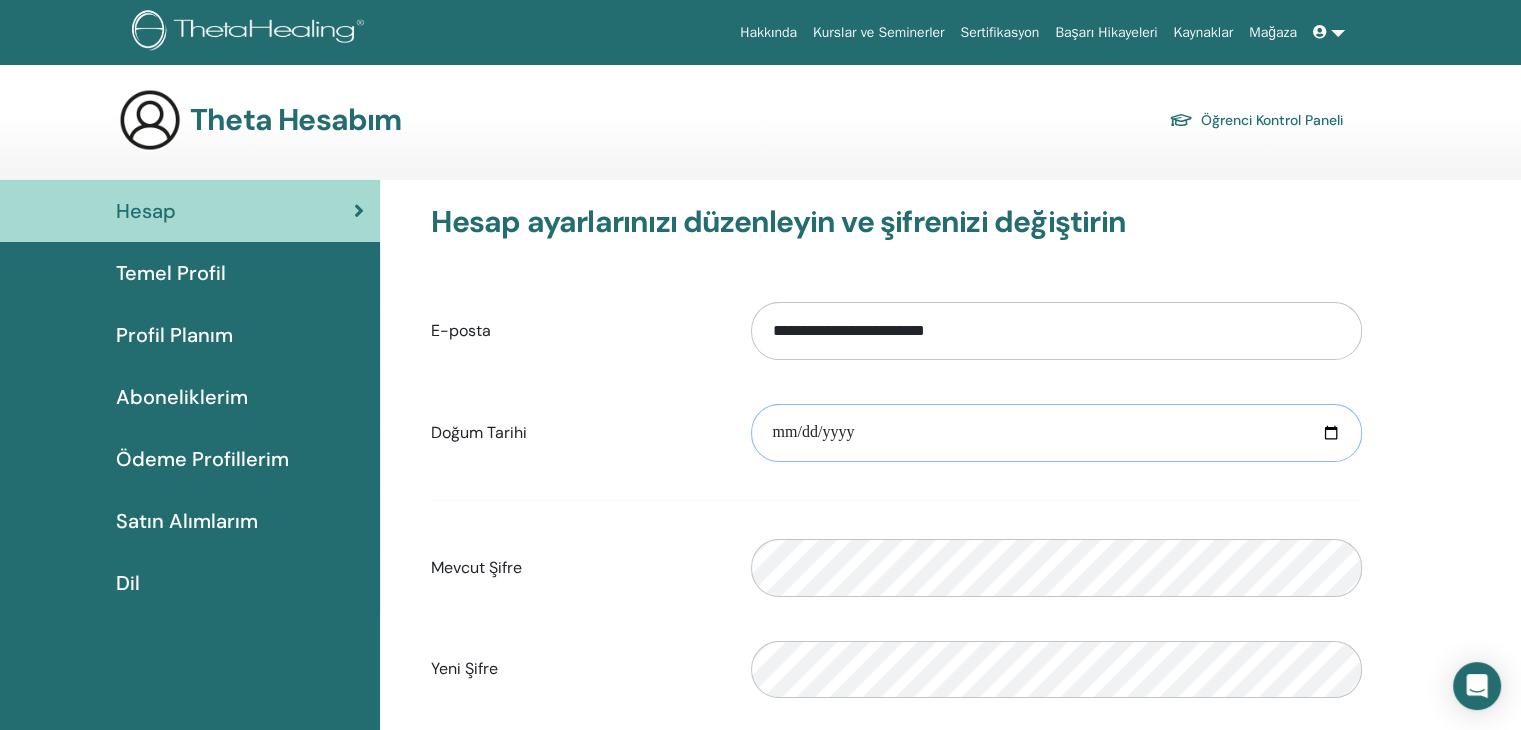 type on "**********" 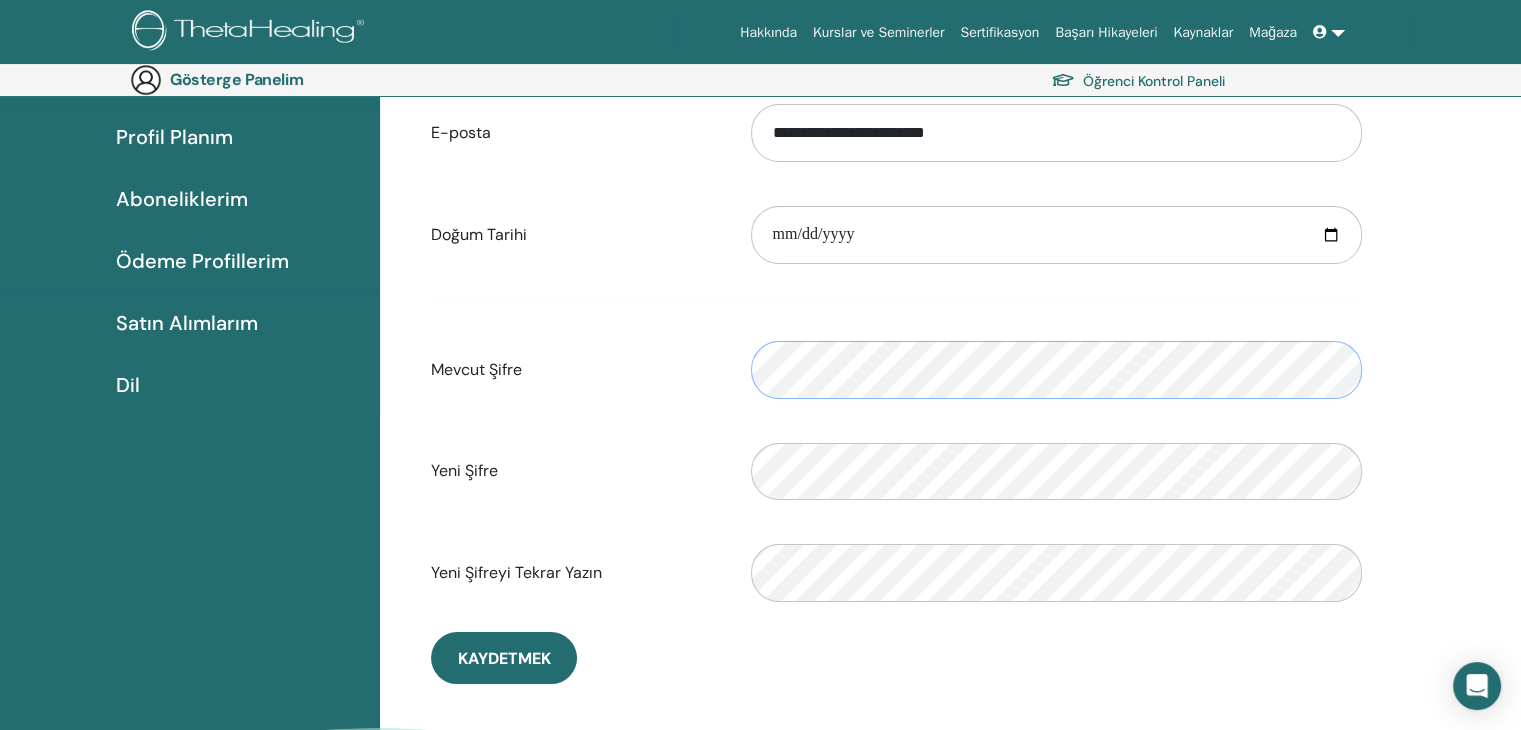 scroll, scrollTop: 232, scrollLeft: 0, axis: vertical 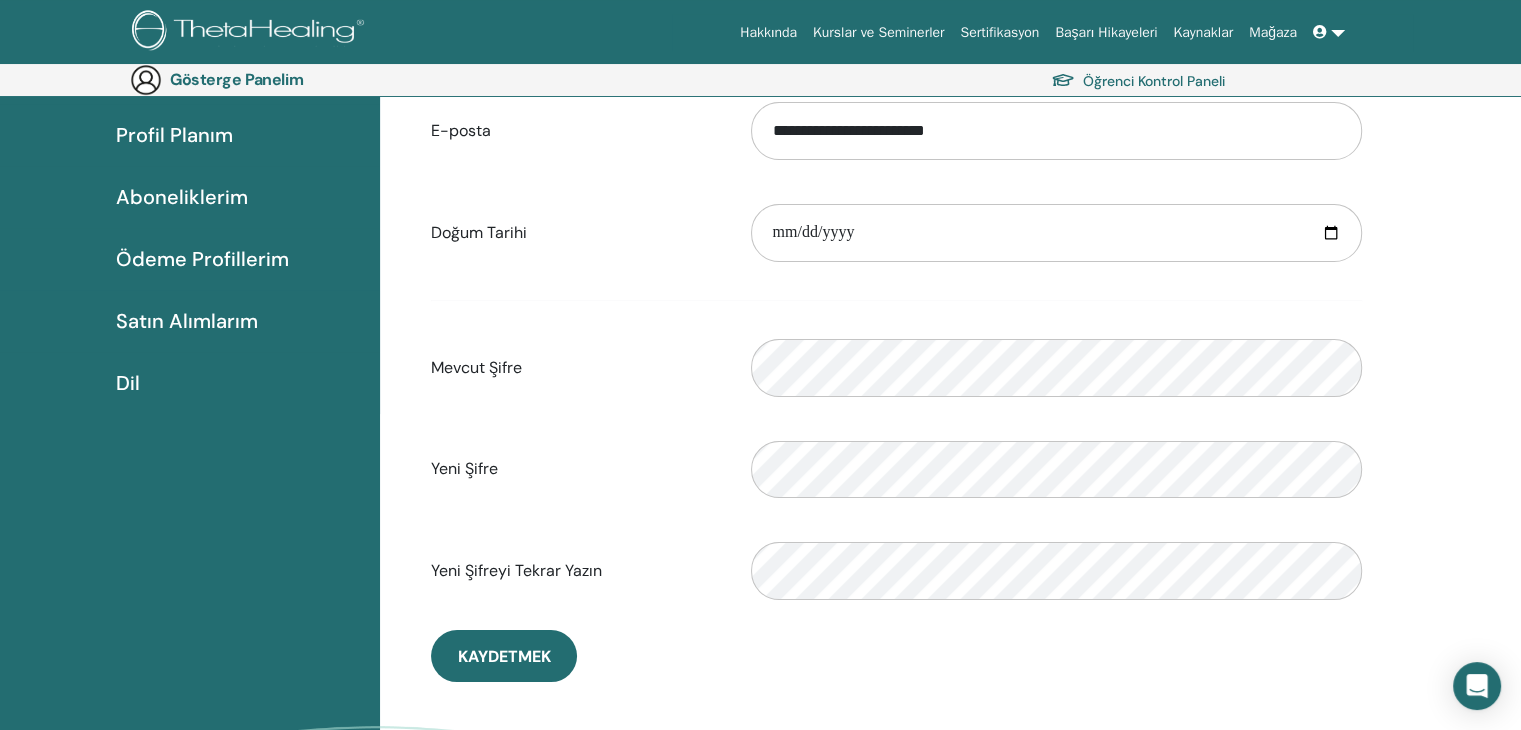click on "Lütfen geçerli bir şifre girin" at bounding box center [1056, 368] 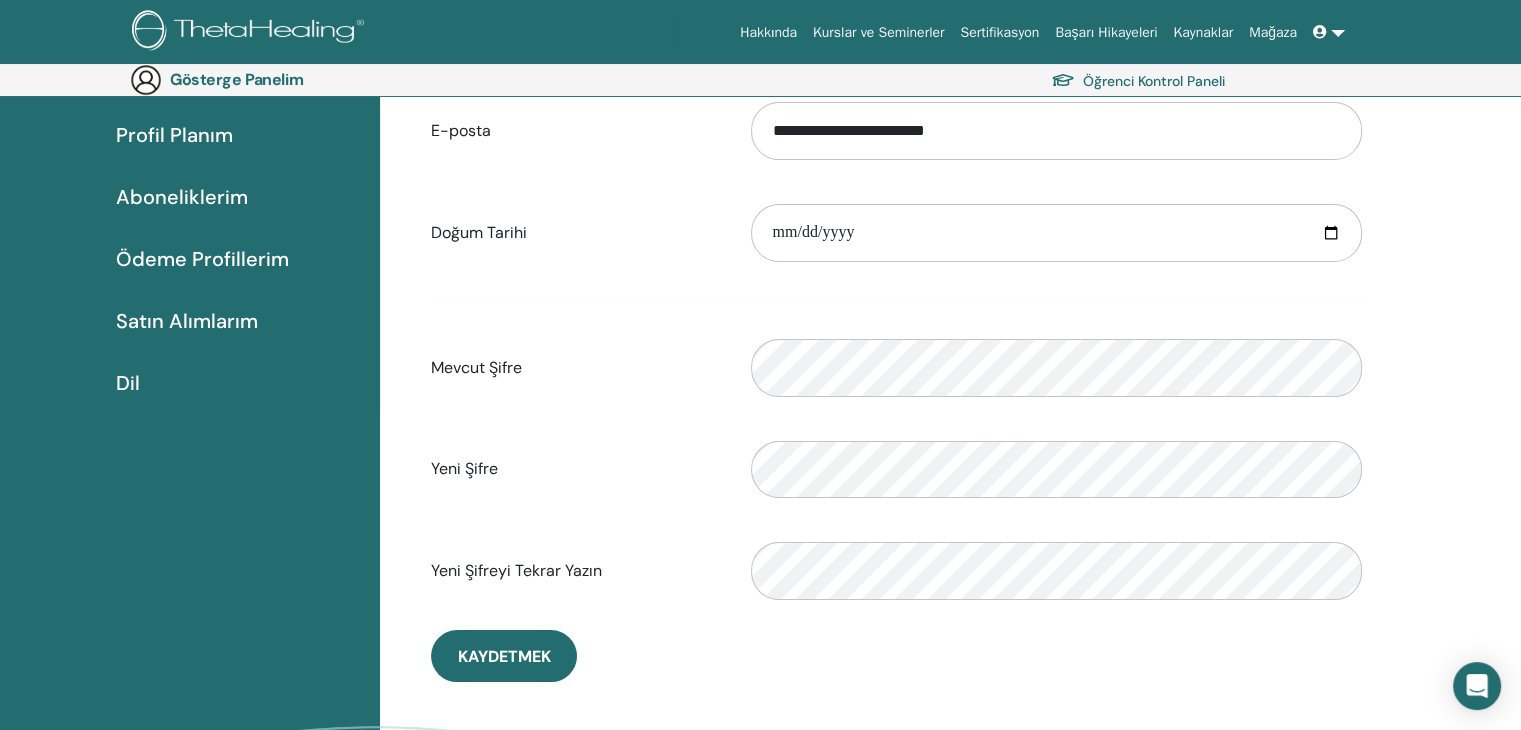 click on "Mevcut Şifre" at bounding box center (576, 368) 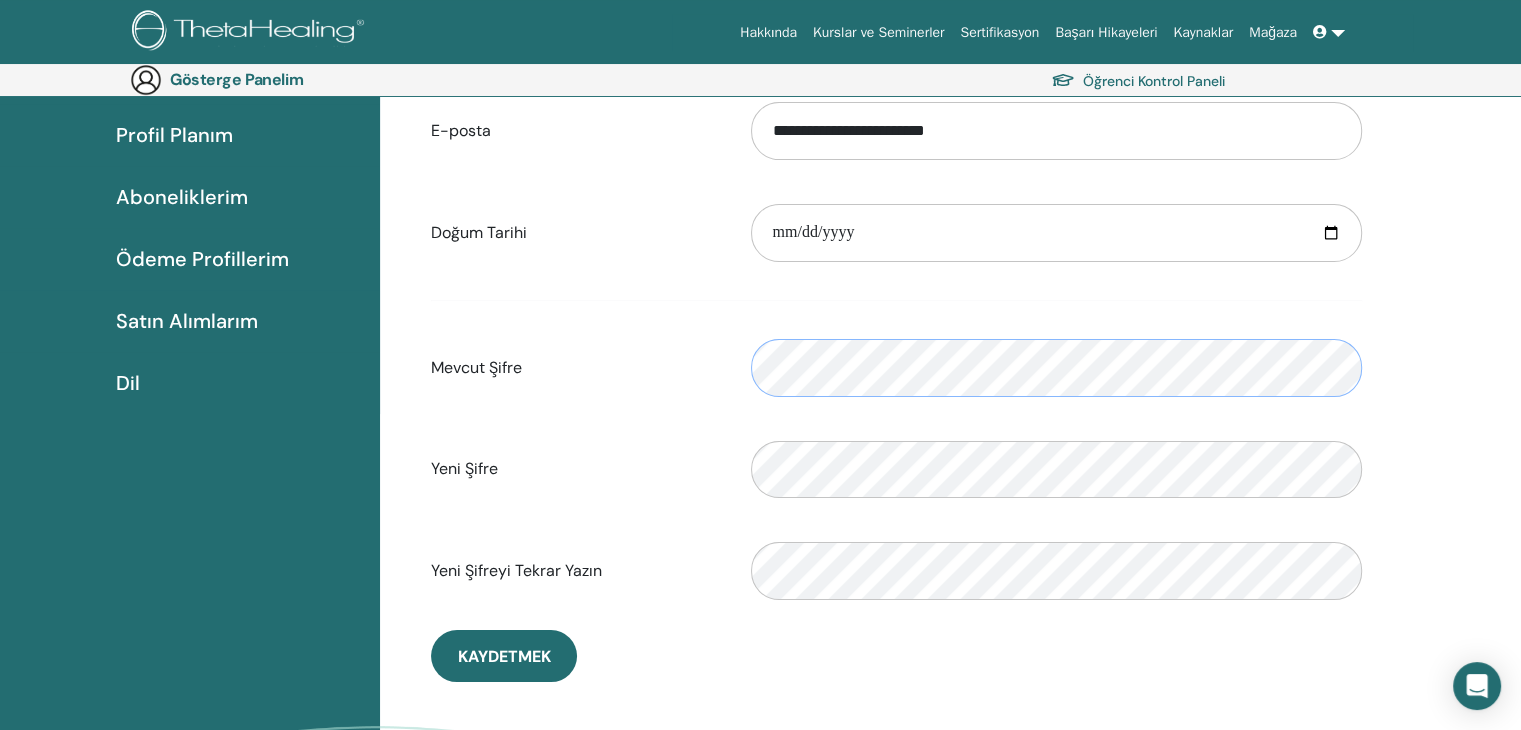 click on "Mevcut Şifre
Lütfen geçerli bir şifre girin" at bounding box center [896, 368] 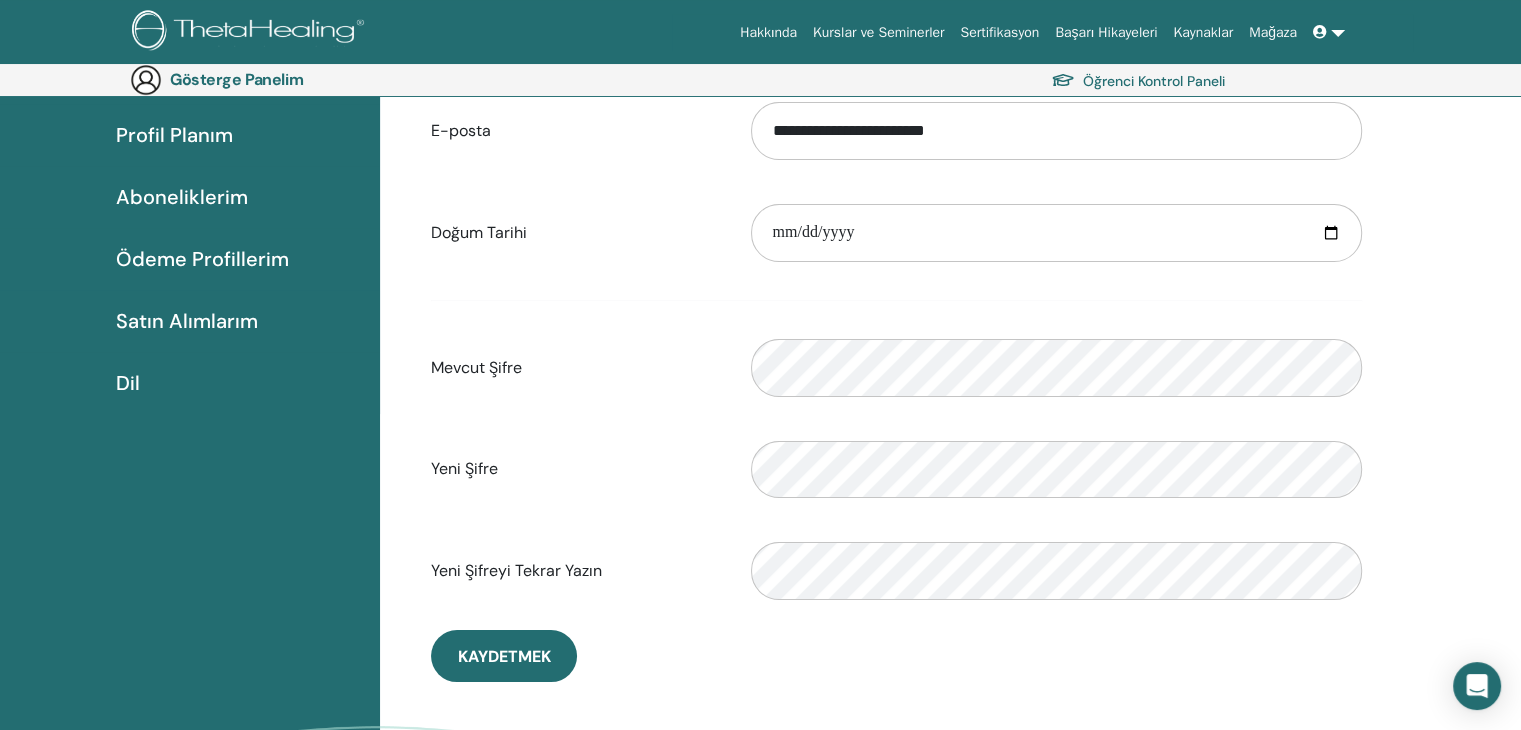 click on "Mevcut Şifre
Lütfen geçerli bir şifre girin" at bounding box center [896, 368] 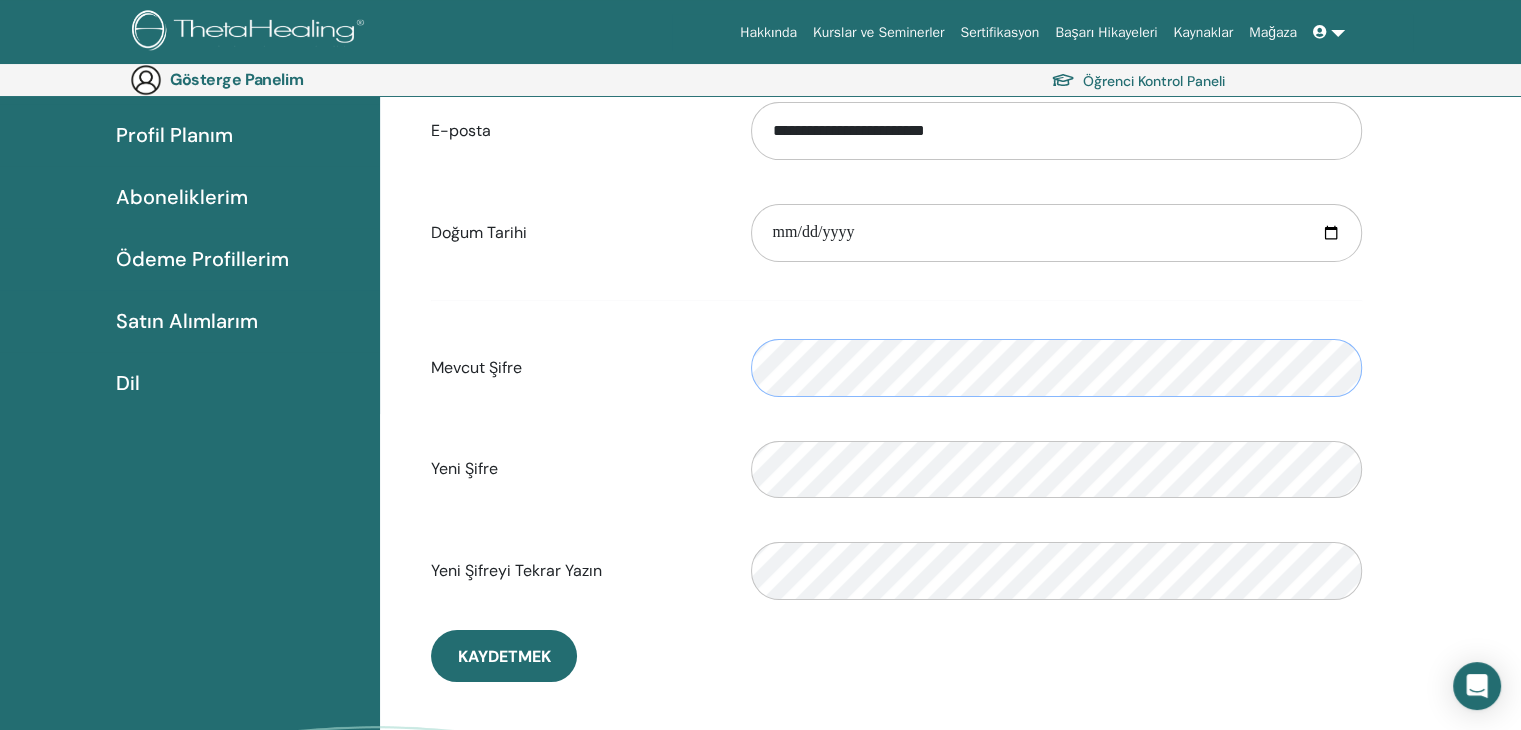 click on "Mevcut Şifre
Lütfen geçerli bir şifre girin" at bounding box center [896, 368] 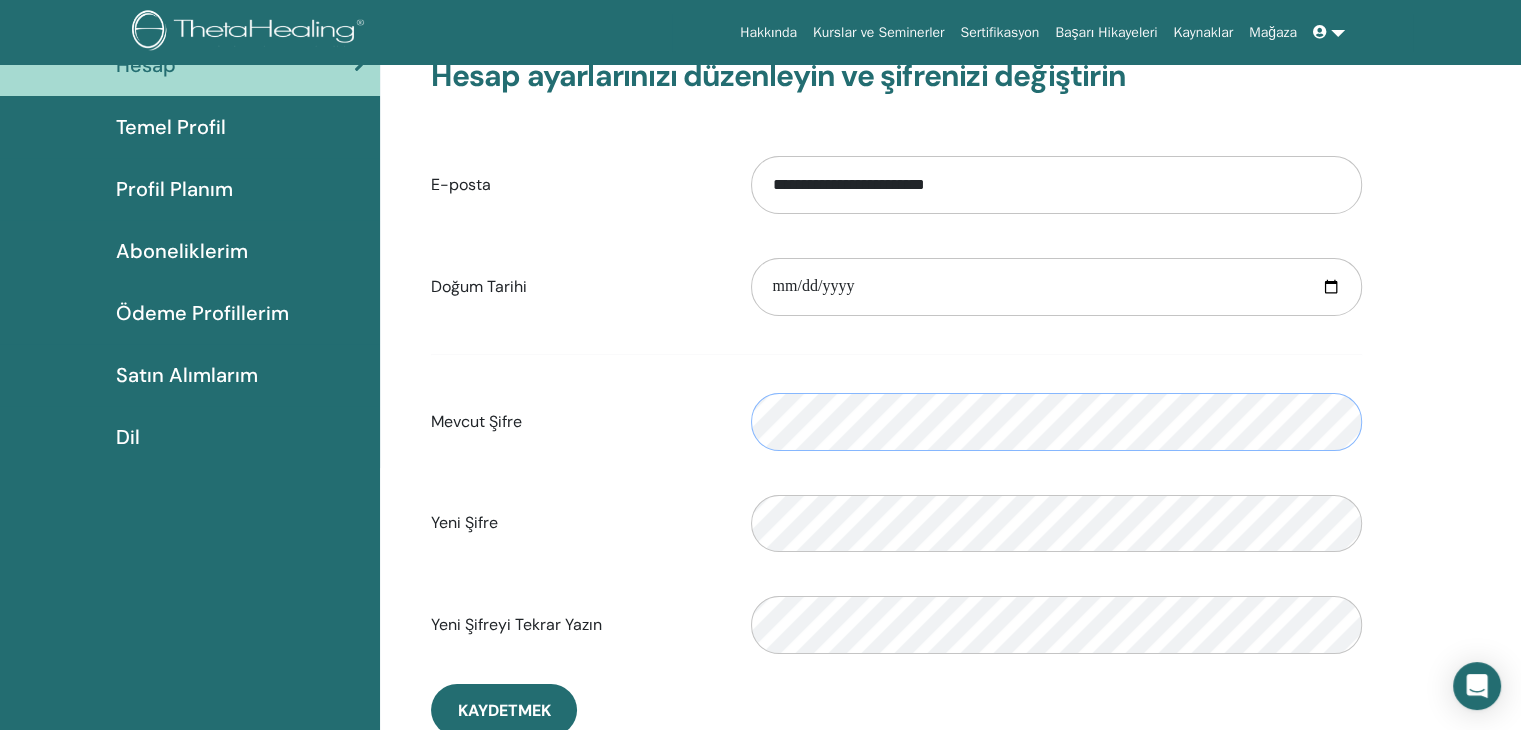 scroll, scrollTop: 0, scrollLeft: 0, axis: both 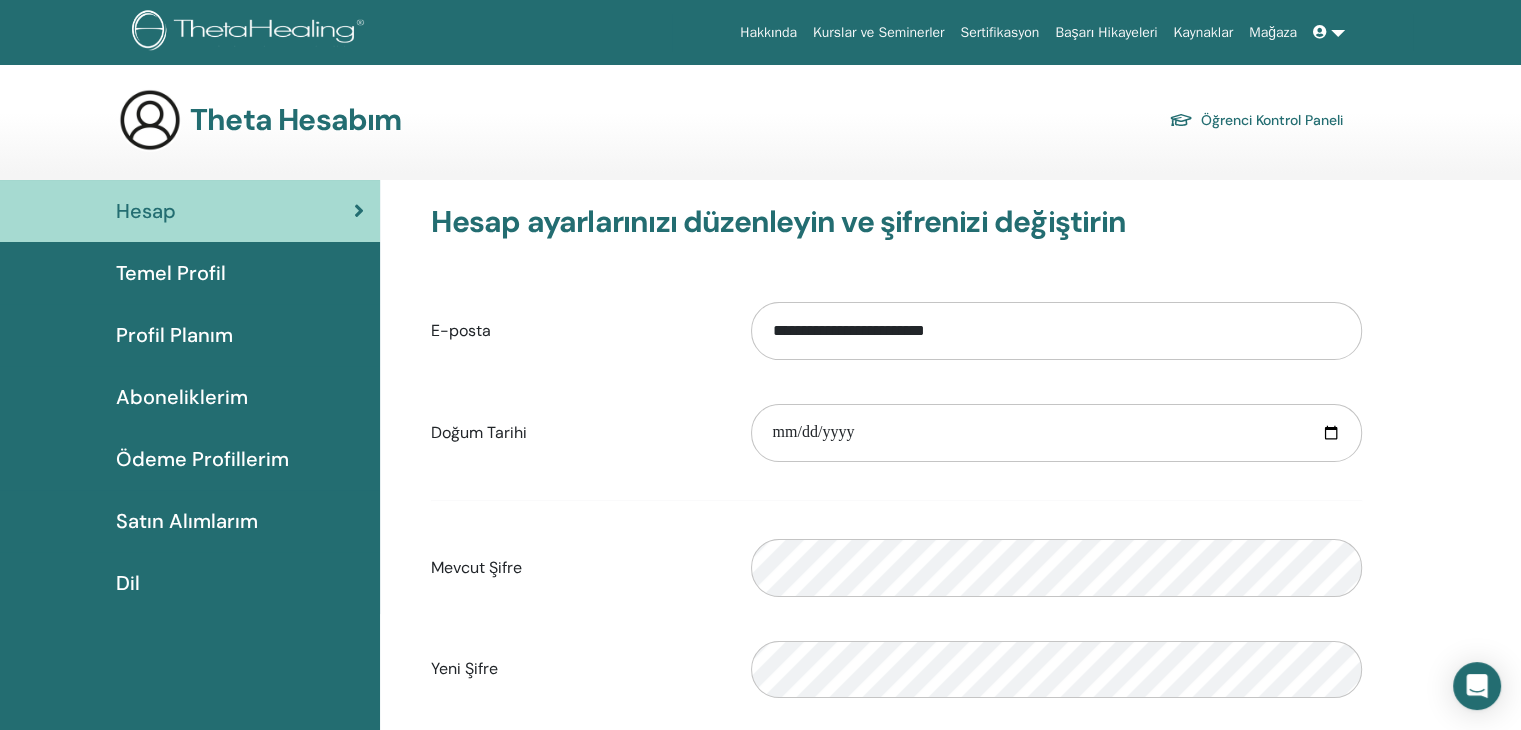 click on "Aboneliklerim" at bounding box center (182, 397) 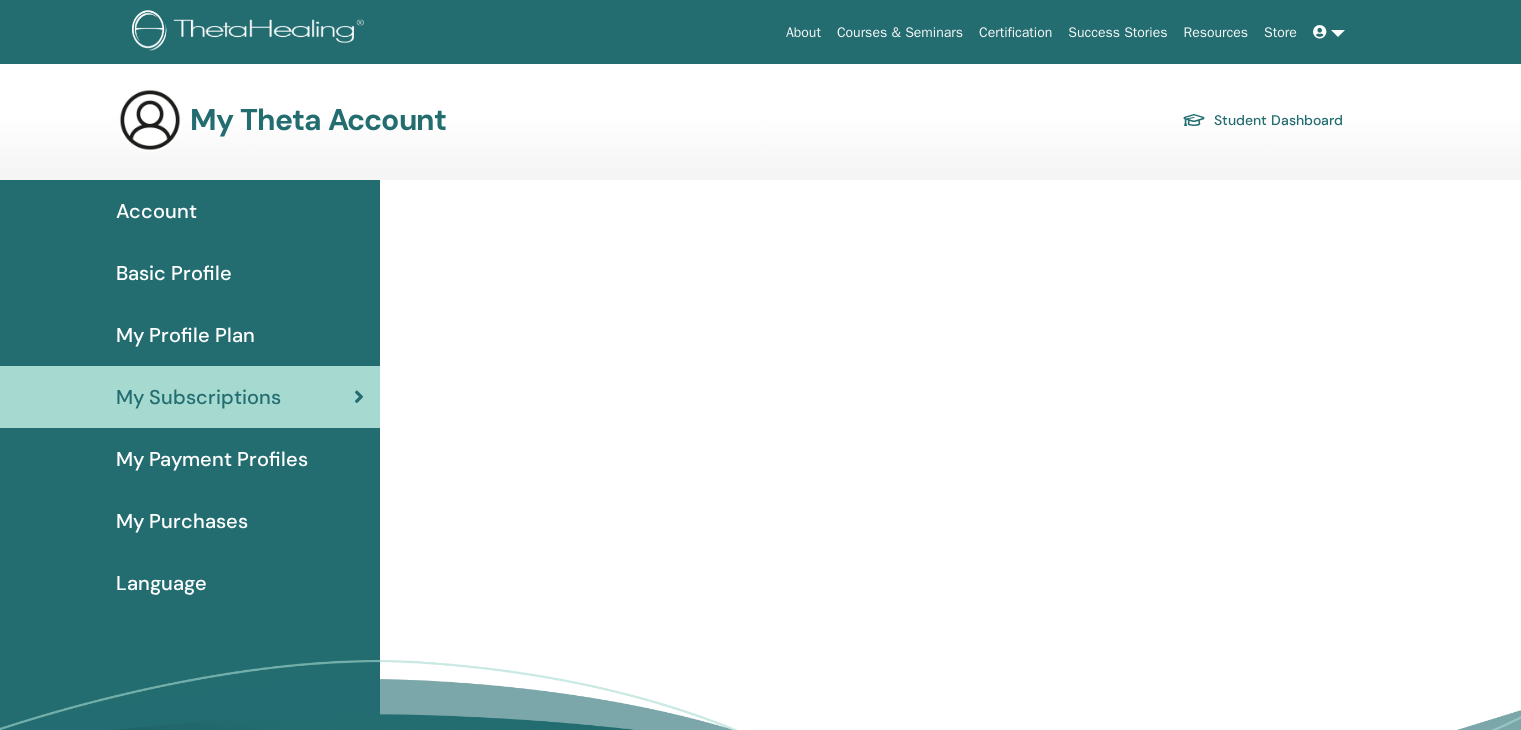 scroll, scrollTop: 0, scrollLeft: 0, axis: both 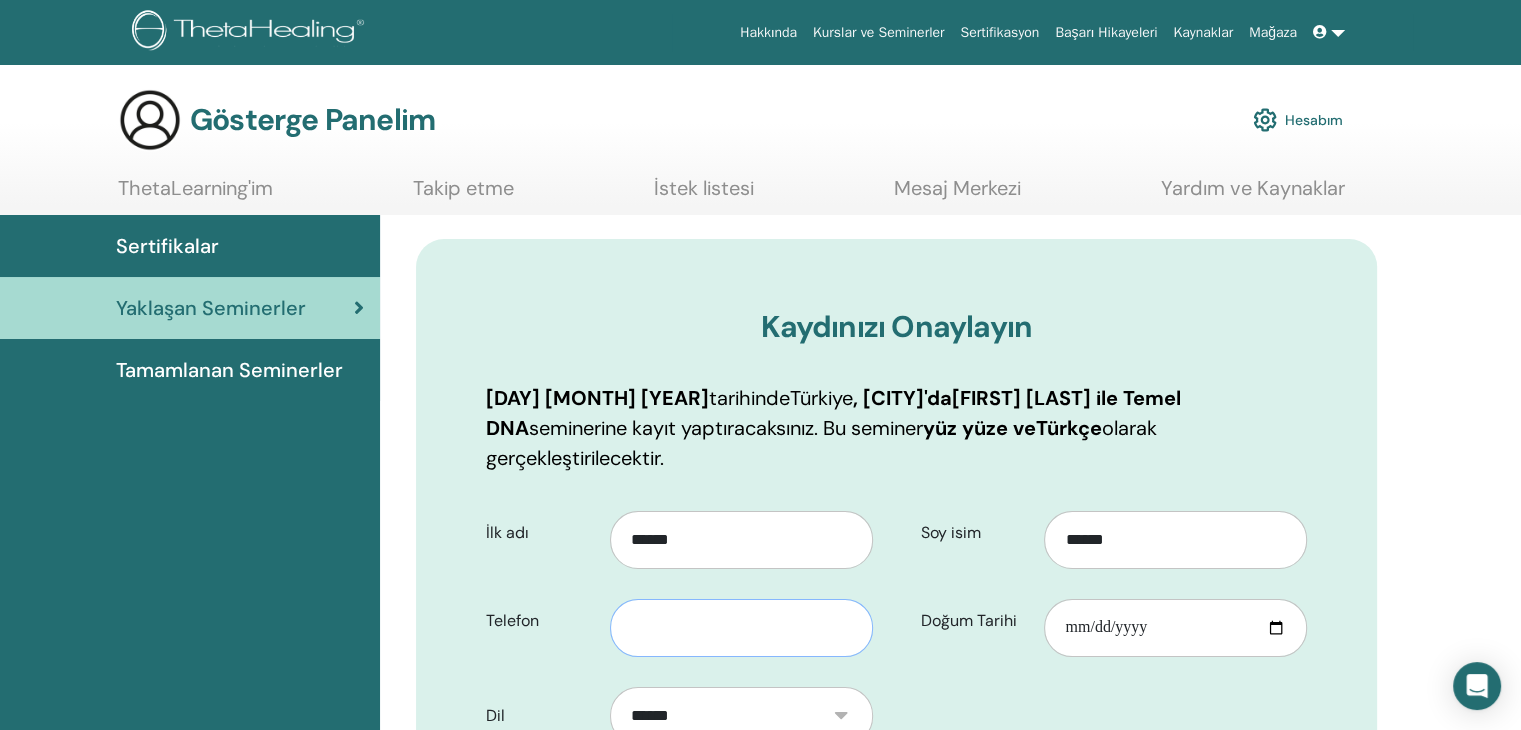 click at bounding box center [741, 628] 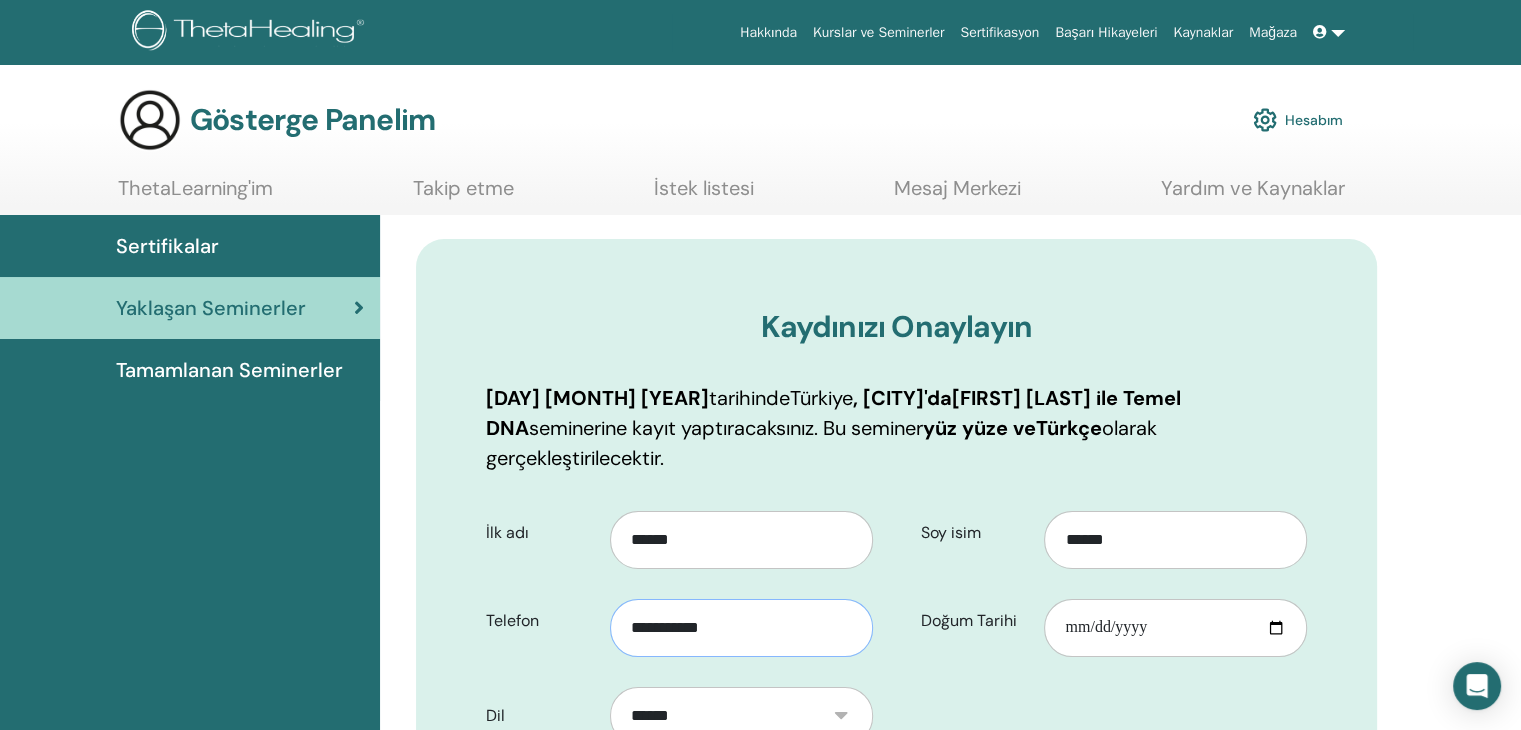 type on "**********" 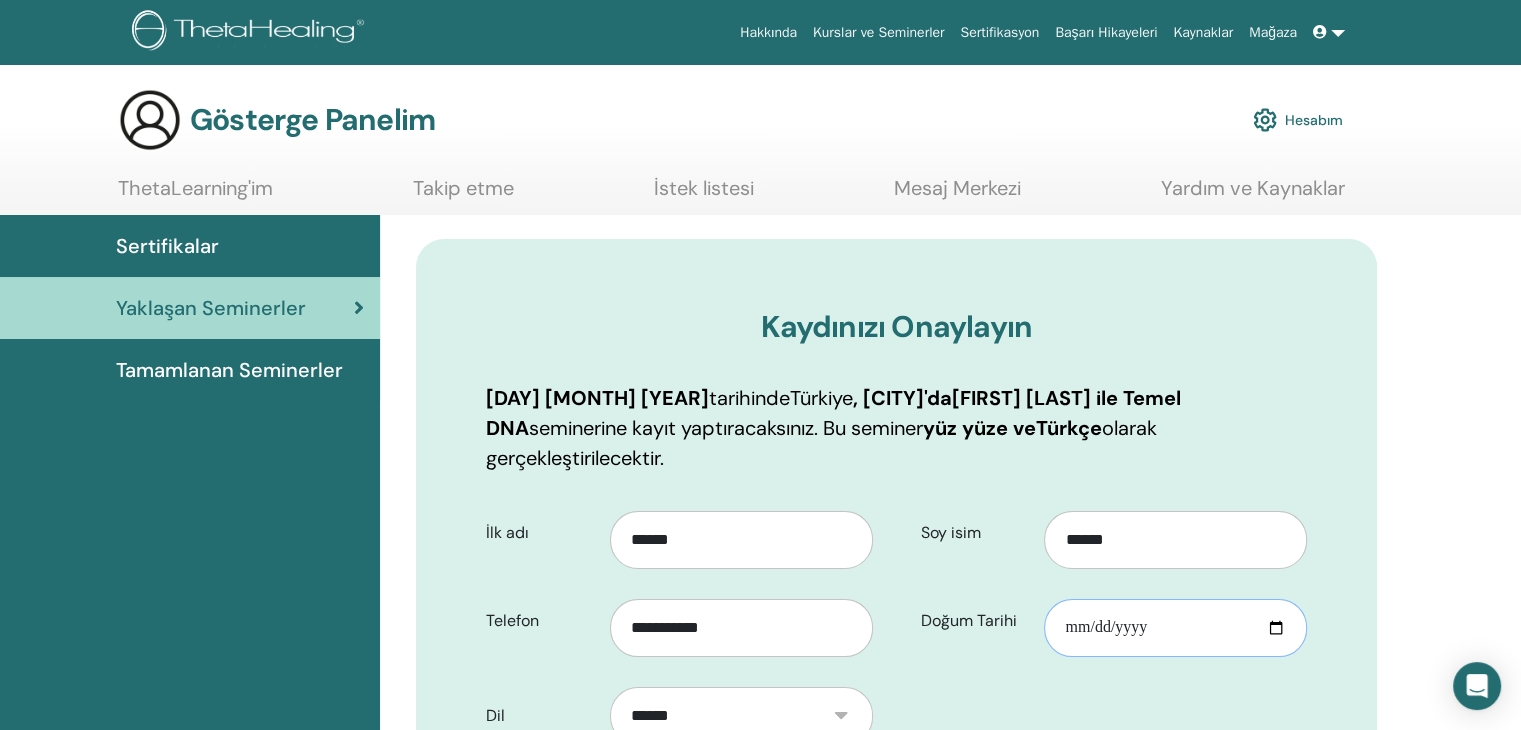 click on "Doğum Tarihi" at bounding box center [1175, 628] 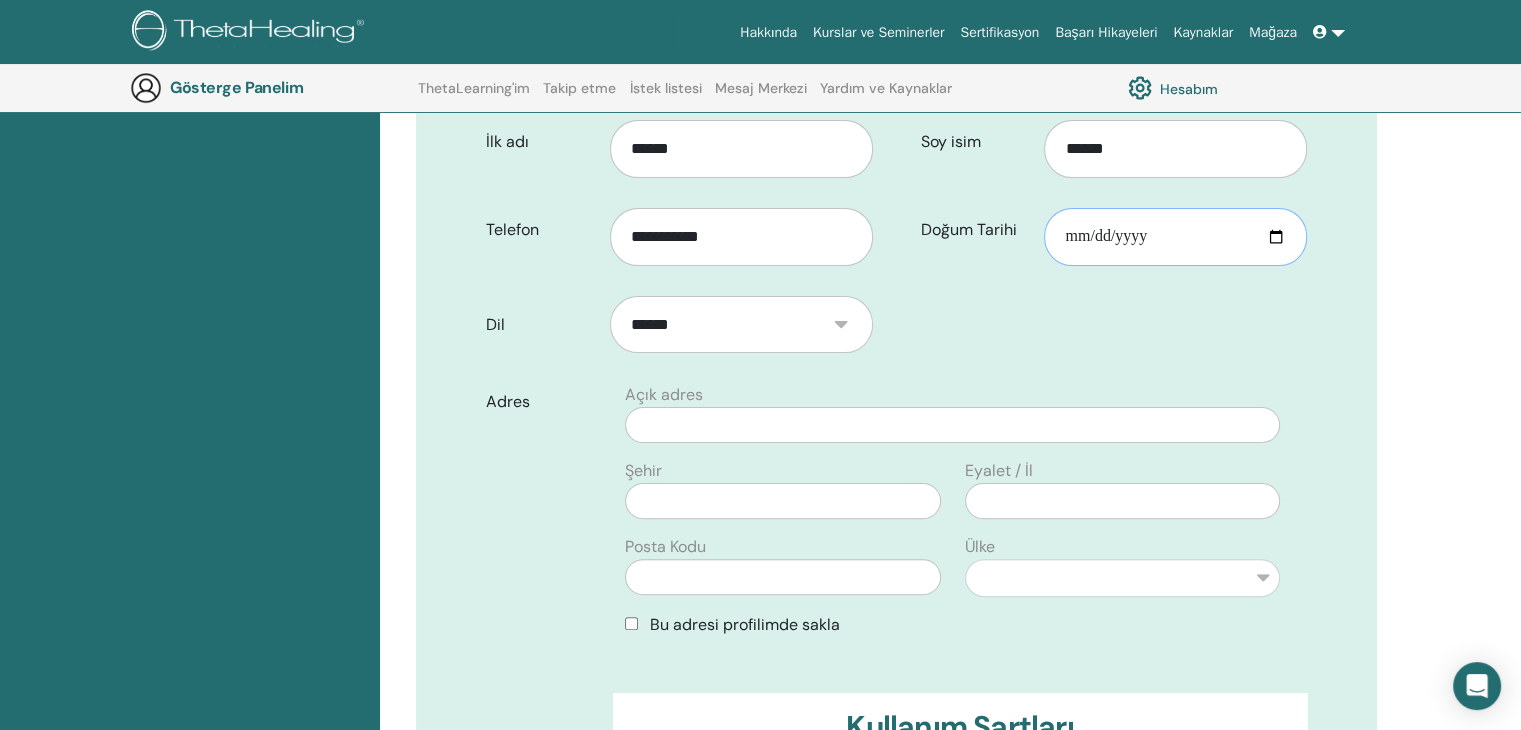 scroll, scrollTop: 448, scrollLeft: 0, axis: vertical 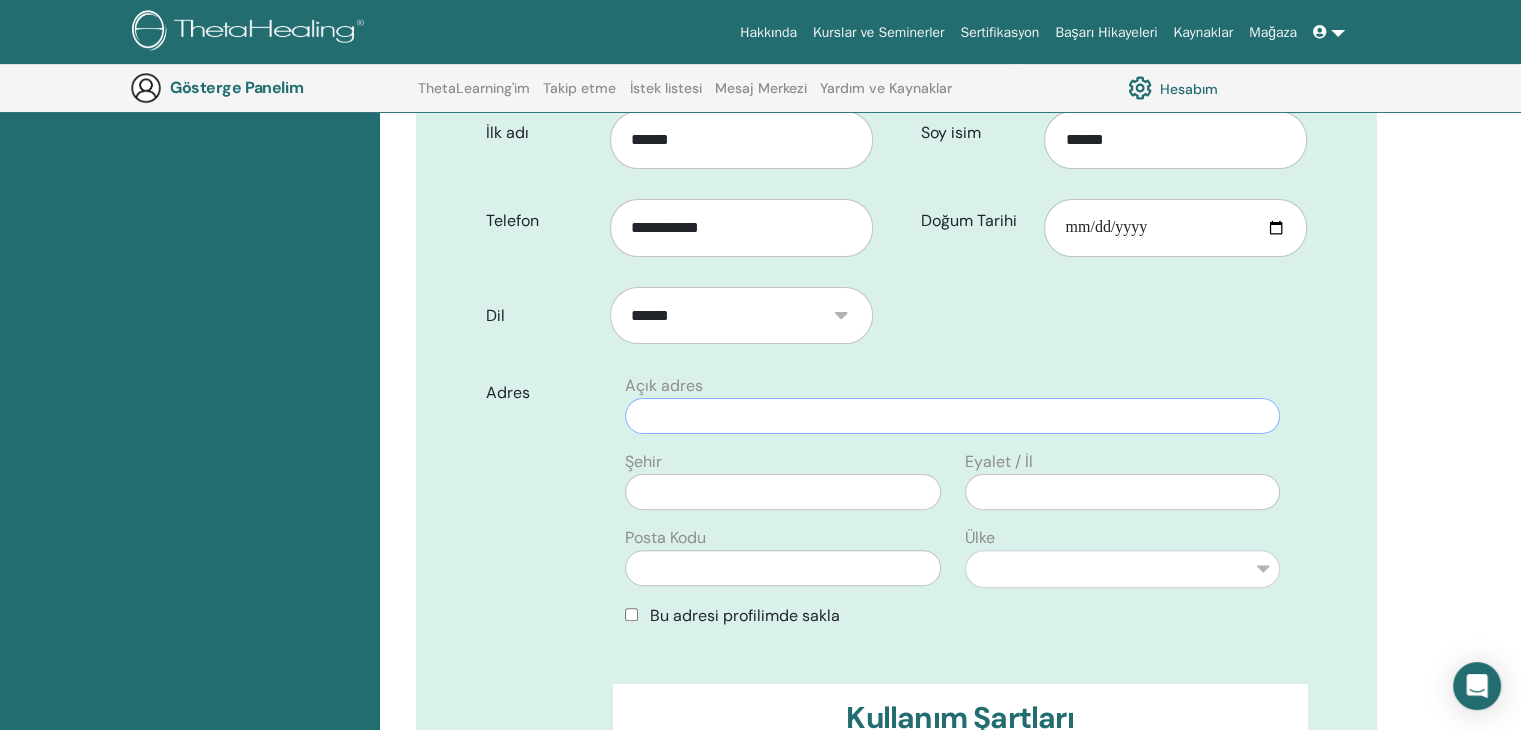 click at bounding box center [952, 416] 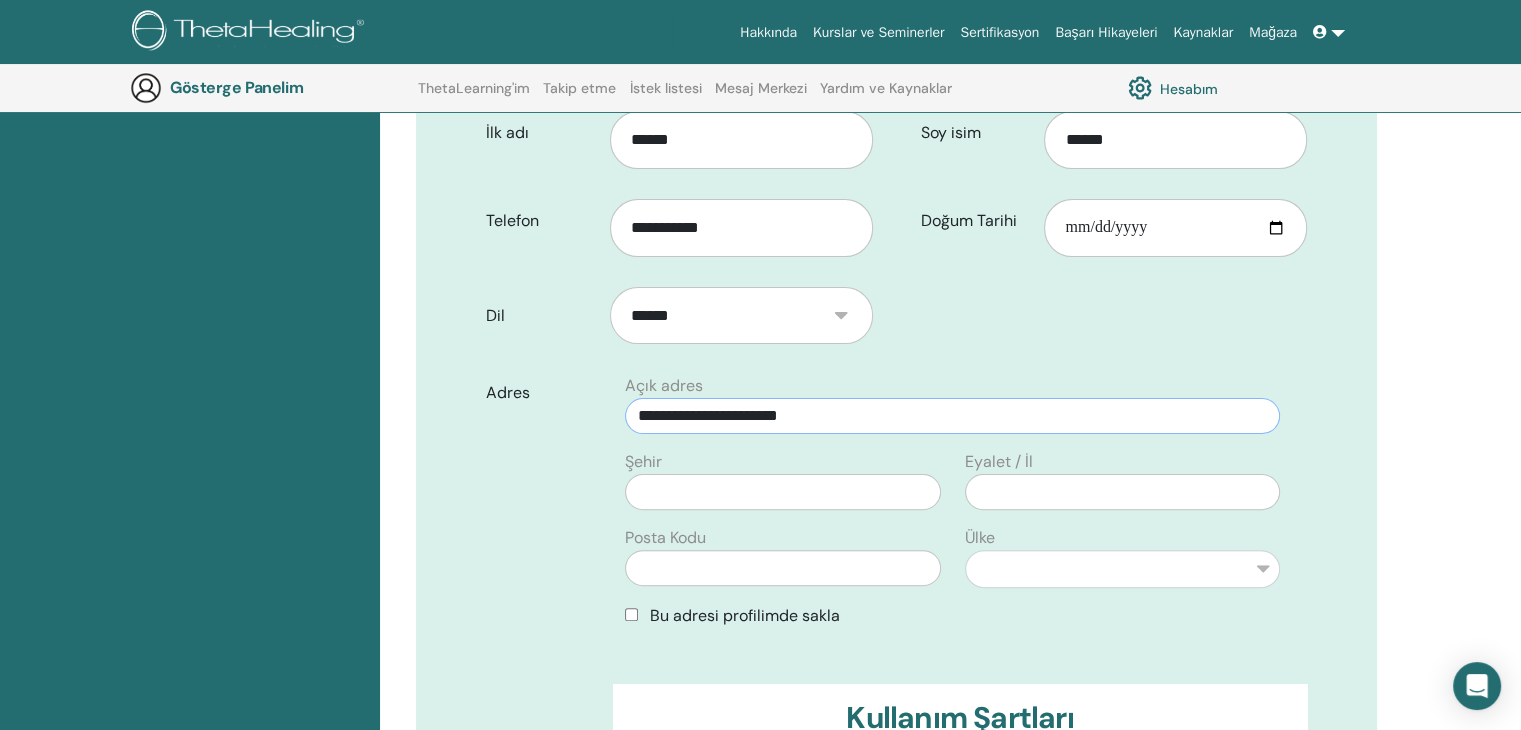 click on "**********" at bounding box center (952, 416) 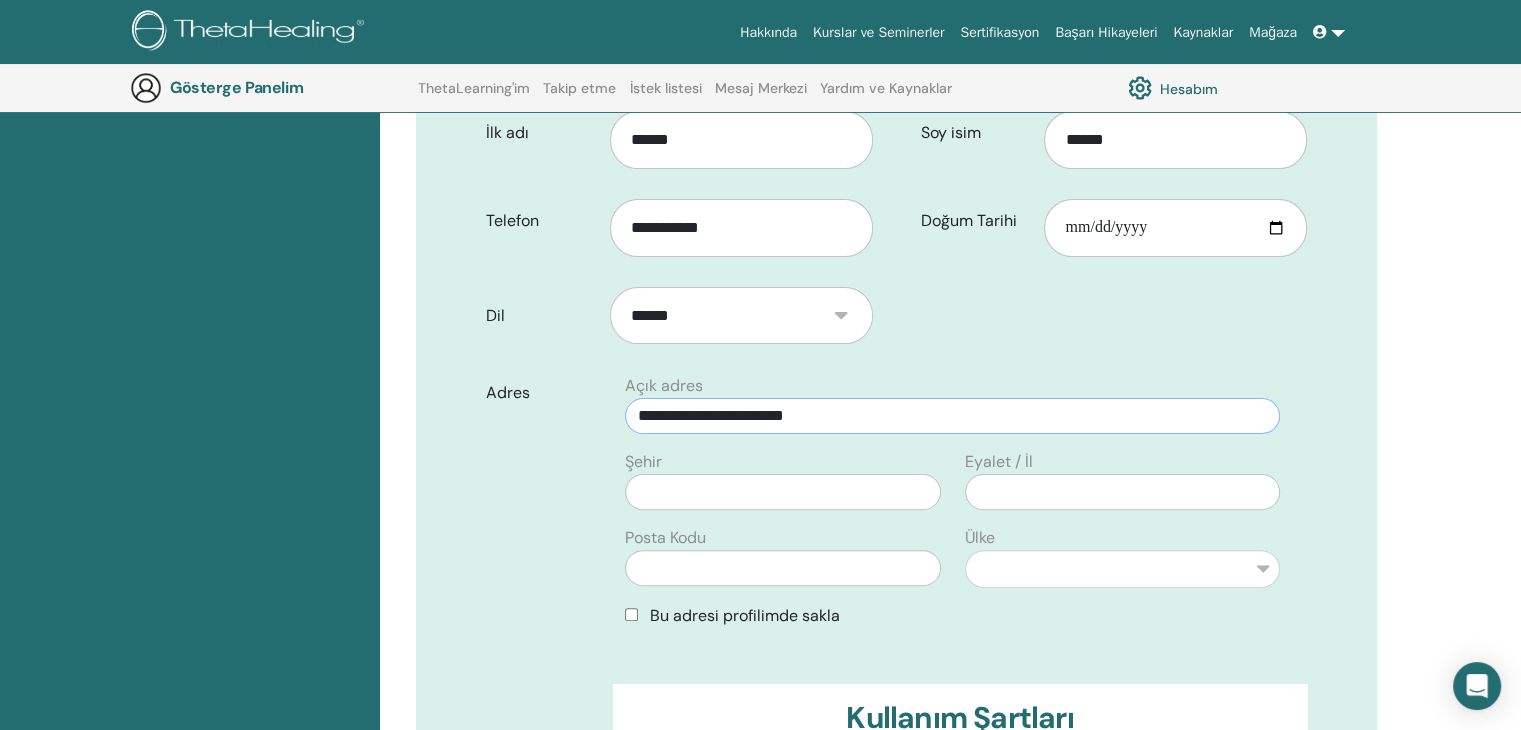 click on "**********" at bounding box center [952, 416] 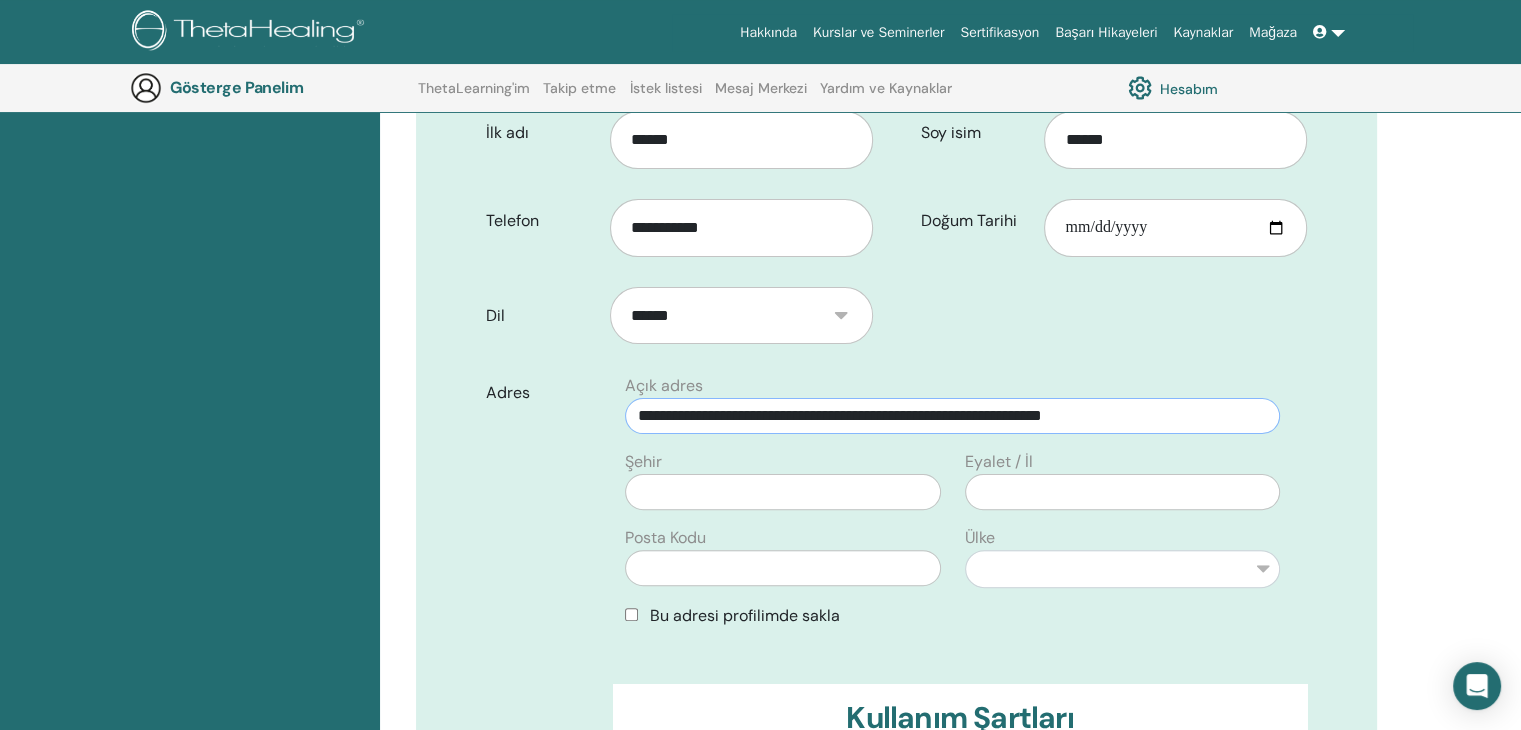 type on "**********" 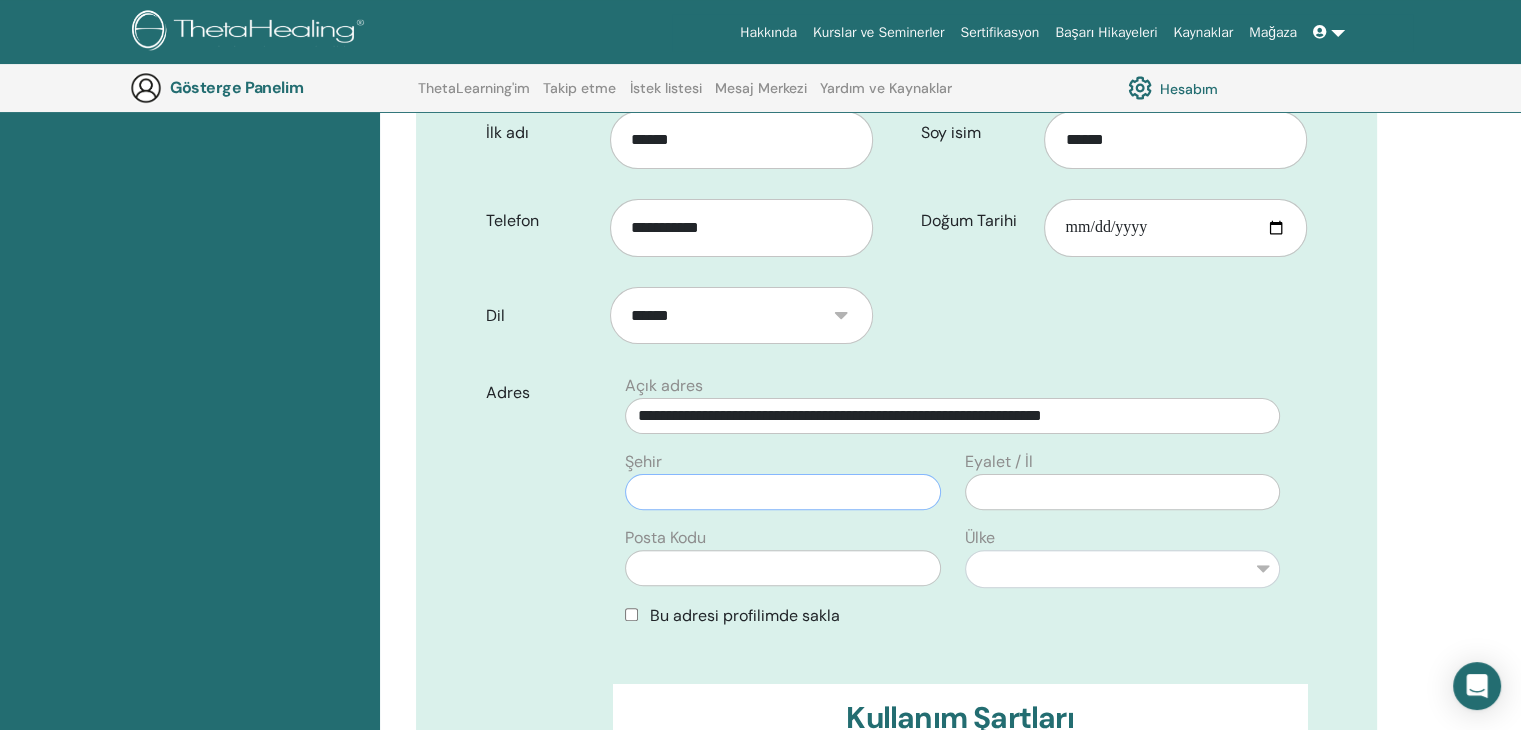 click at bounding box center [782, 492] 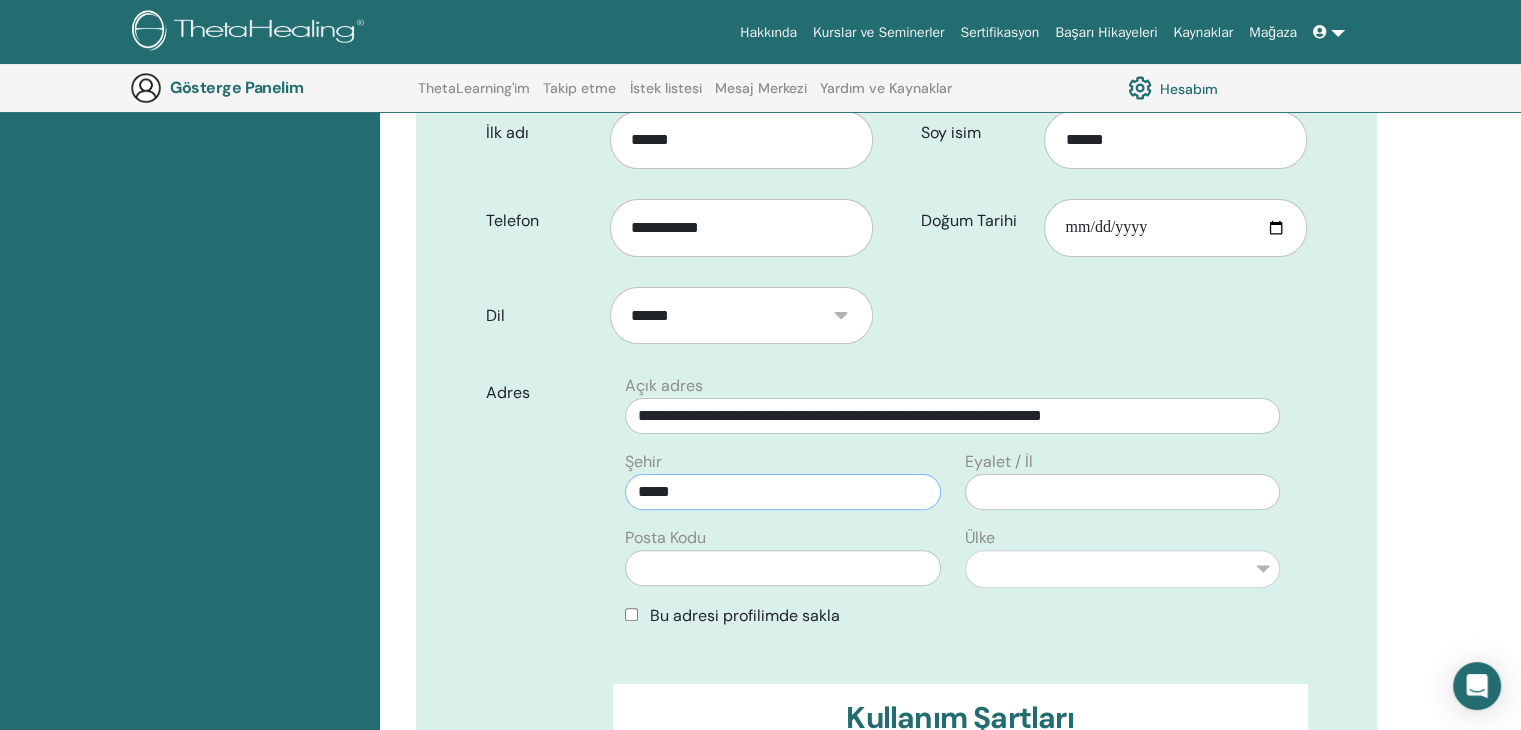 type on "*****" 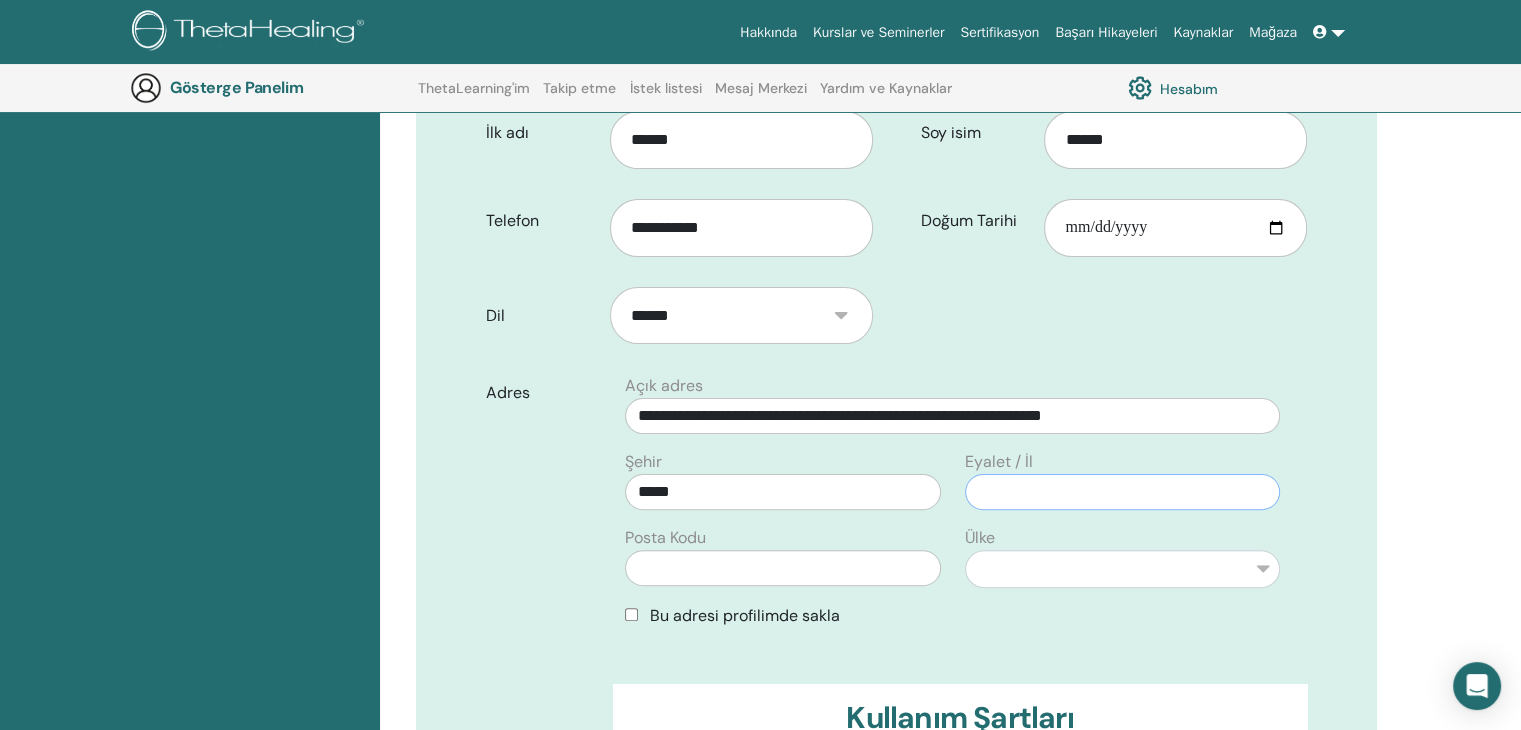 click at bounding box center [1122, 492] 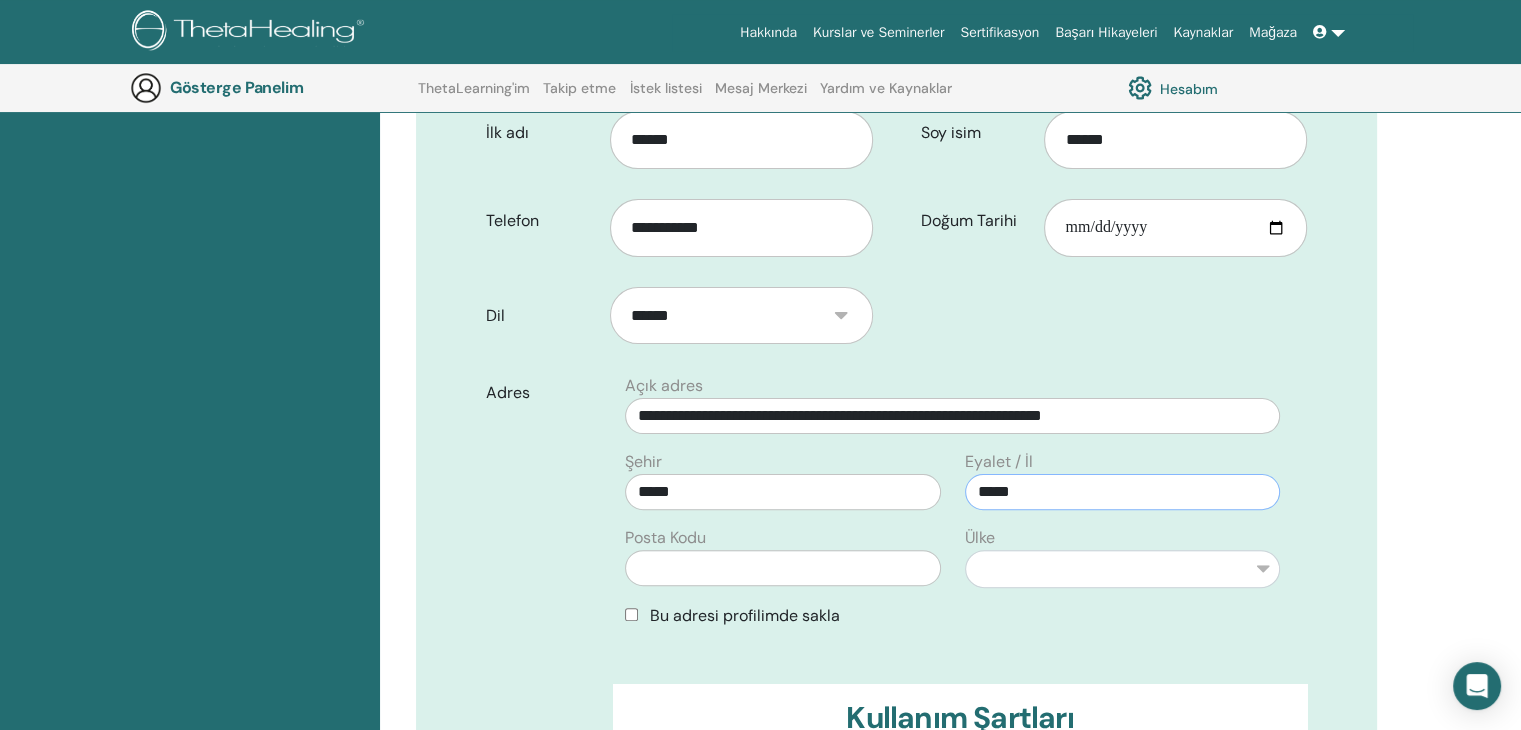 type on "*****" 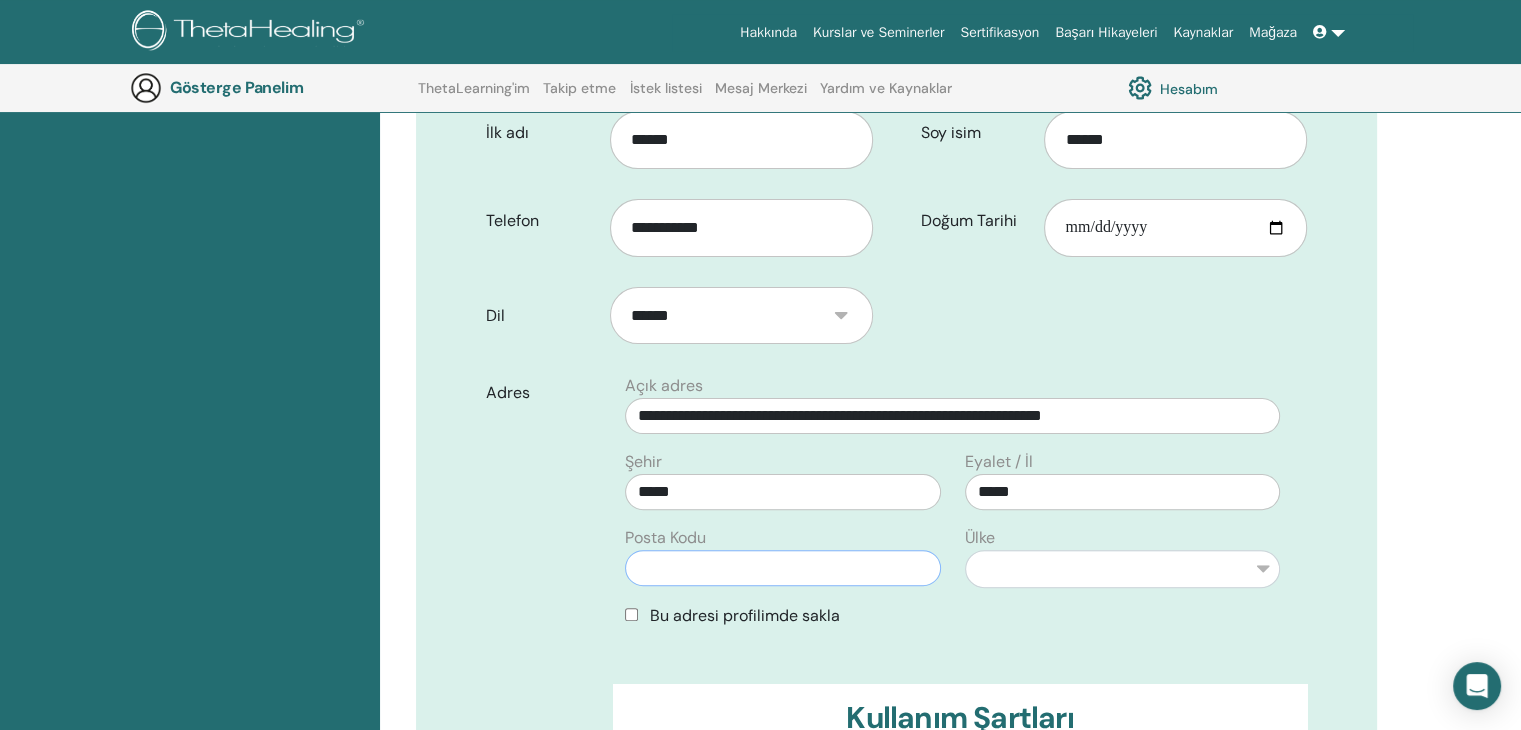 click at bounding box center (782, 568) 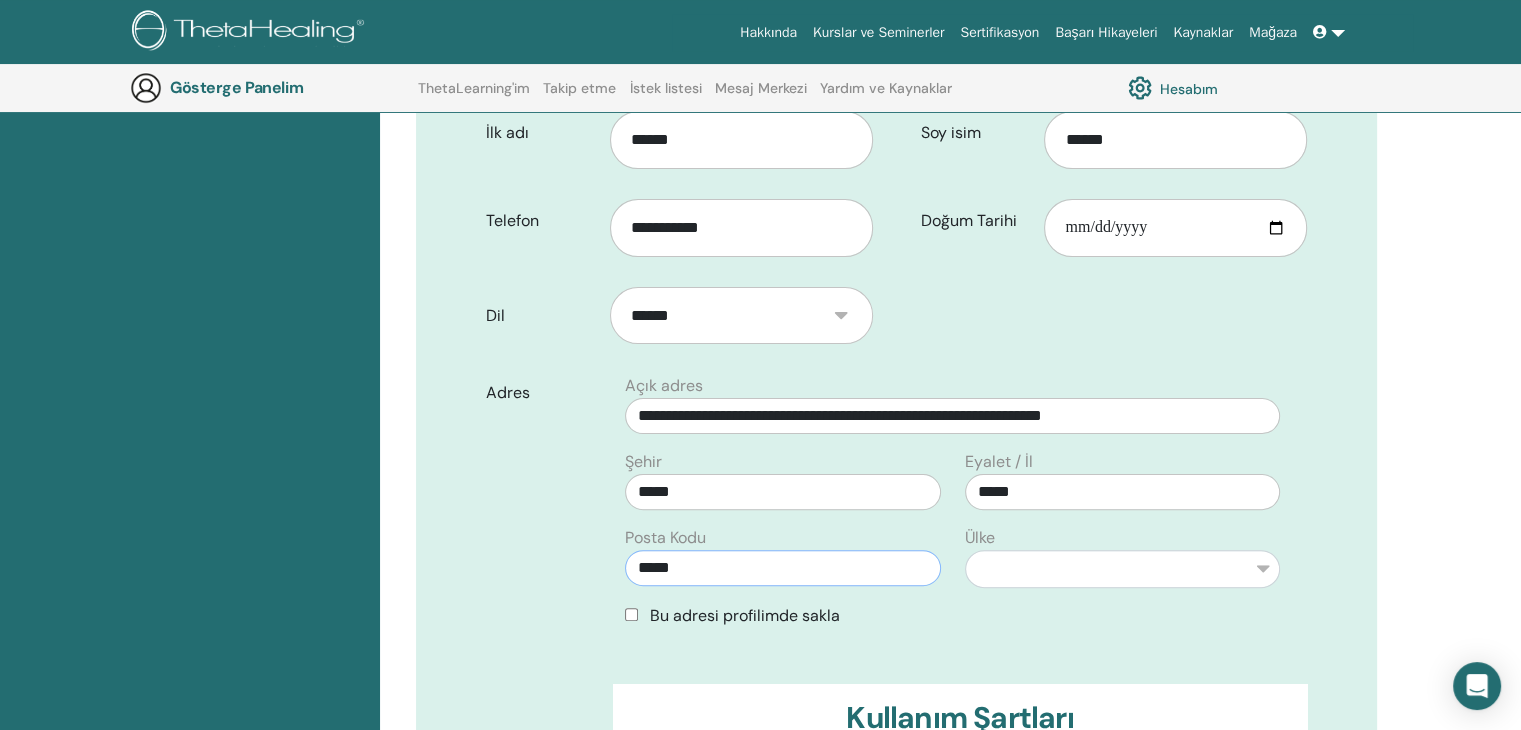 type on "*****" 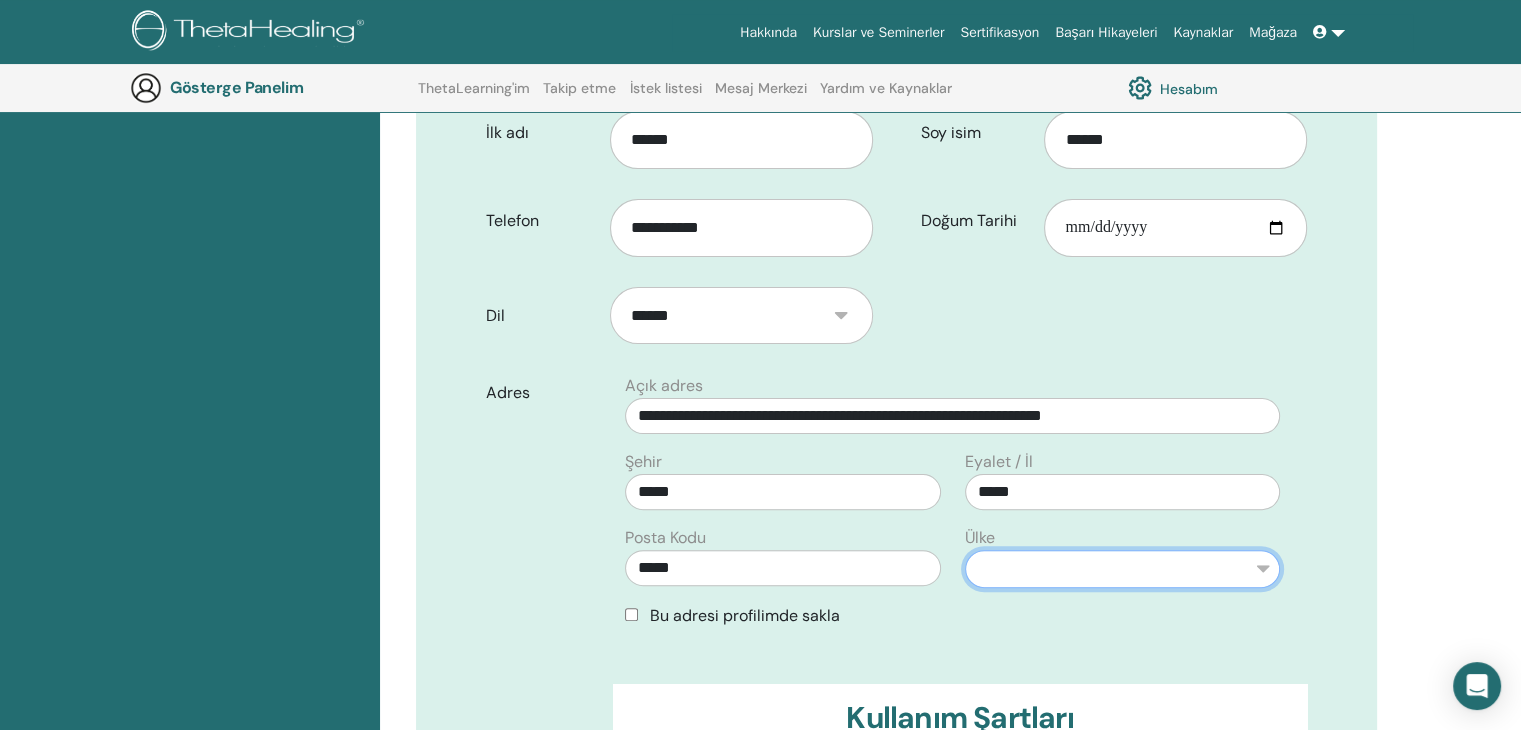 click on "**********" at bounding box center (1122, 569) 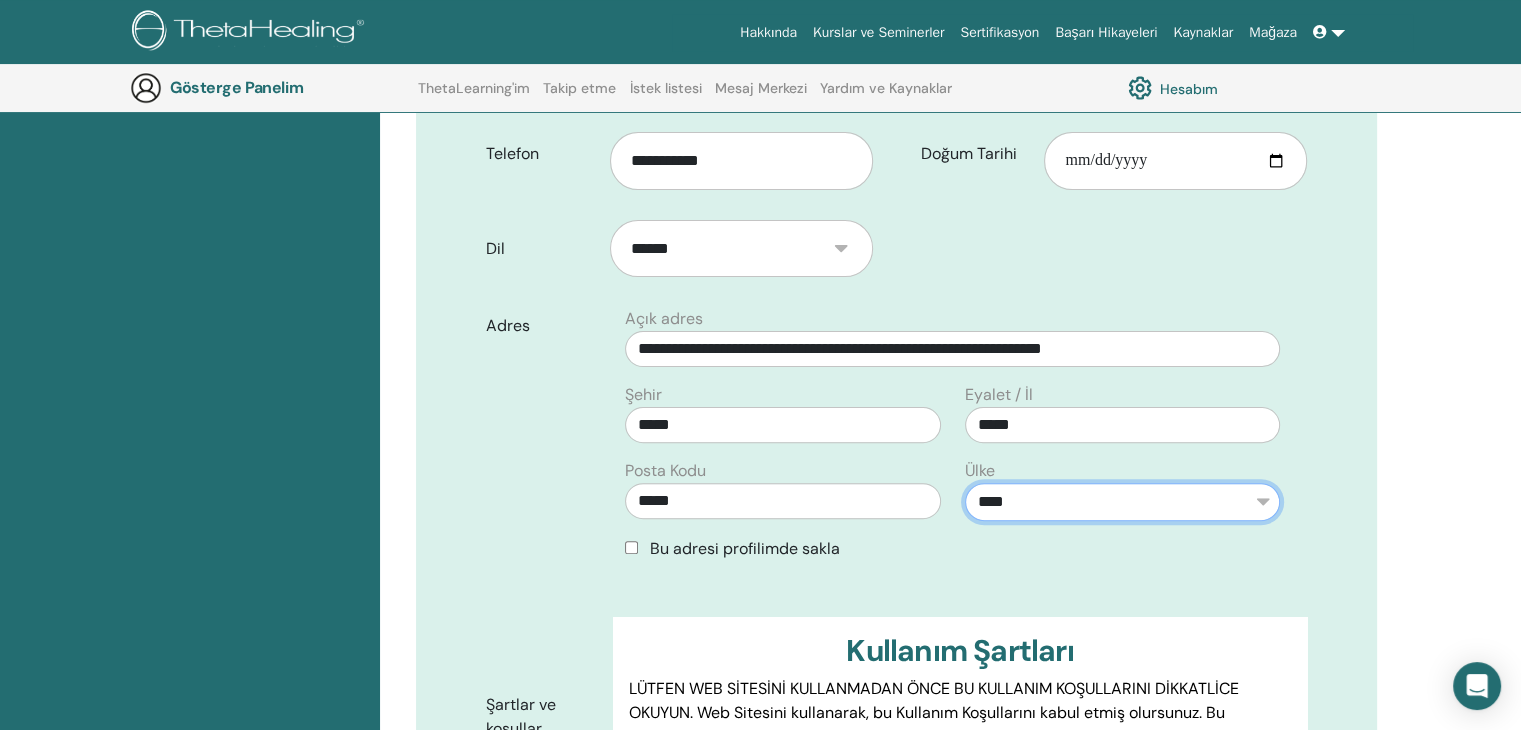 scroll, scrollTop: 648, scrollLeft: 0, axis: vertical 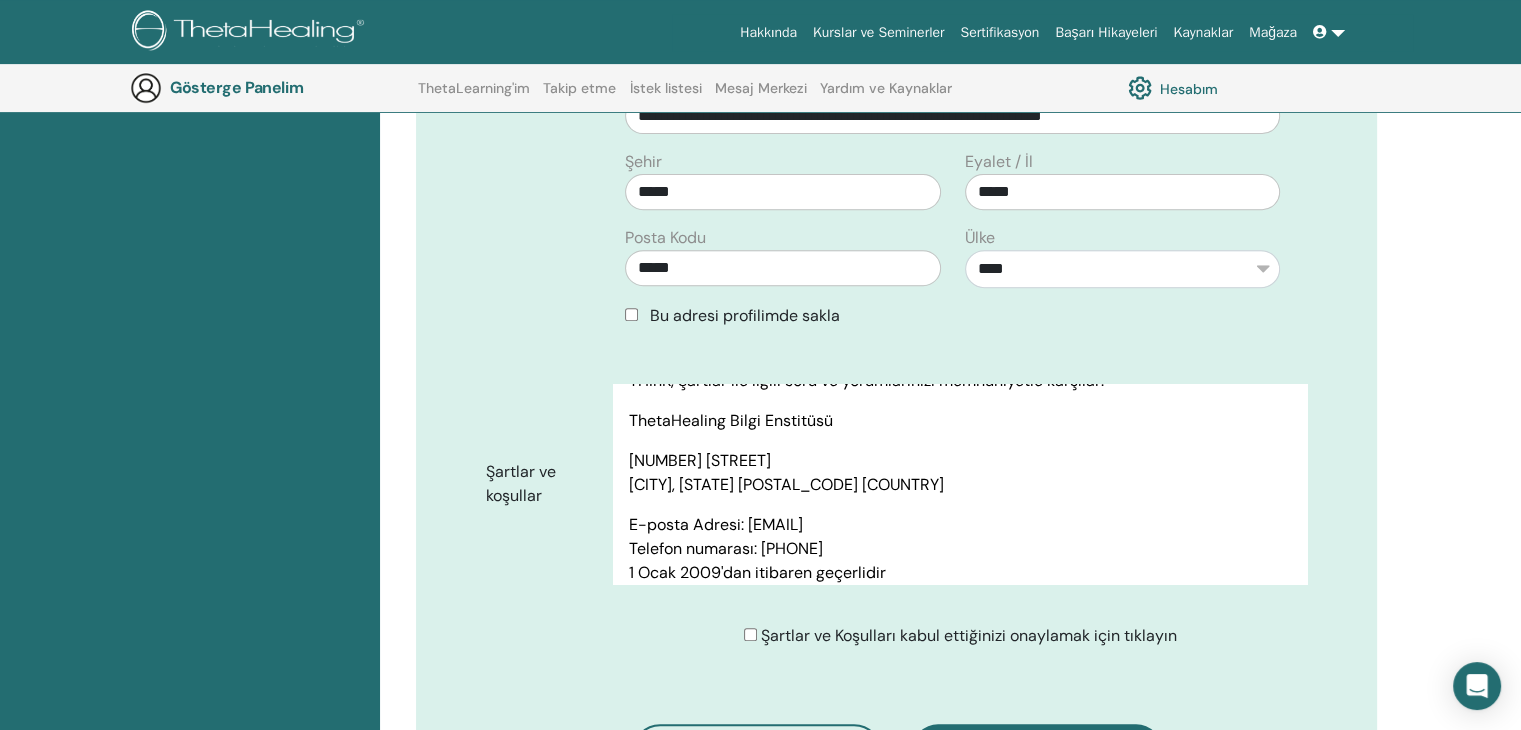 click on "Şartlar ve Koşulları kabul ettiğinizi onaylamak için tıklayın" at bounding box center [960, 636] 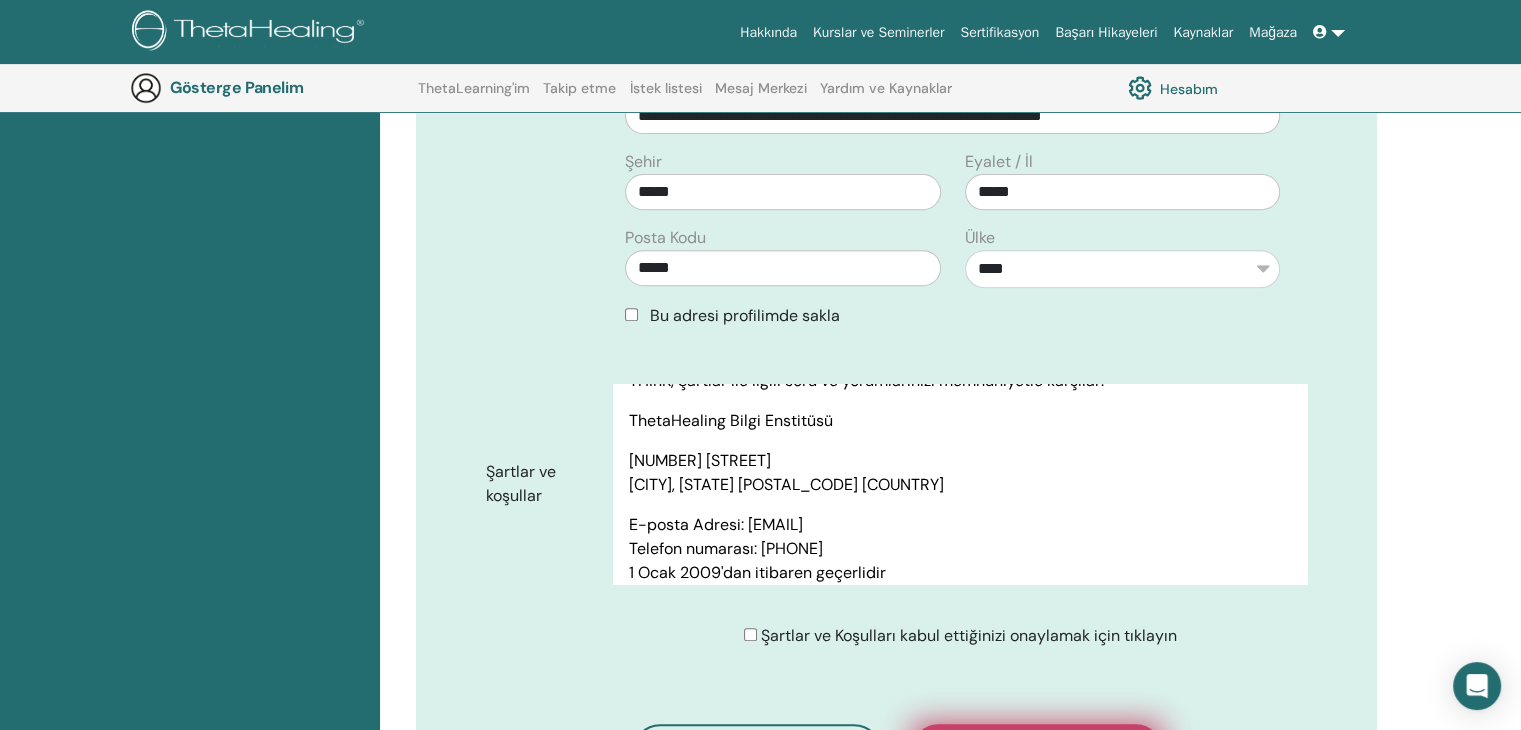 click on "Kaydı onayla" at bounding box center [1037, 750] 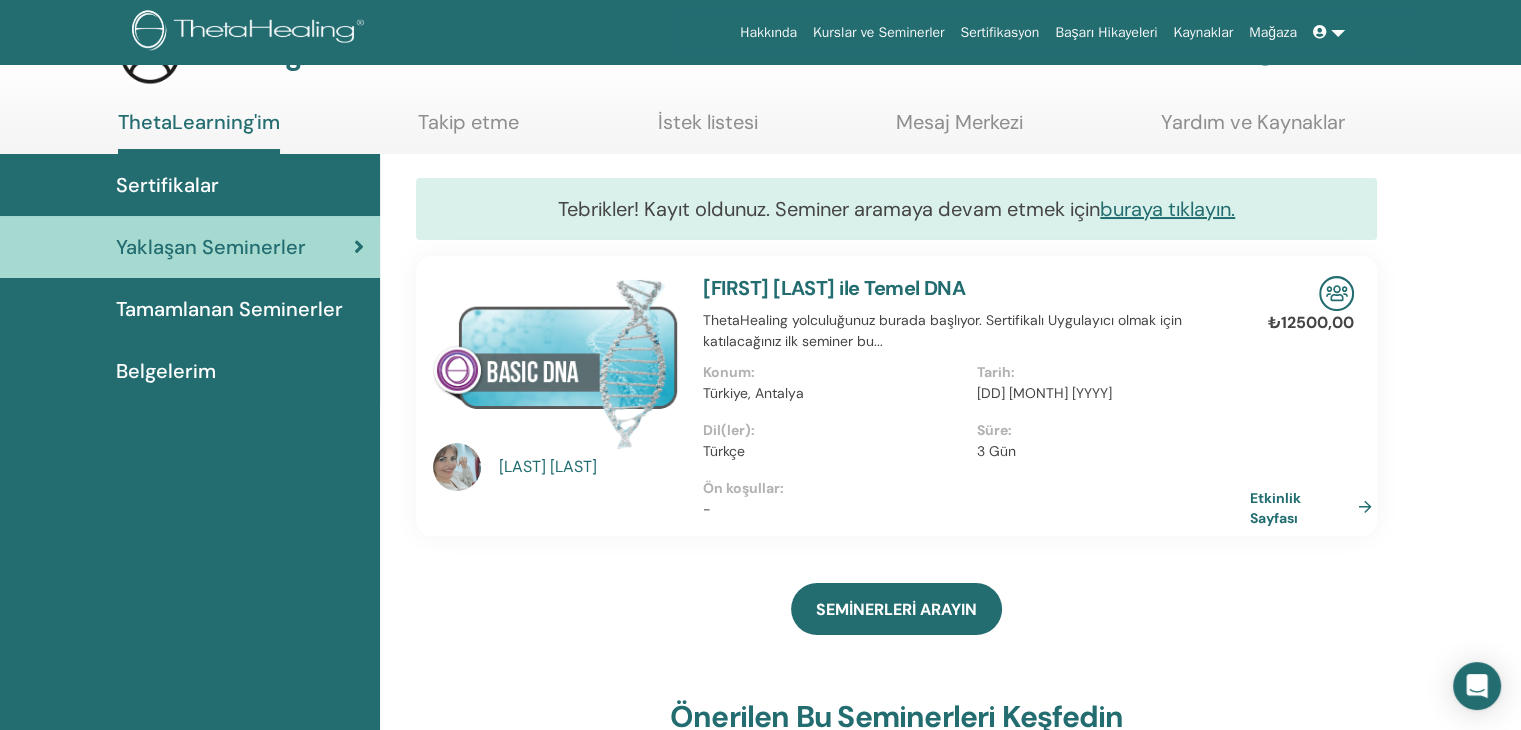 scroll, scrollTop: 100, scrollLeft: 0, axis: vertical 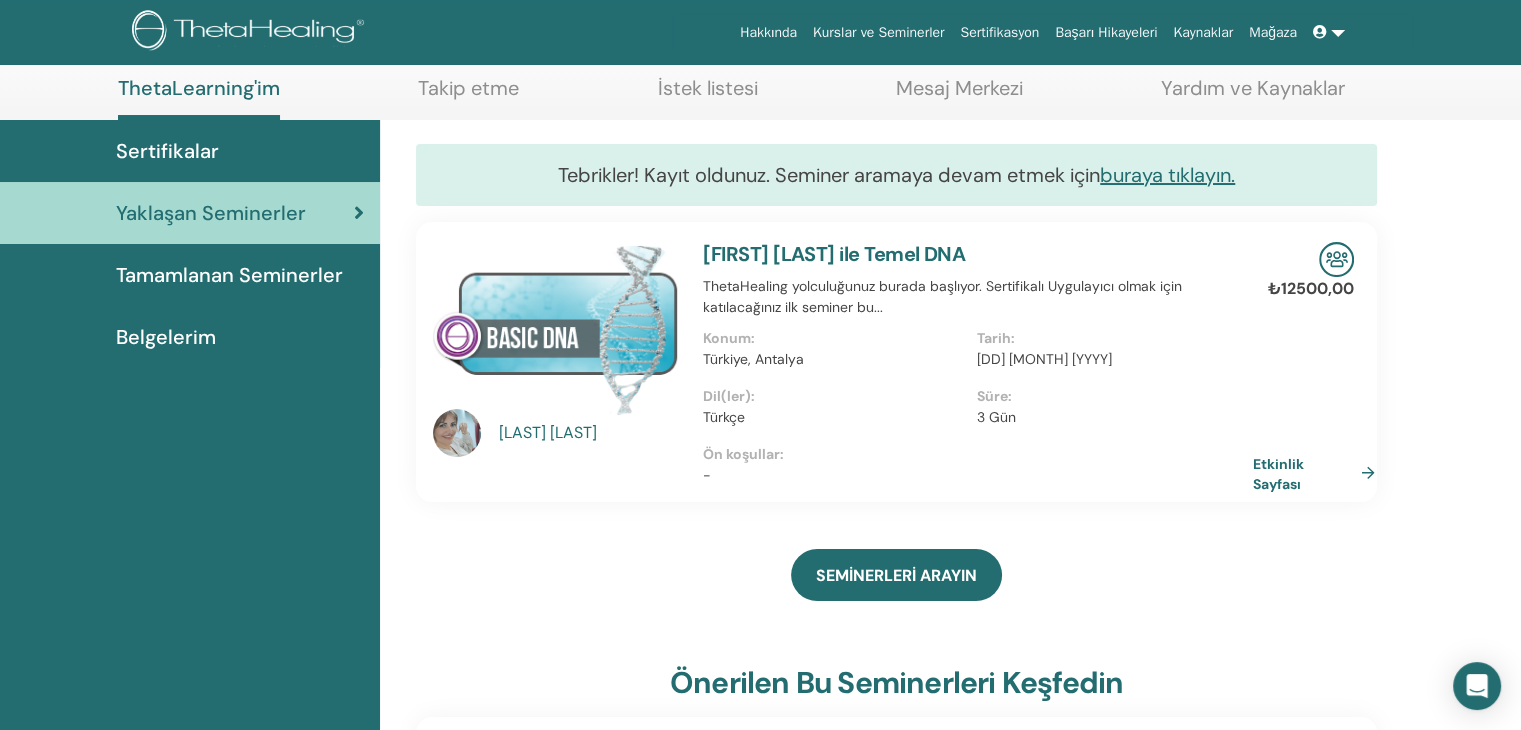 click on "Etkinlik Sayfası" at bounding box center (1278, 473) 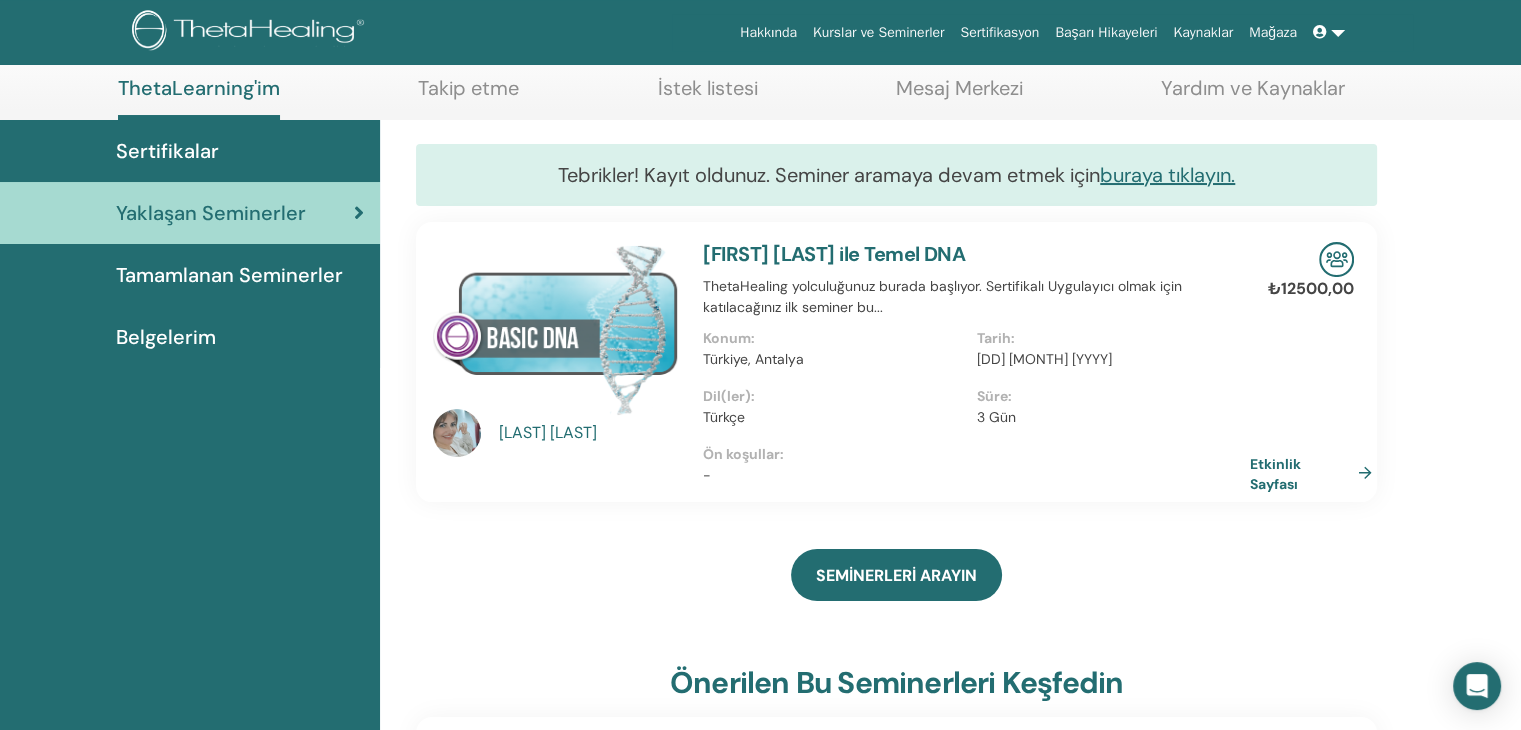 click on "[FIRST] [LAST] ile Temel DNA" at bounding box center (834, 254) 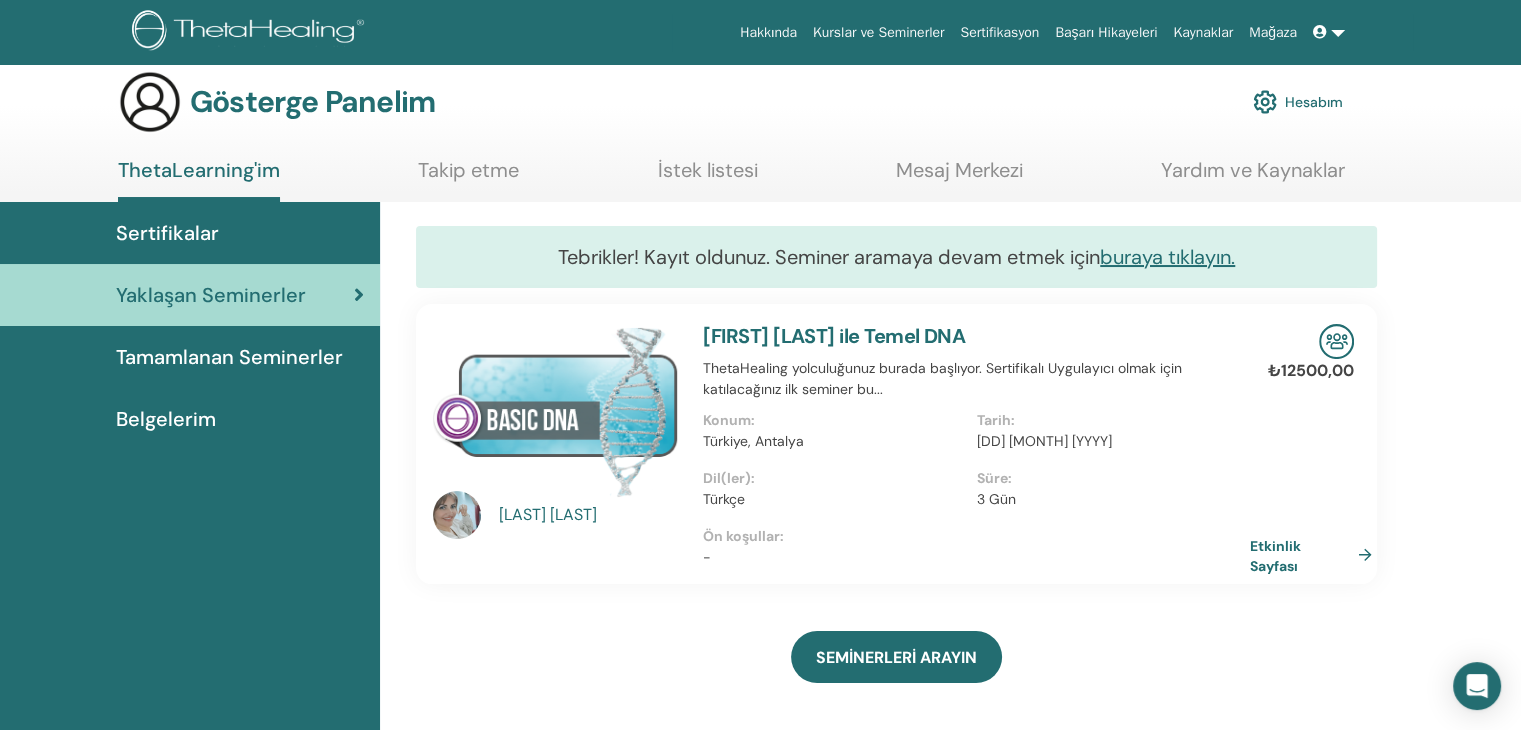 scroll, scrollTop: 0, scrollLeft: 0, axis: both 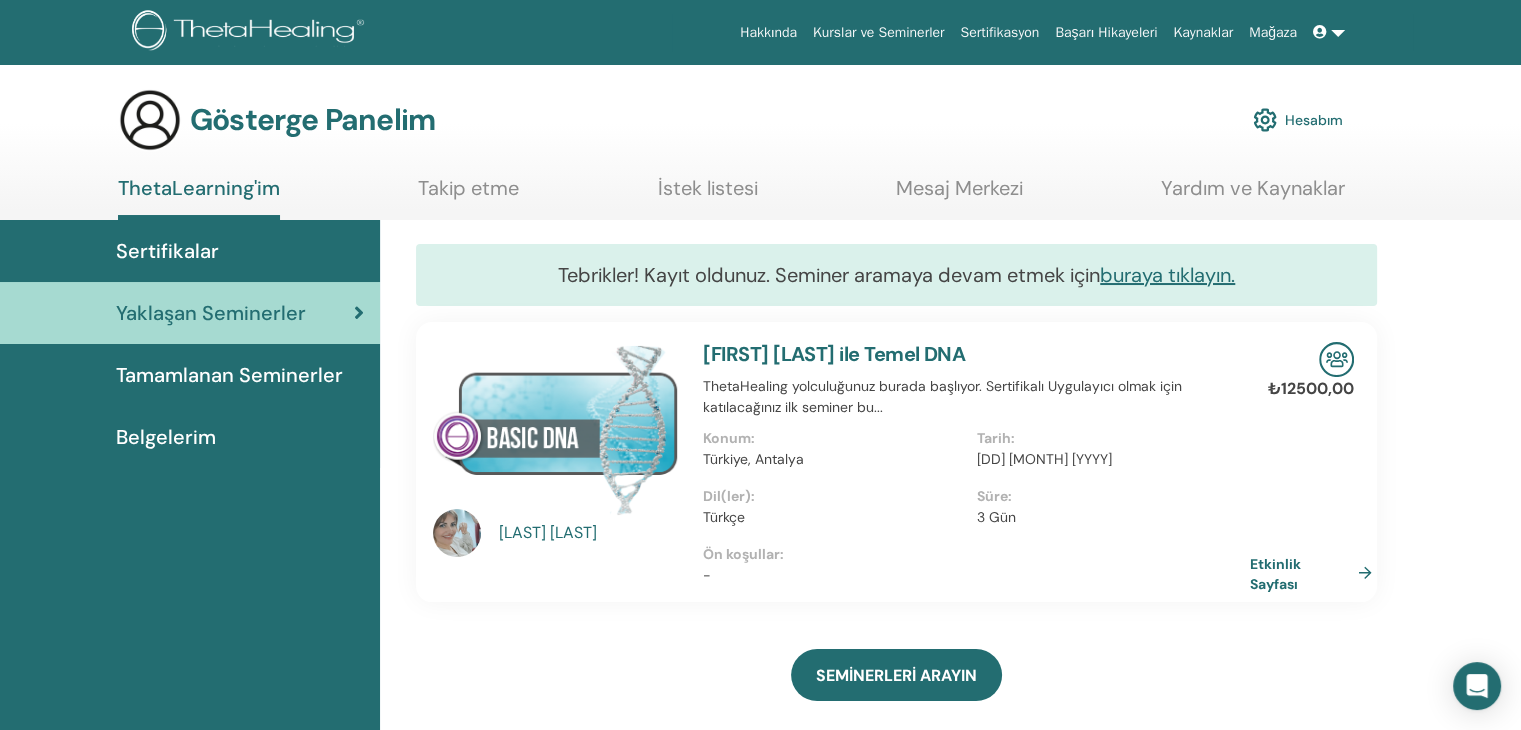 click on "Belgelerim" at bounding box center [166, 437] 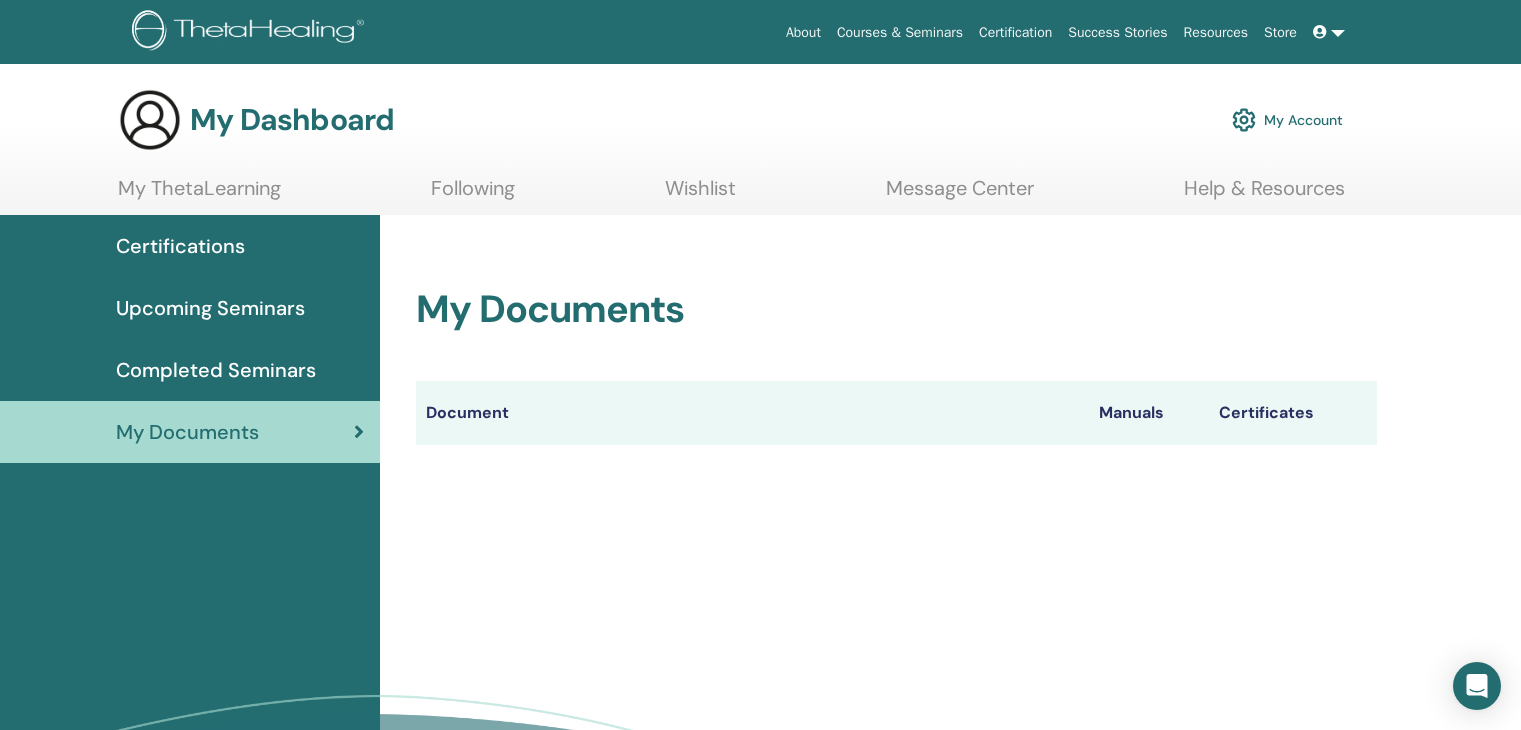 scroll, scrollTop: 0, scrollLeft: 0, axis: both 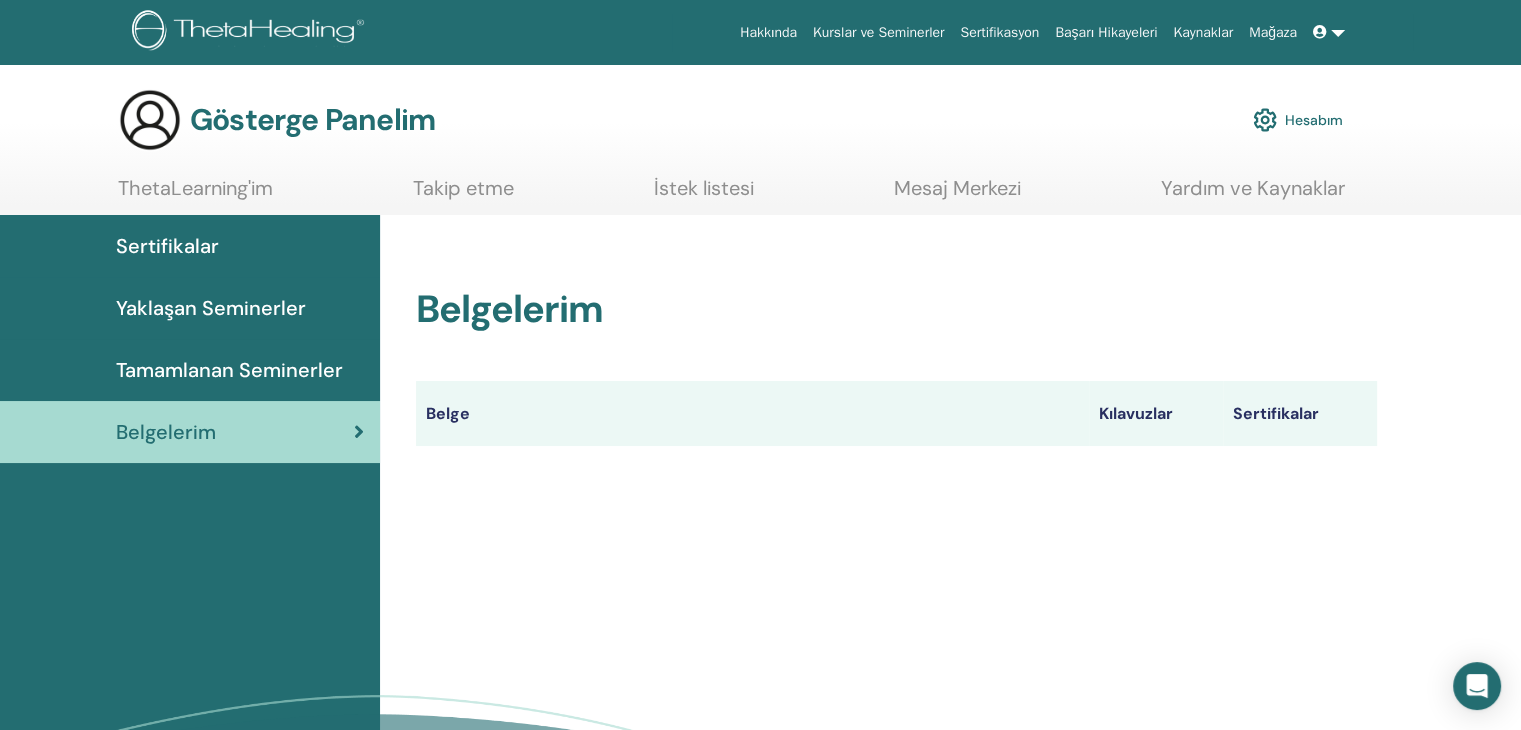 click on "Belge" at bounding box center (752, 413) 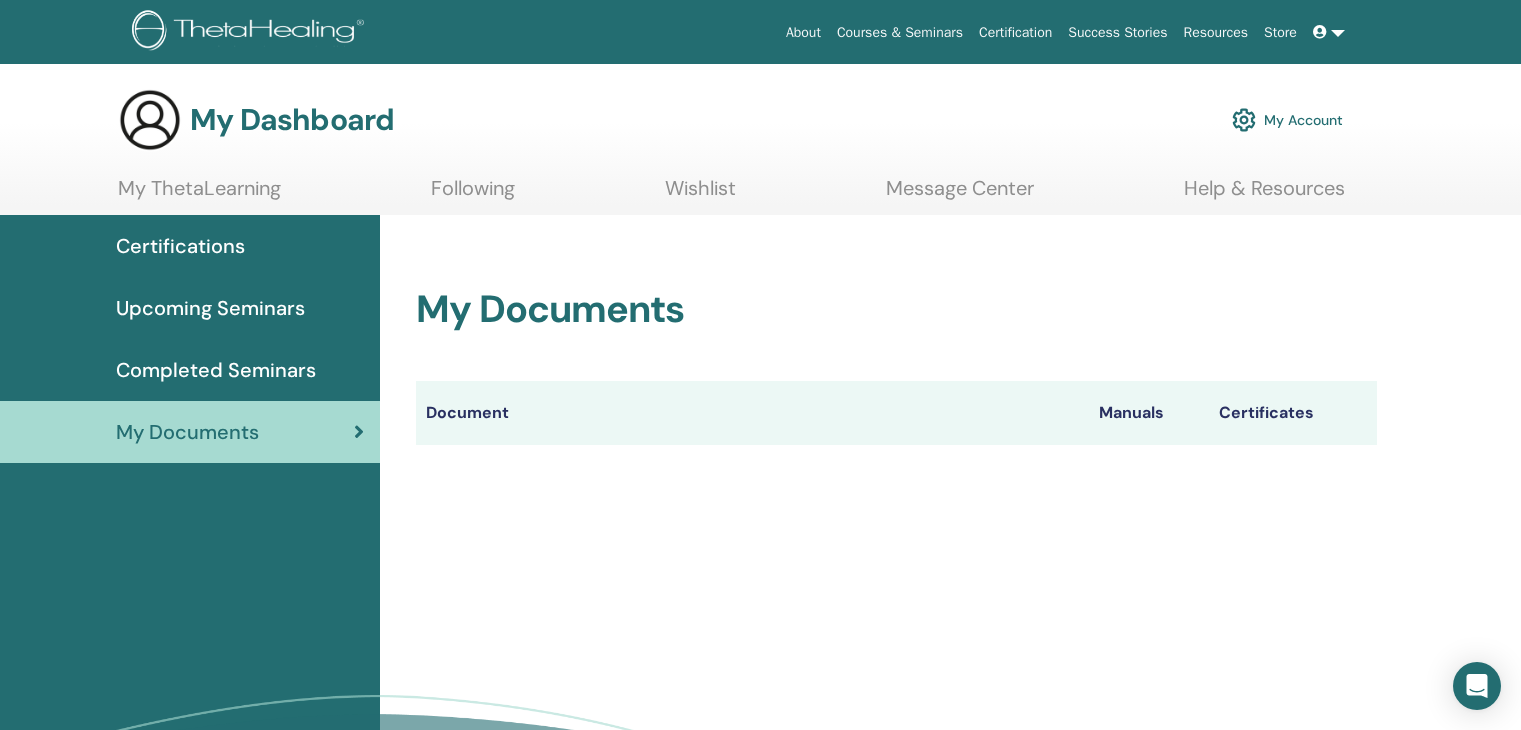 scroll, scrollTop: 0, scrollLeft: 0, axis: both 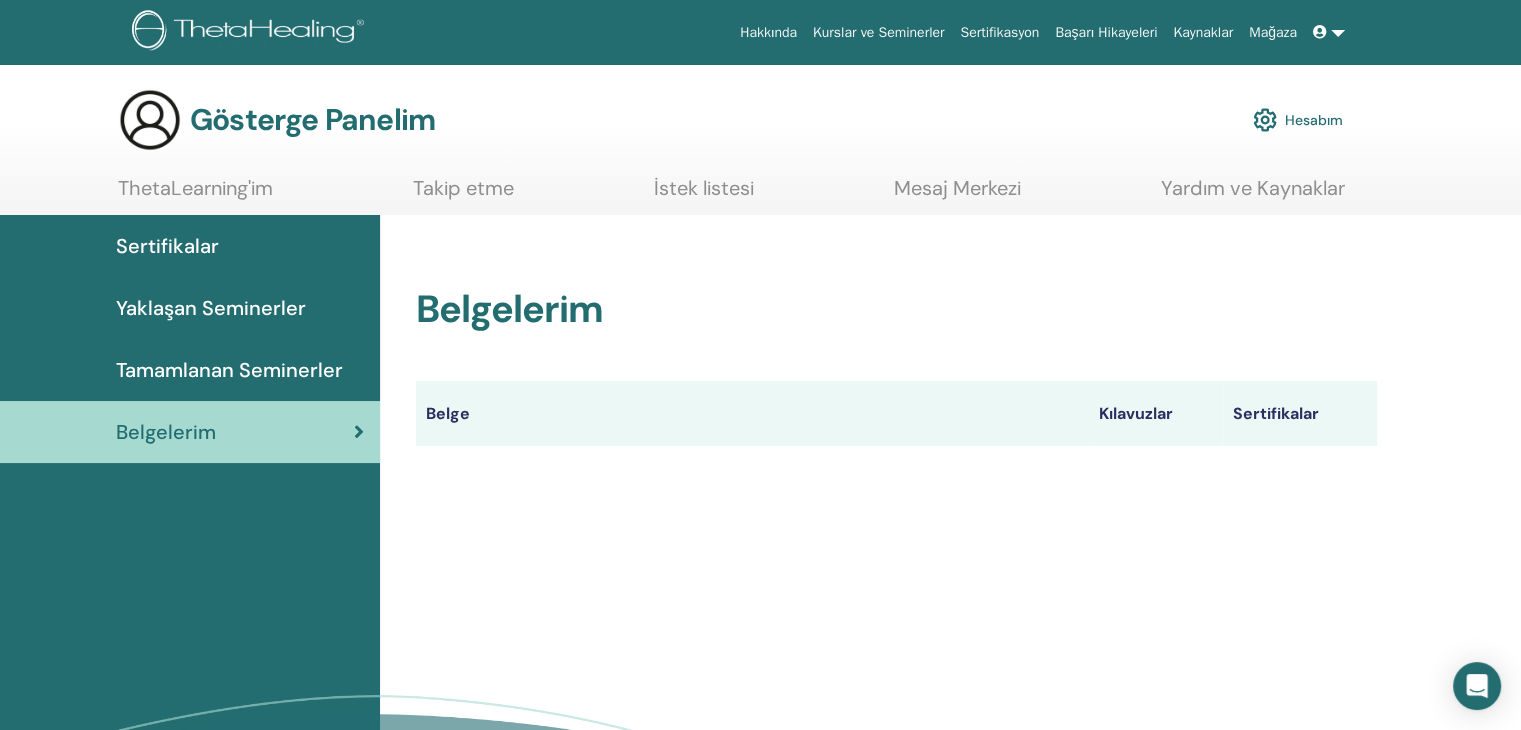 click on "Belge" at bounding box center (448, 413) 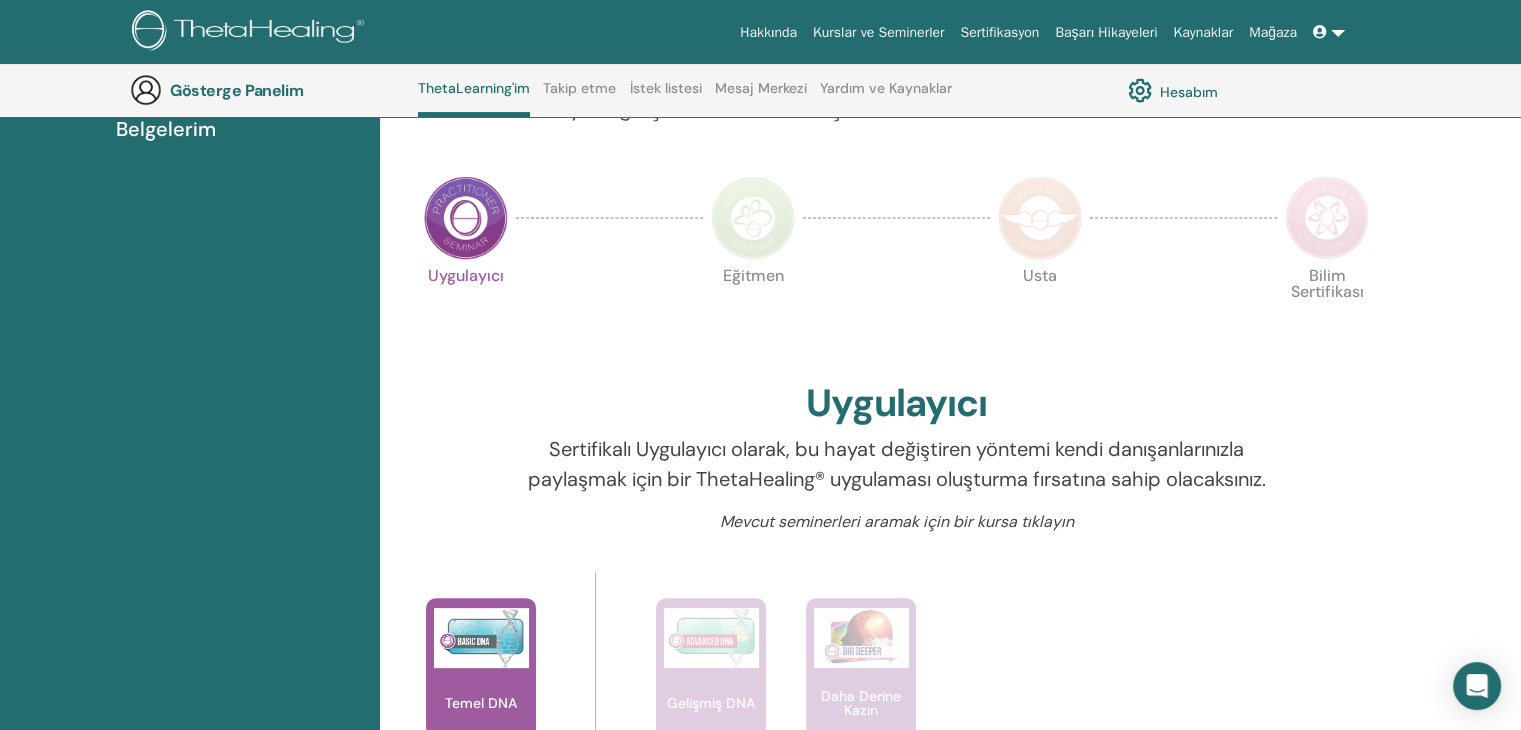 scroll, scrollTop: 352, scrollLeft: 0, axis: vertical 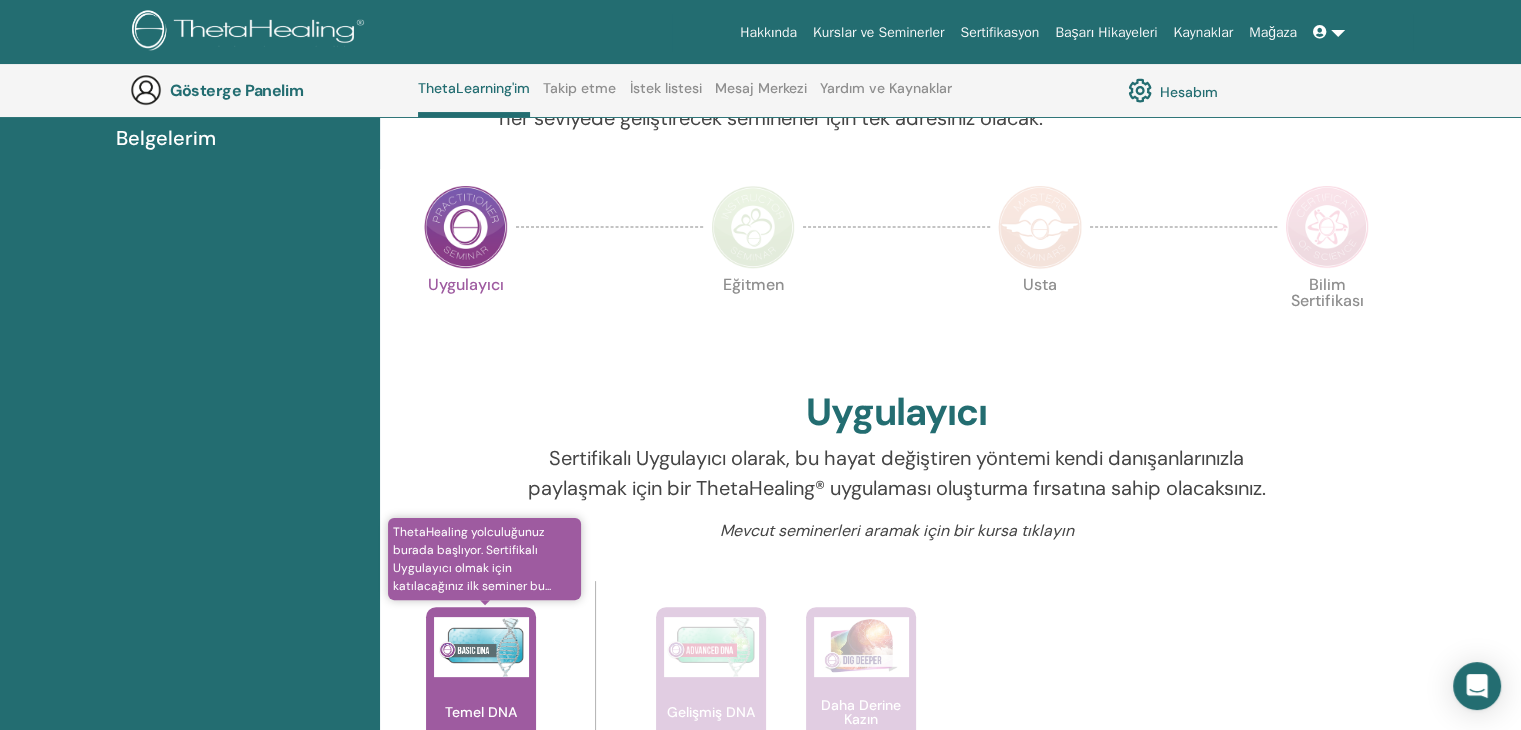 click at bounding box center [481, 647] 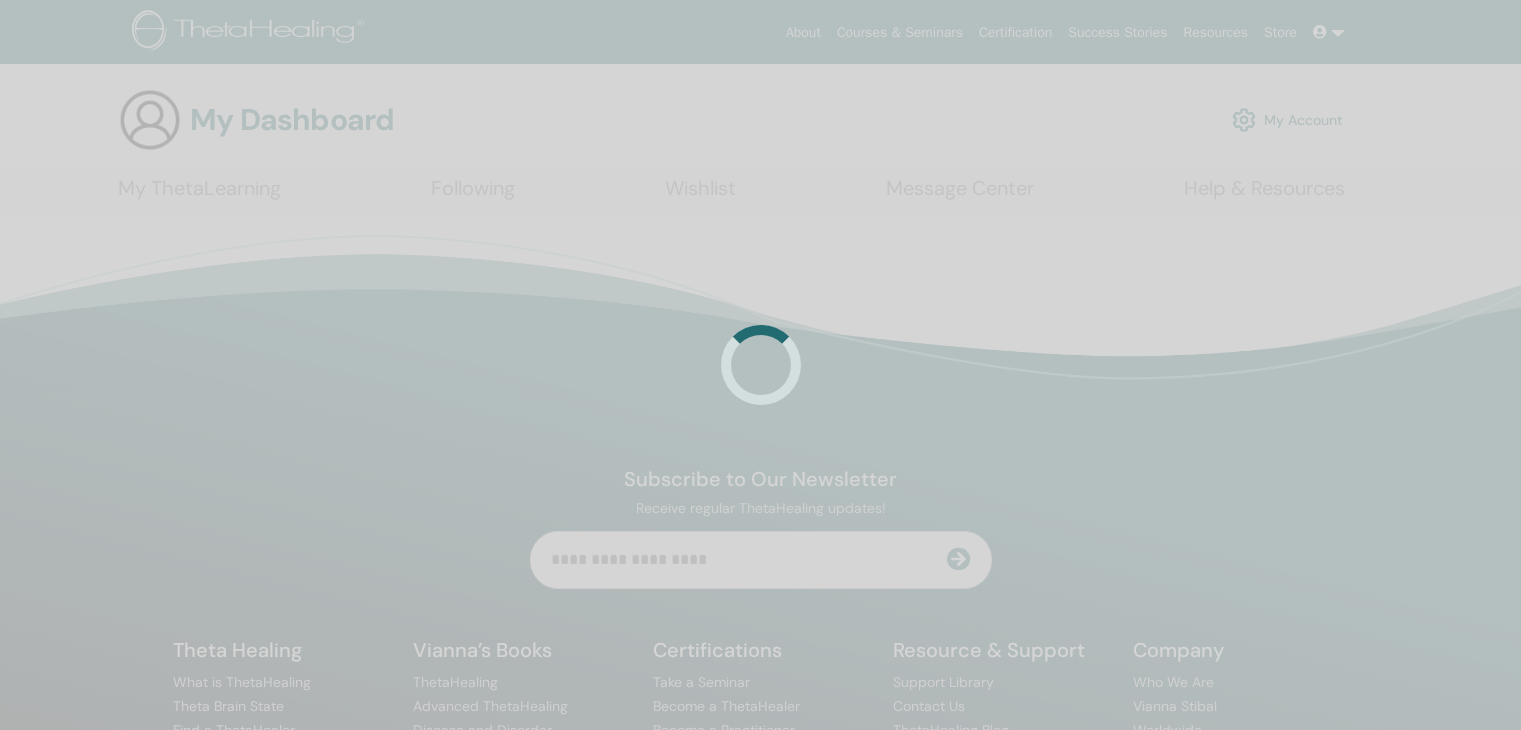 scroll, scrollTop: 0, scrollLeft: 0, axis: both 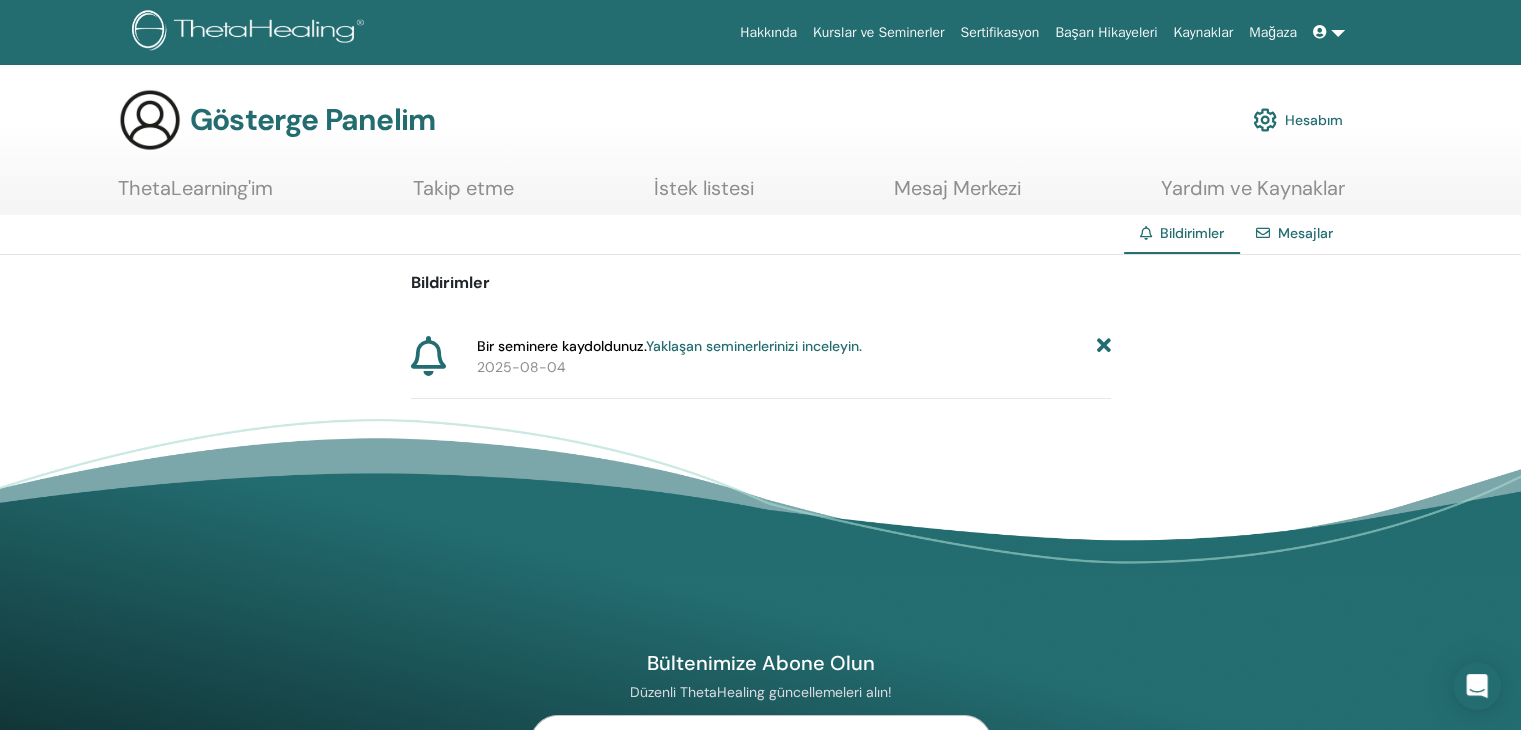 click on "ThetaLearning'im" at bounding box center [195, 188] 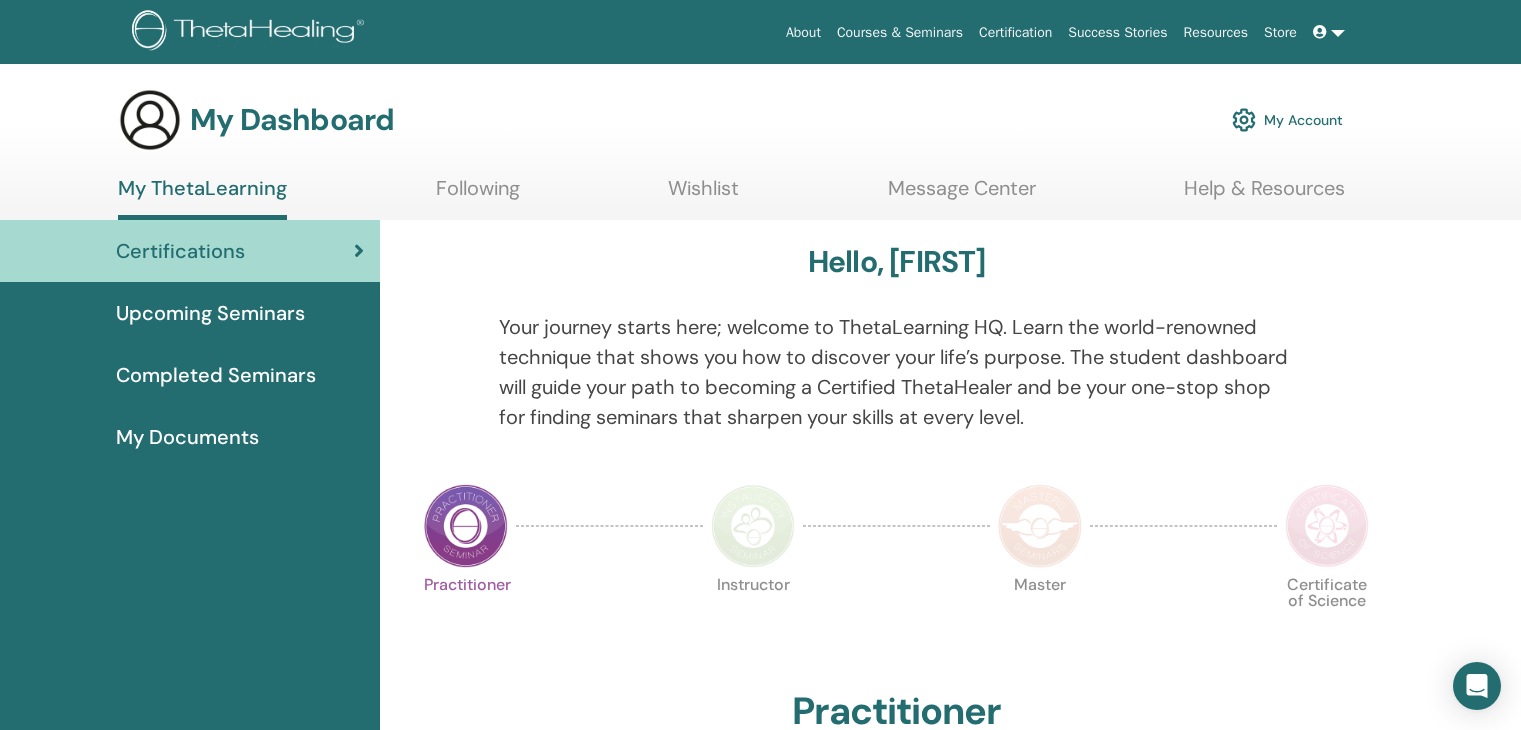 scroll, scrollTop: 0, scrollLeft: 0, axis: both 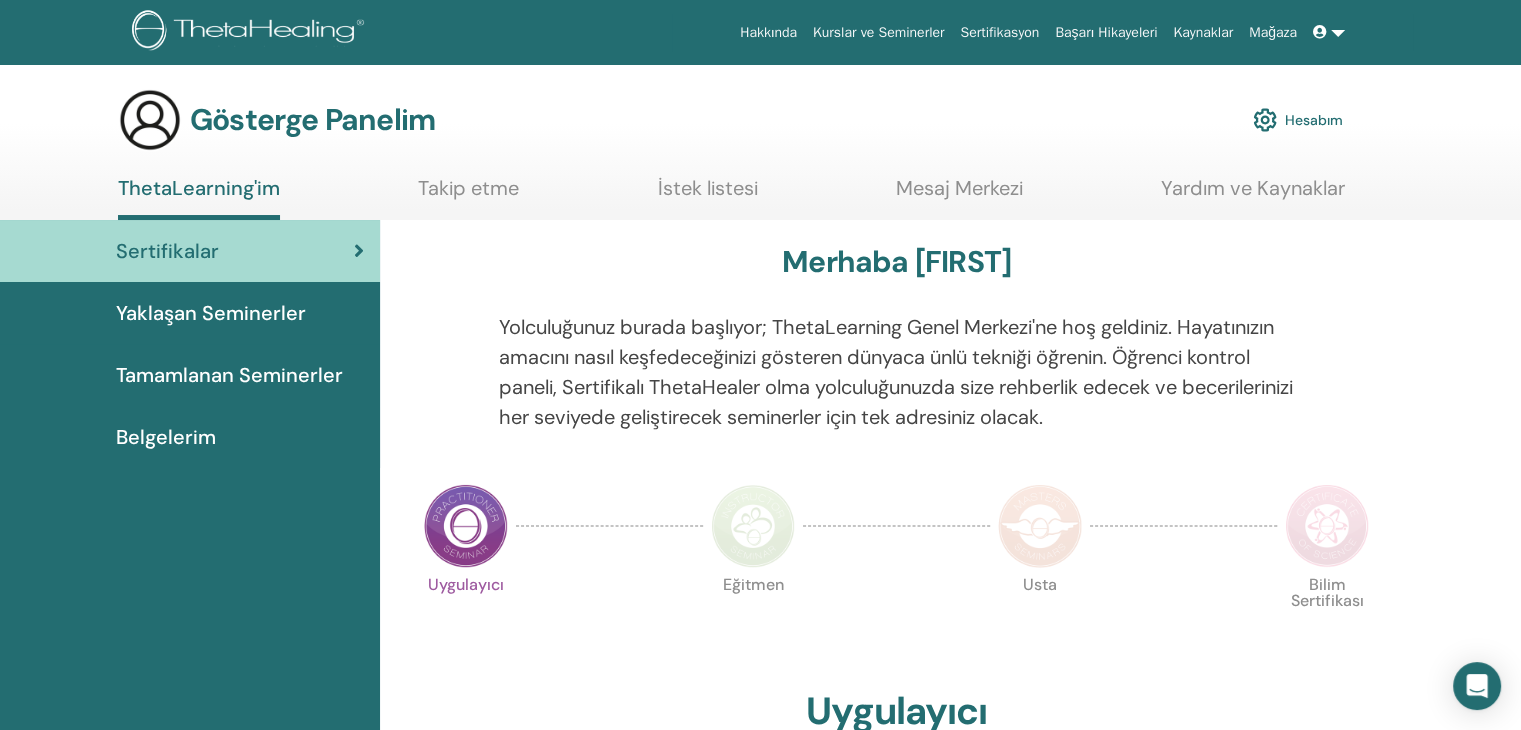 click on "Sertifikalar" at bounding box center [190, 251] 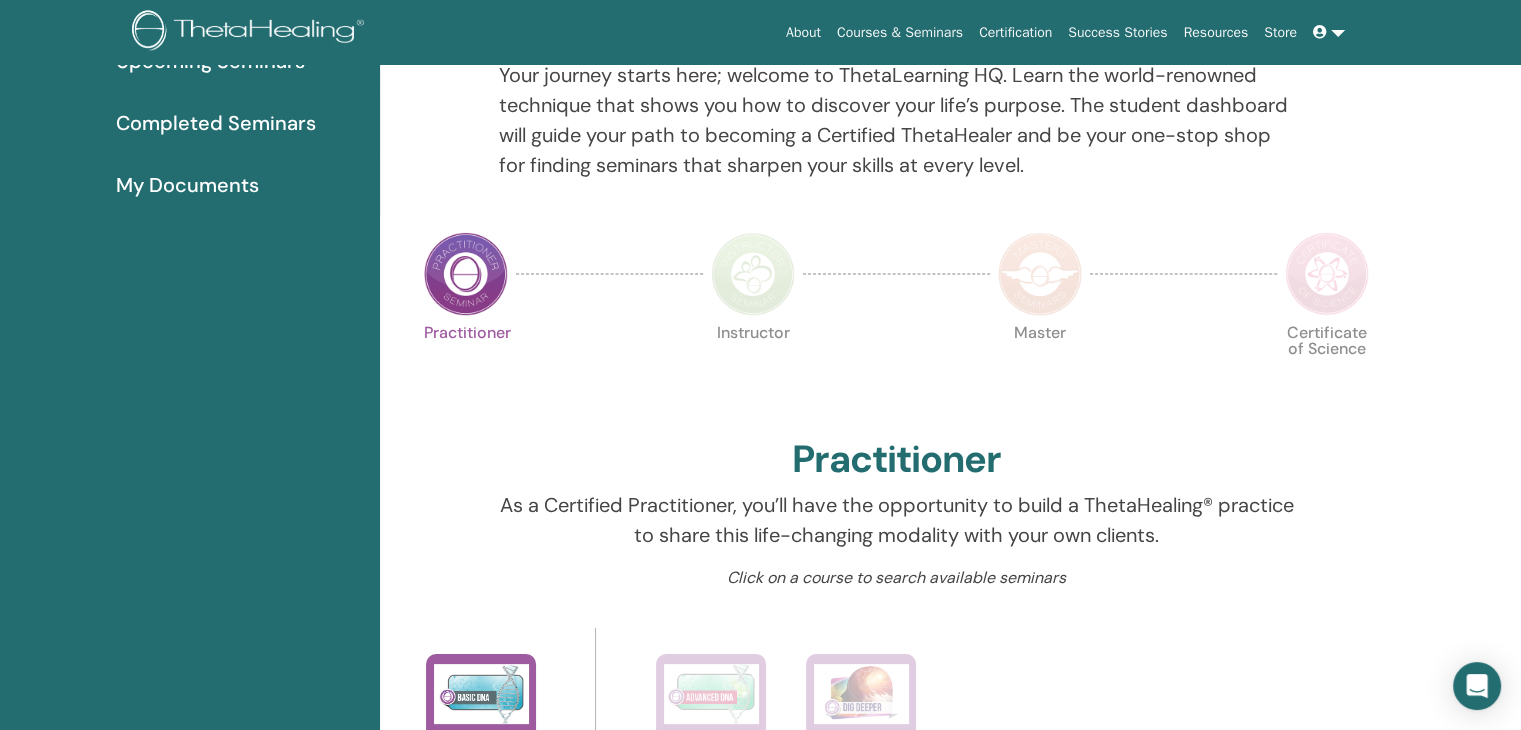 scroll, scrollTop: 252, scrollLeft: 0, axis: vertical 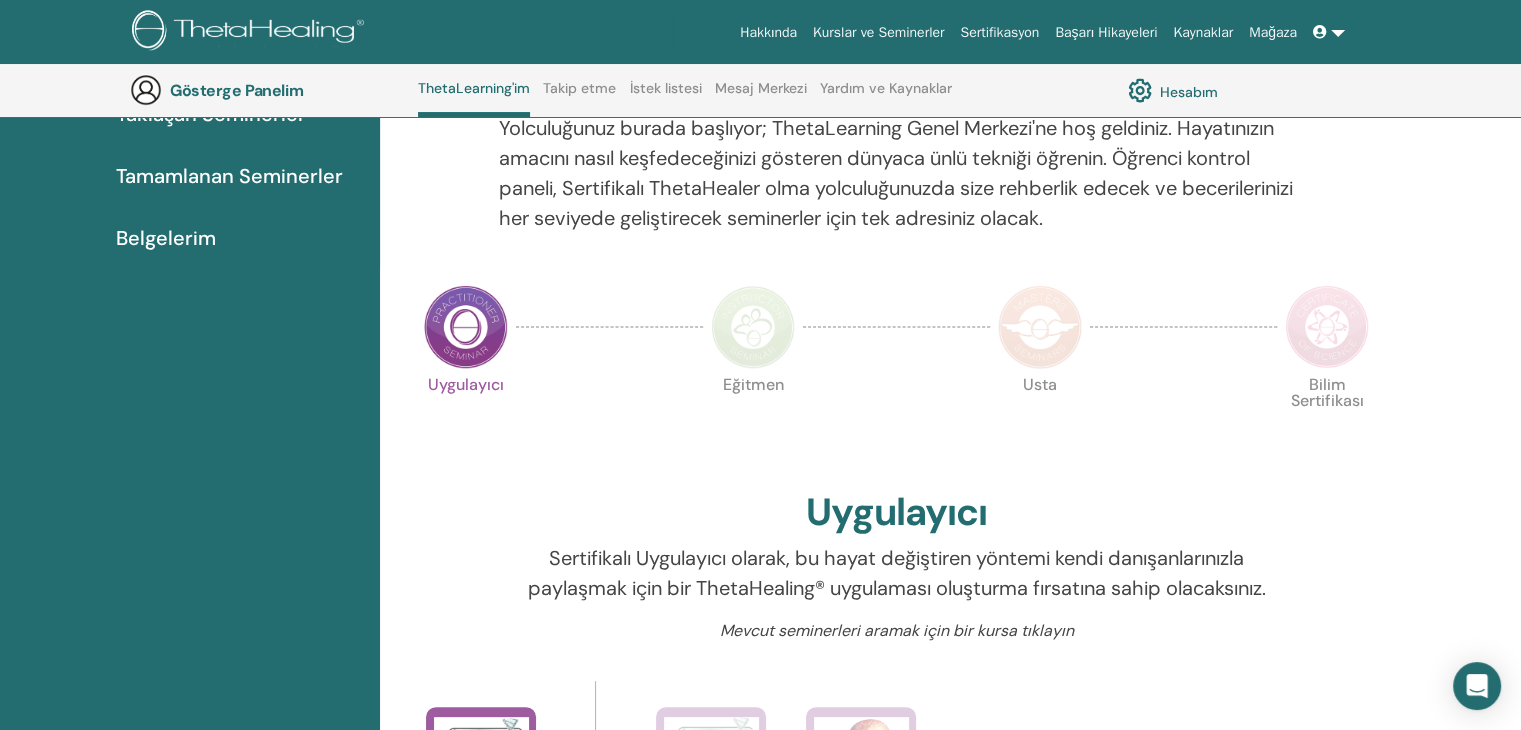 click at bounding box center (753, 327) 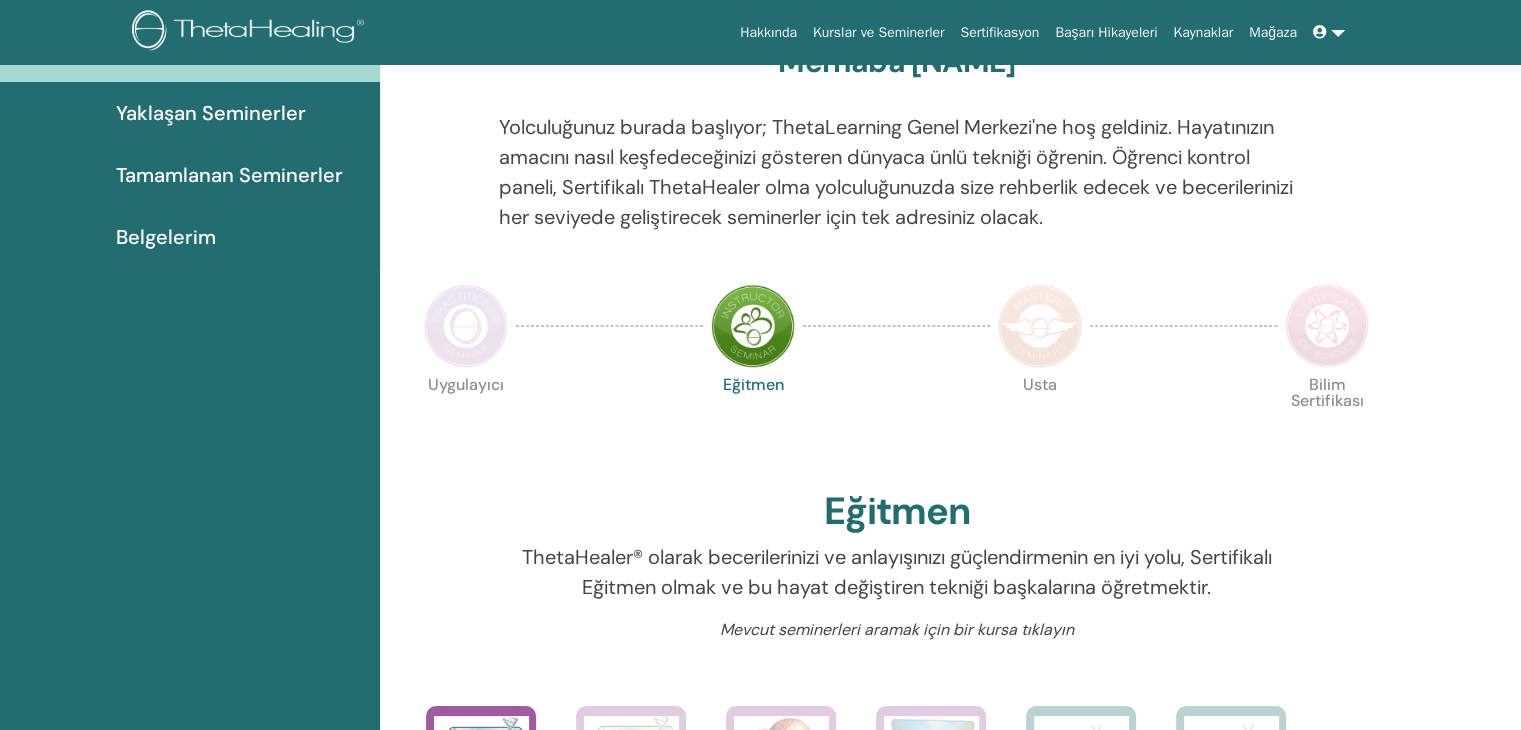 scroll, scrollTop: 552, scrollLeft: 0, axis: vertical 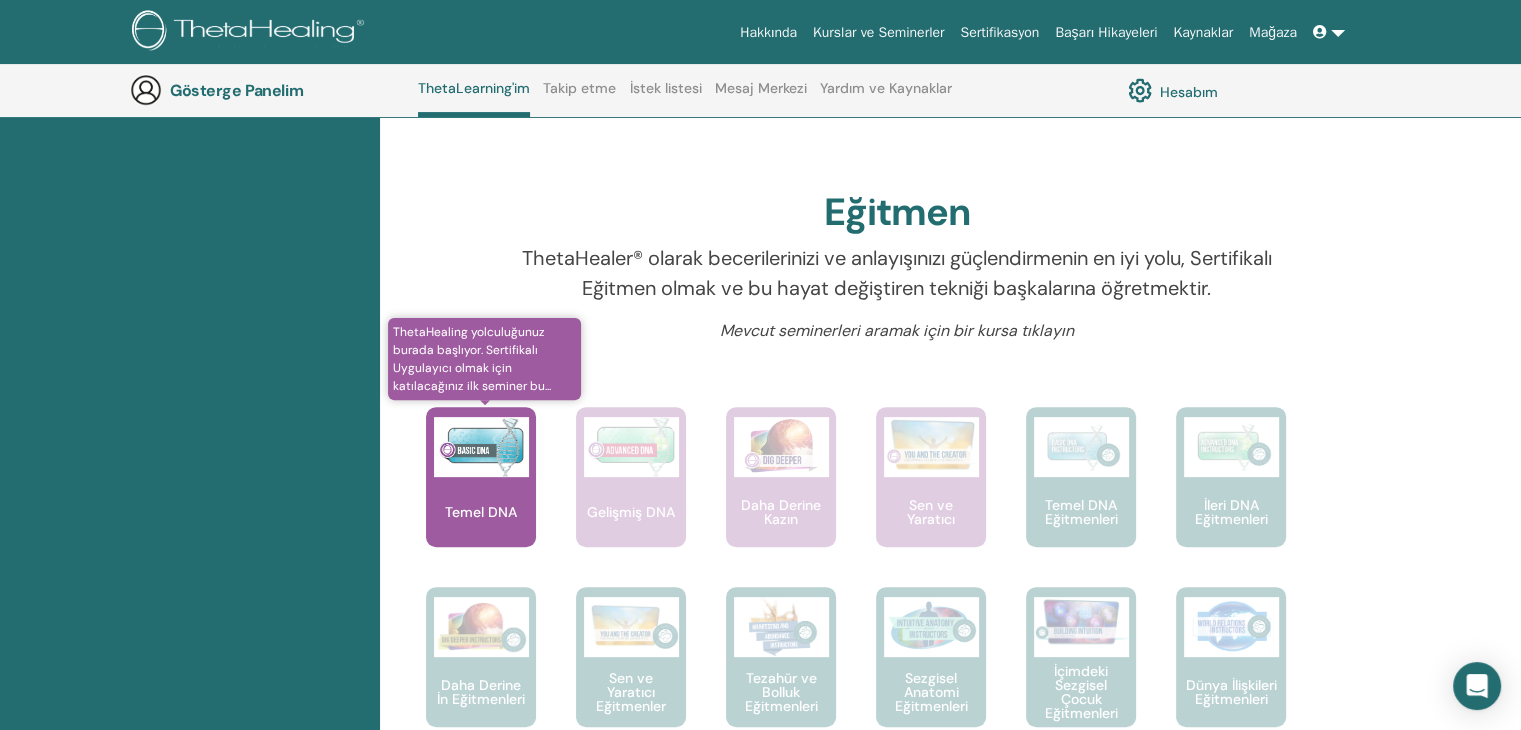click on "Temel DNA" at bounding box center [481, 477] 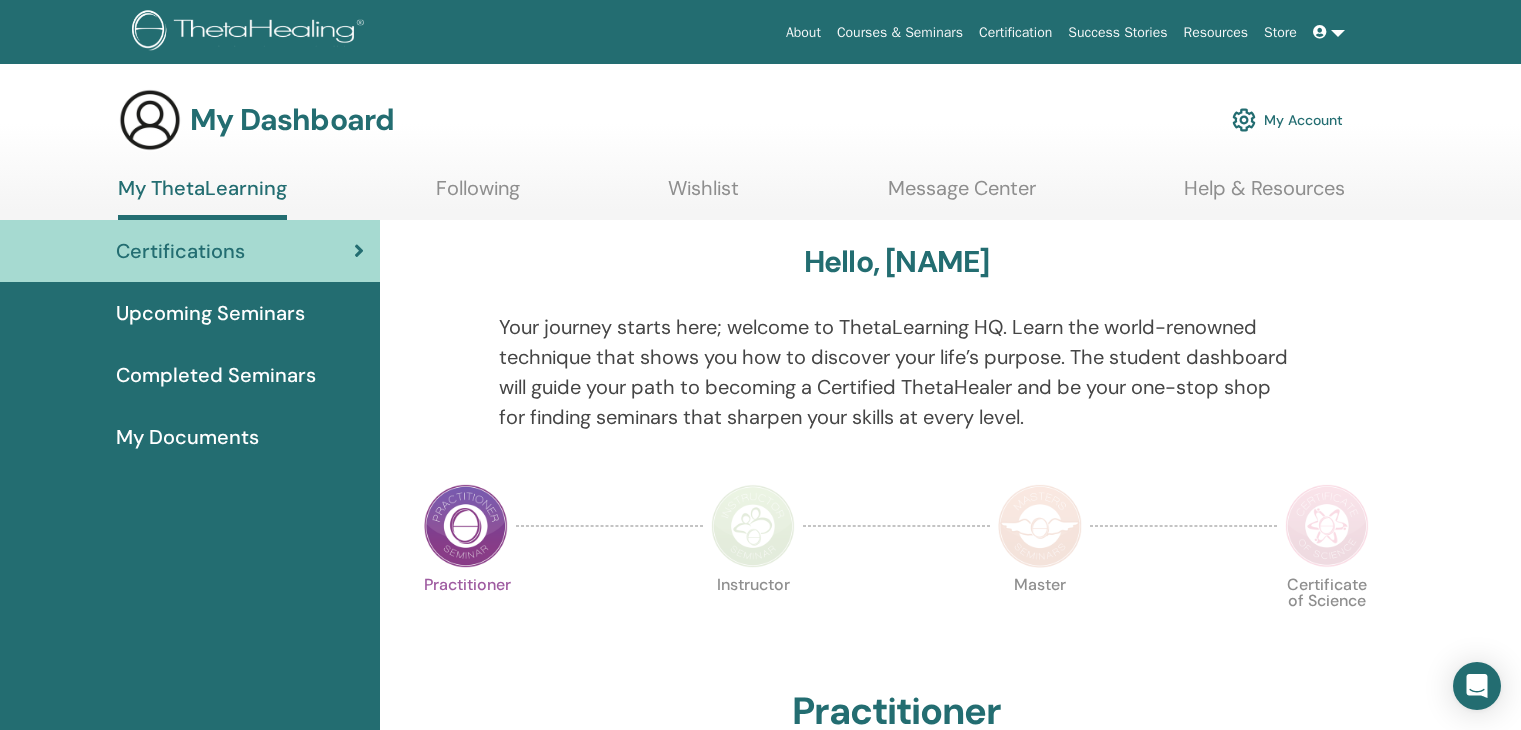 scroll, scrollTop: 0, scrollLeft: 0, axis: both 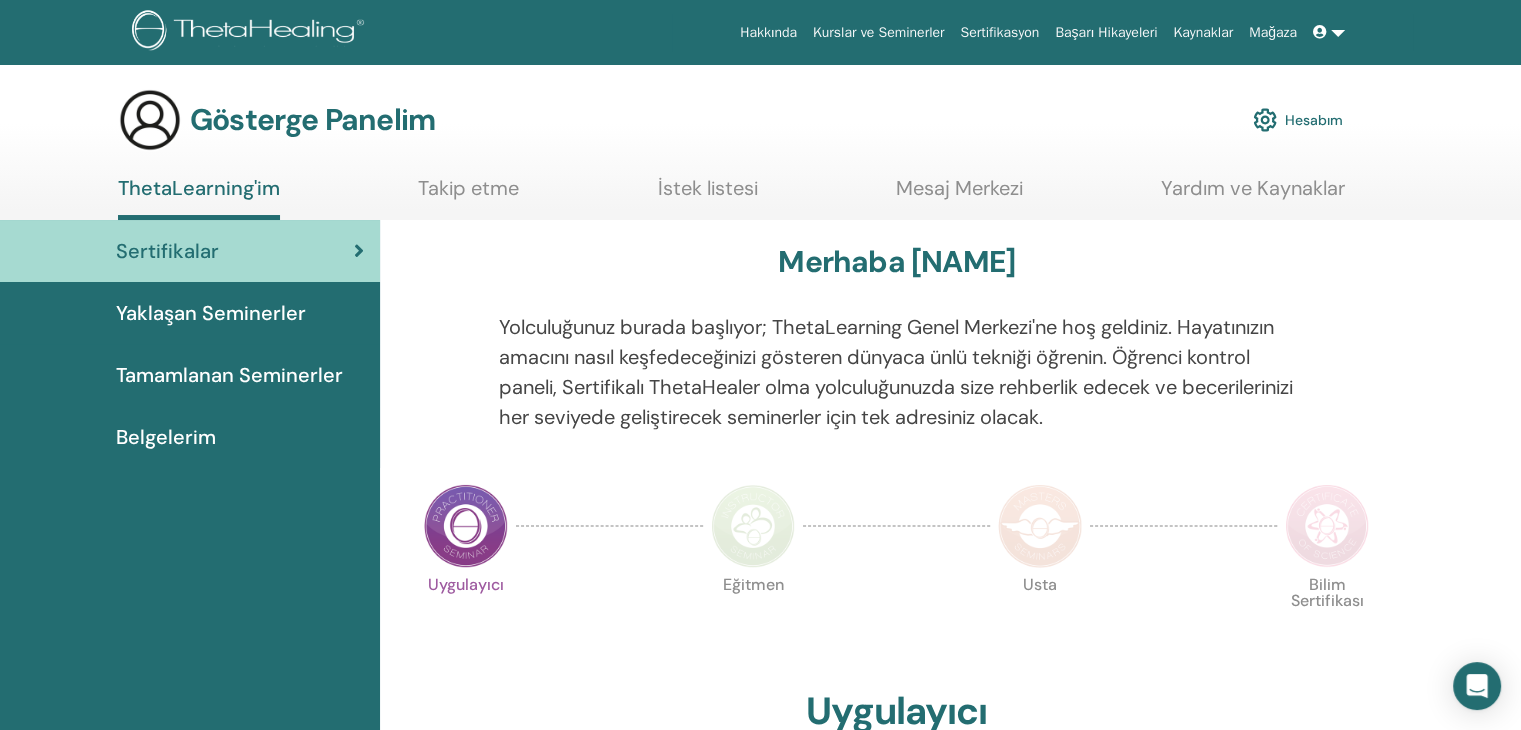 click on "Hesabım" at bounding box center (1314, 121) 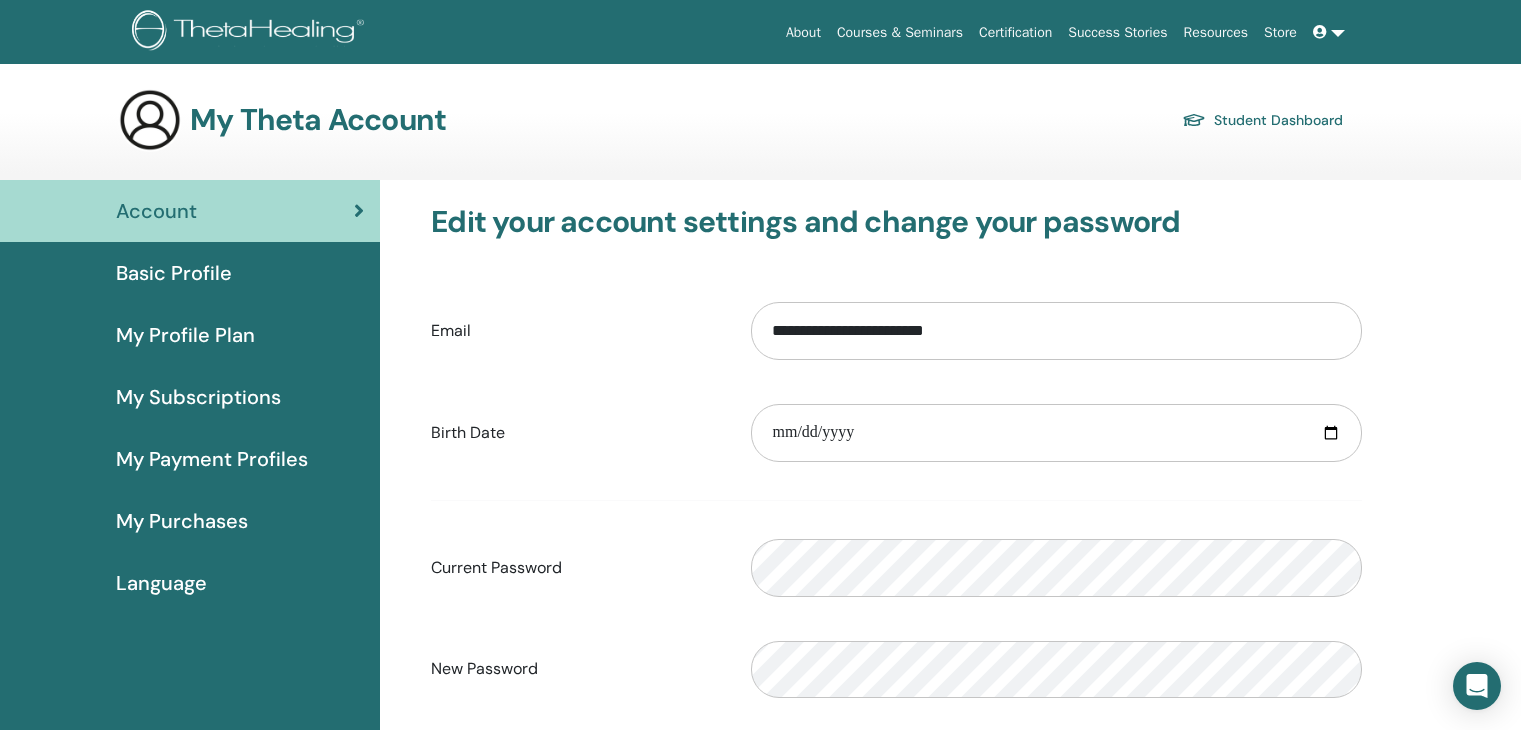scroll, scrollTop: 0, scrollLeft: 0, axis: both 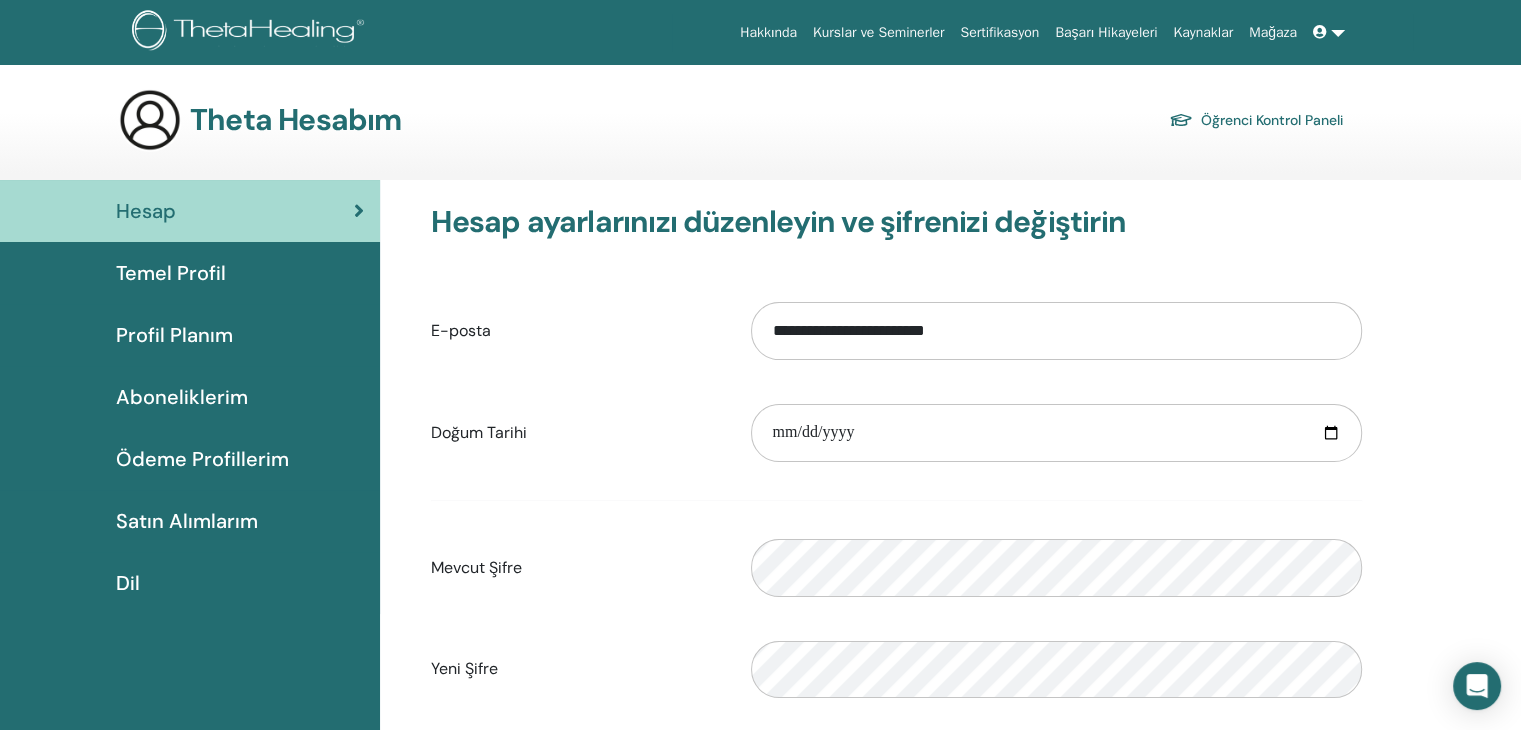 click at bounding box center (1329, 32) 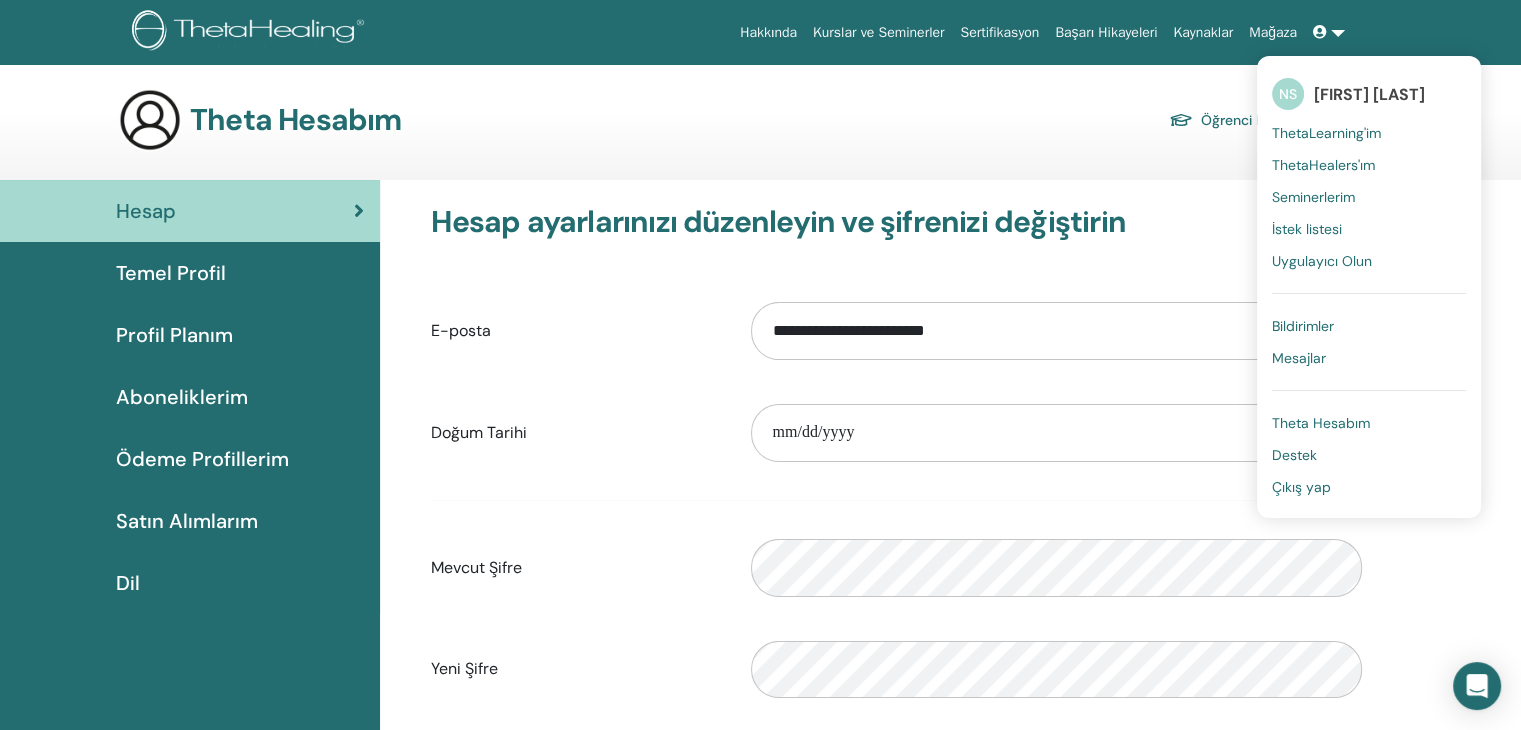 click on "[FIRST] [LAST]" at bounding box center (1369, 94) 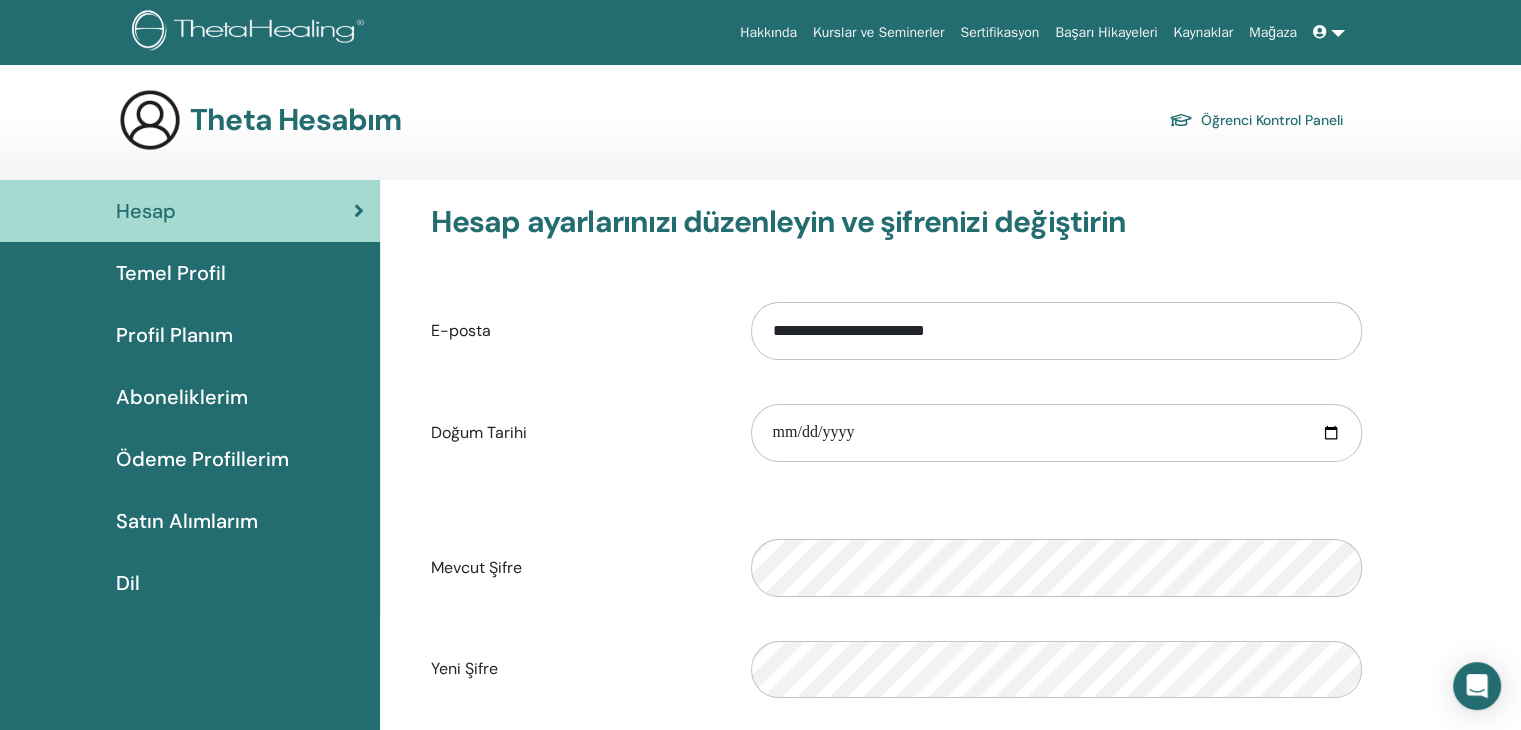 click on "Temel Profil" at bounding box center (171, 273) 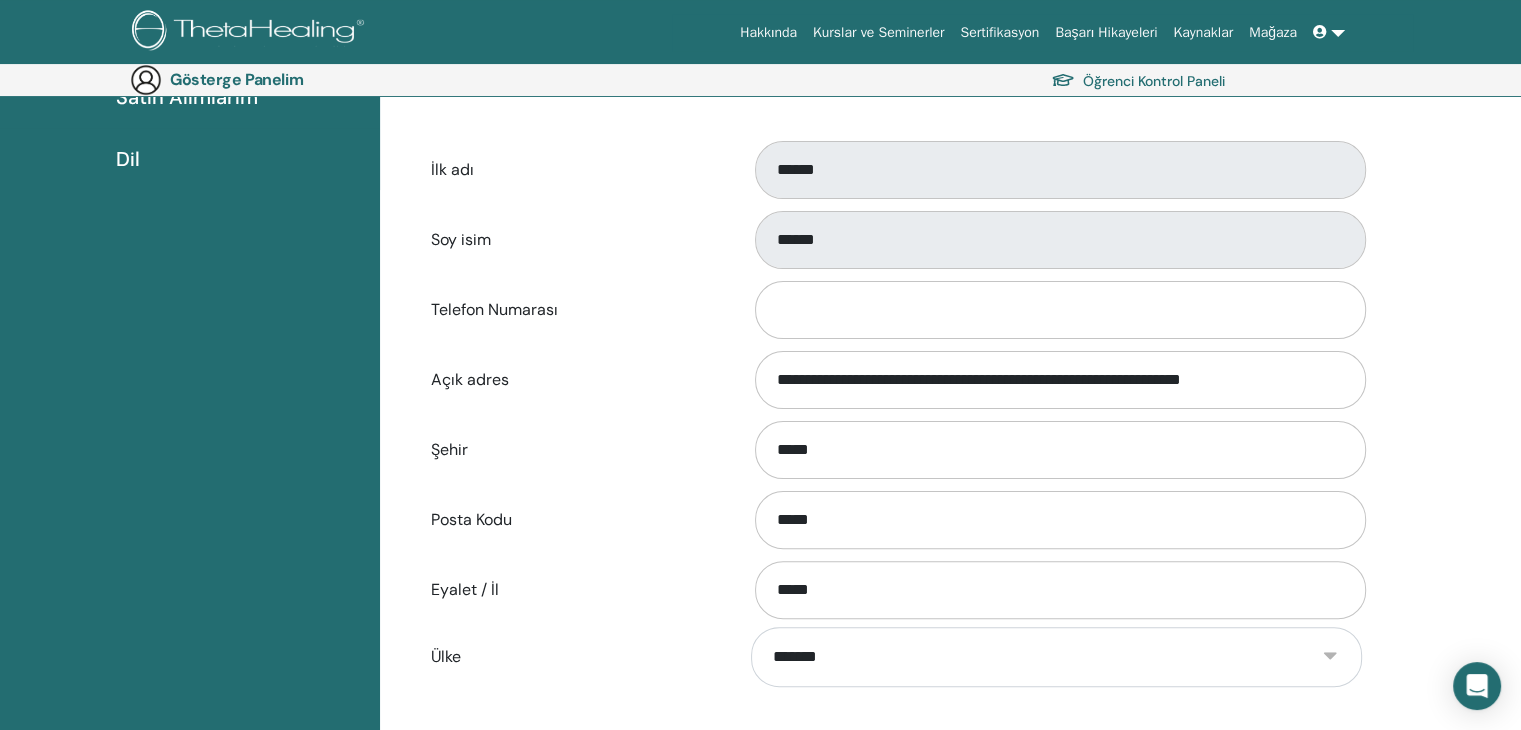 scroll, scrollTop: 432, scrollLeft: 0, axis: vertical 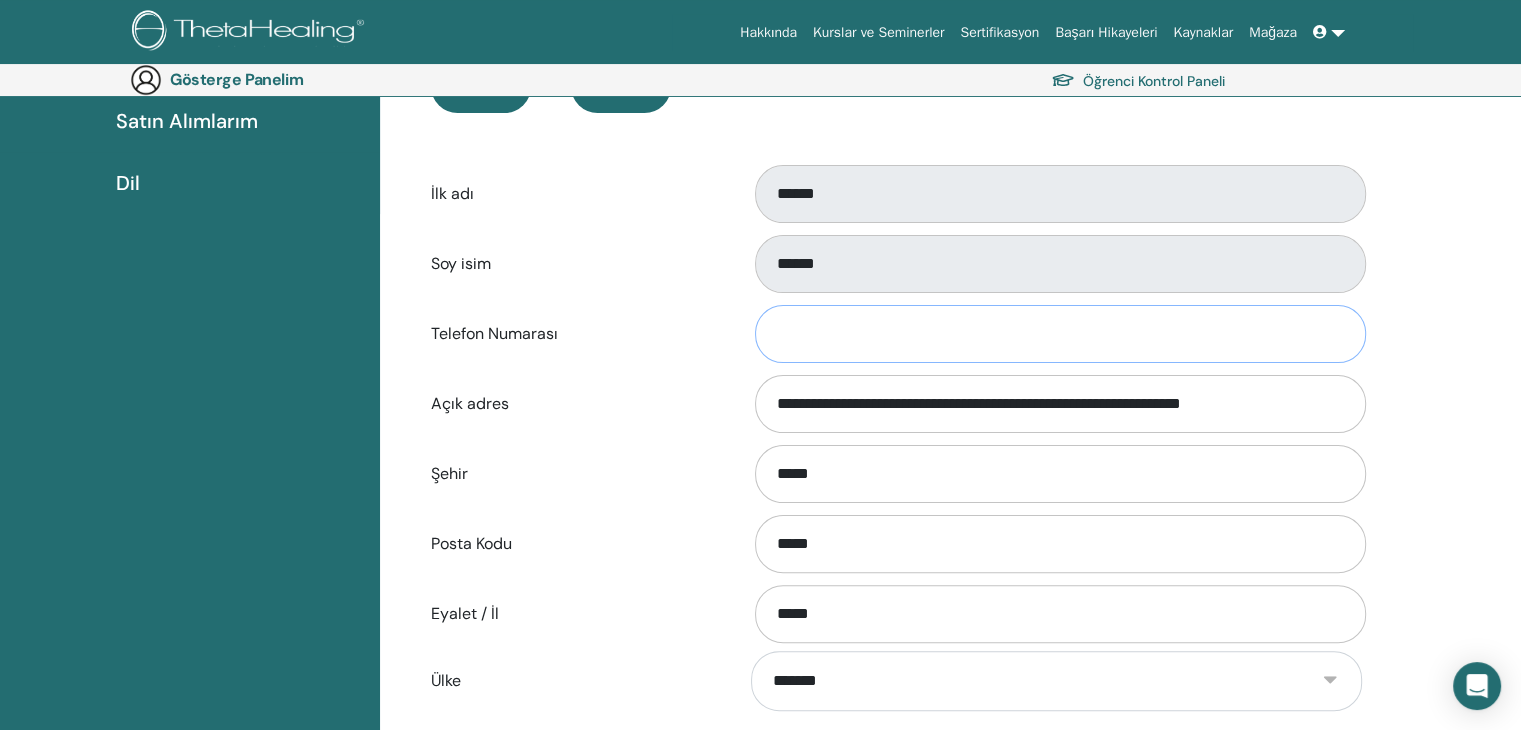 click on "Telefon Numarası" at bounding box center [1060, 334] 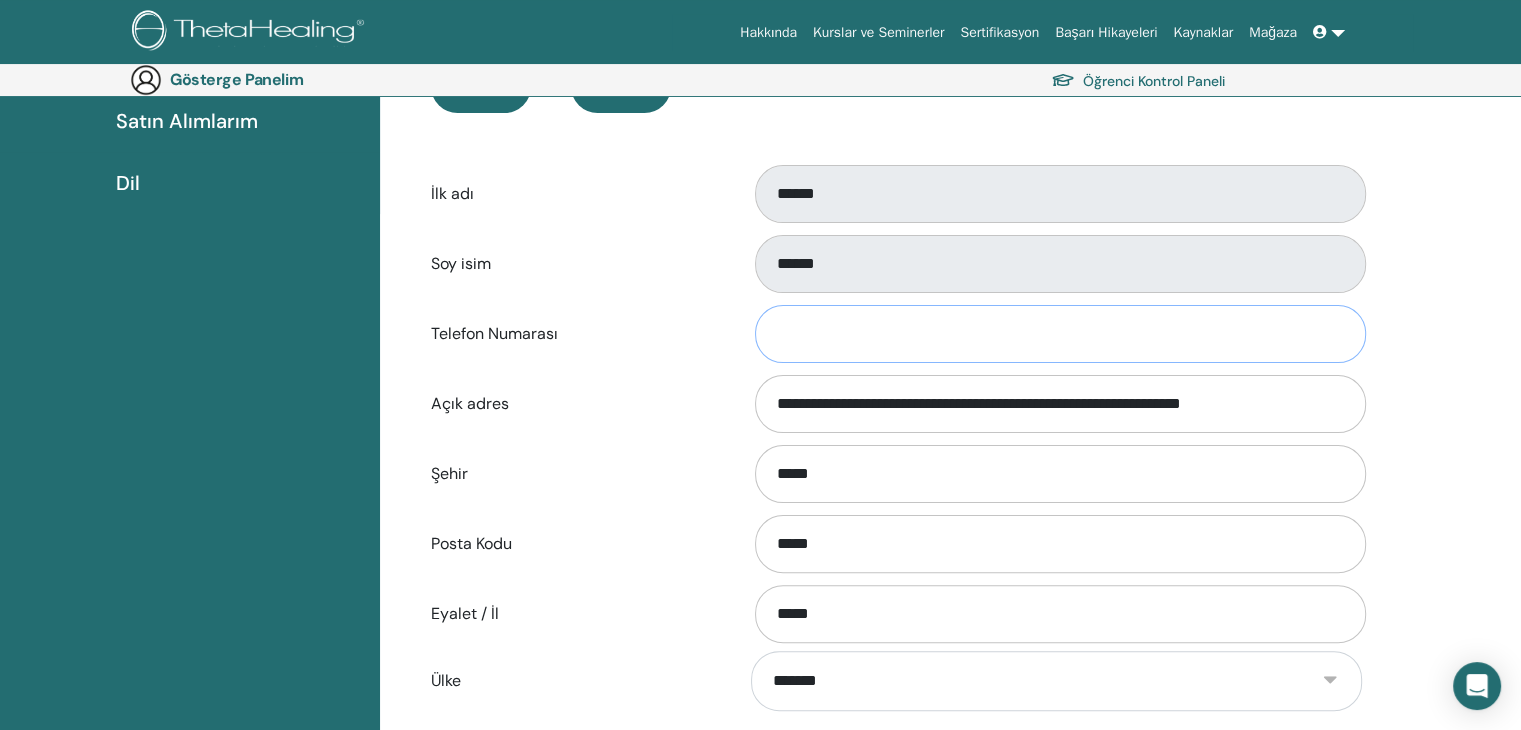 type on "**********" 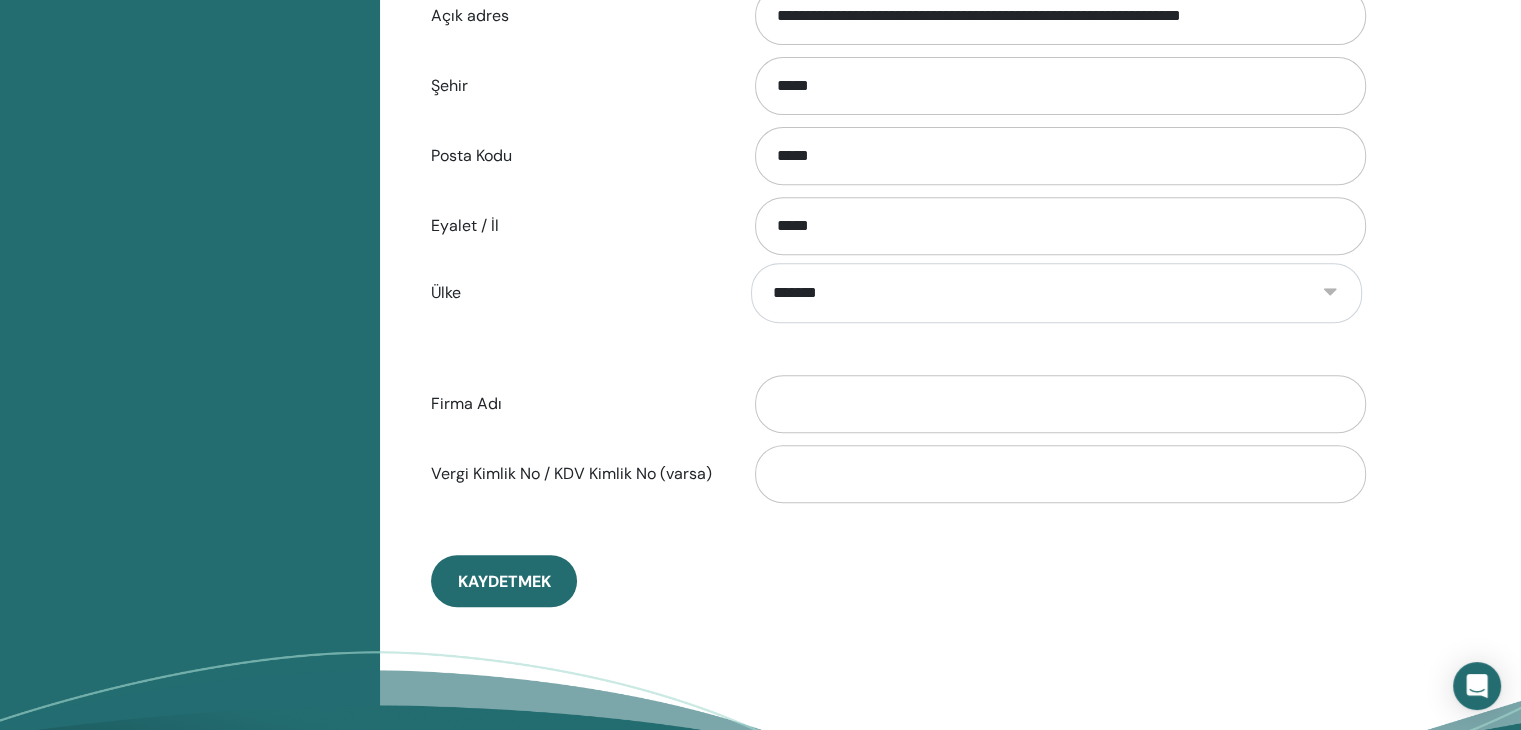 scroll, scrollTop: 832, scrollLeft: 0, axis: vertical 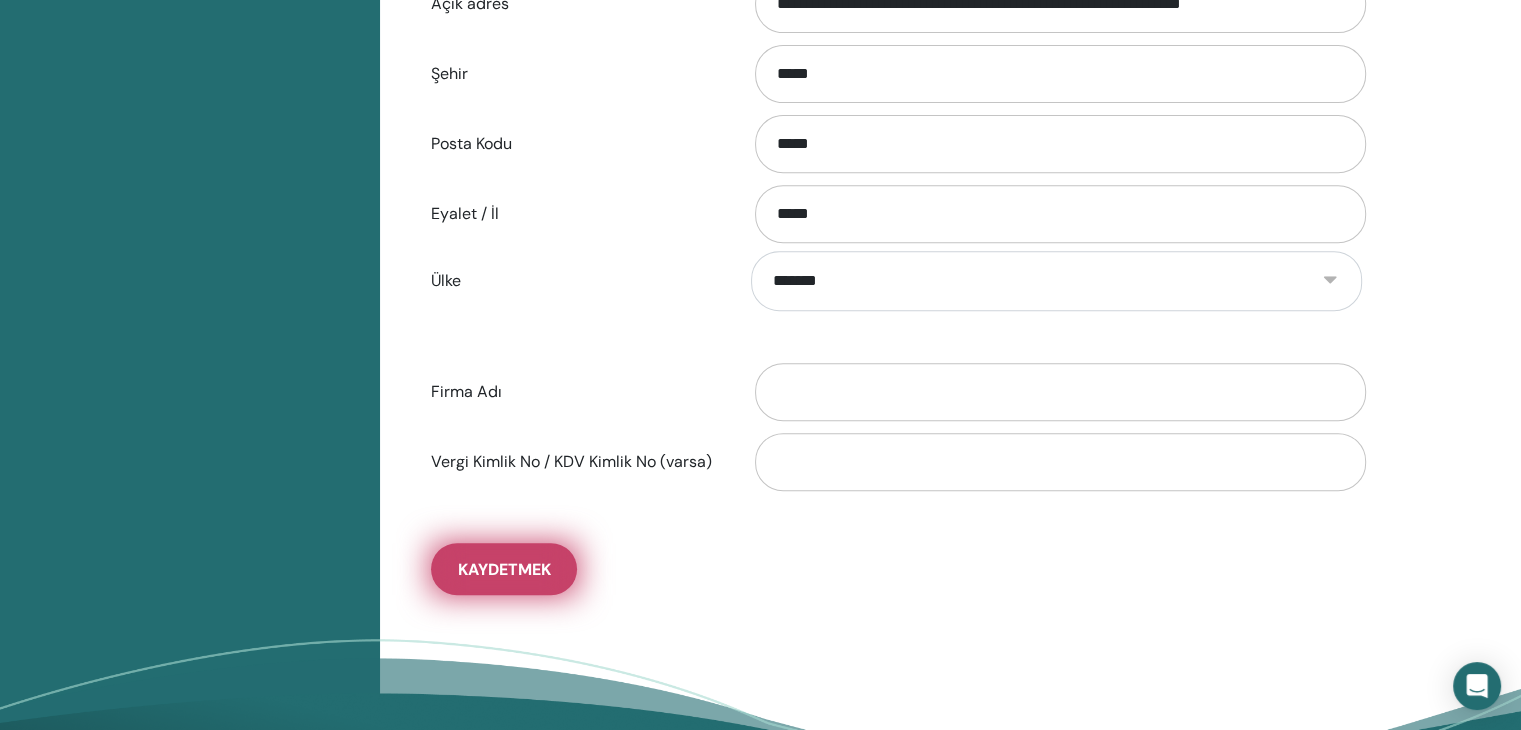 click on "Kaydetmek" at bounding box center (504, 569) 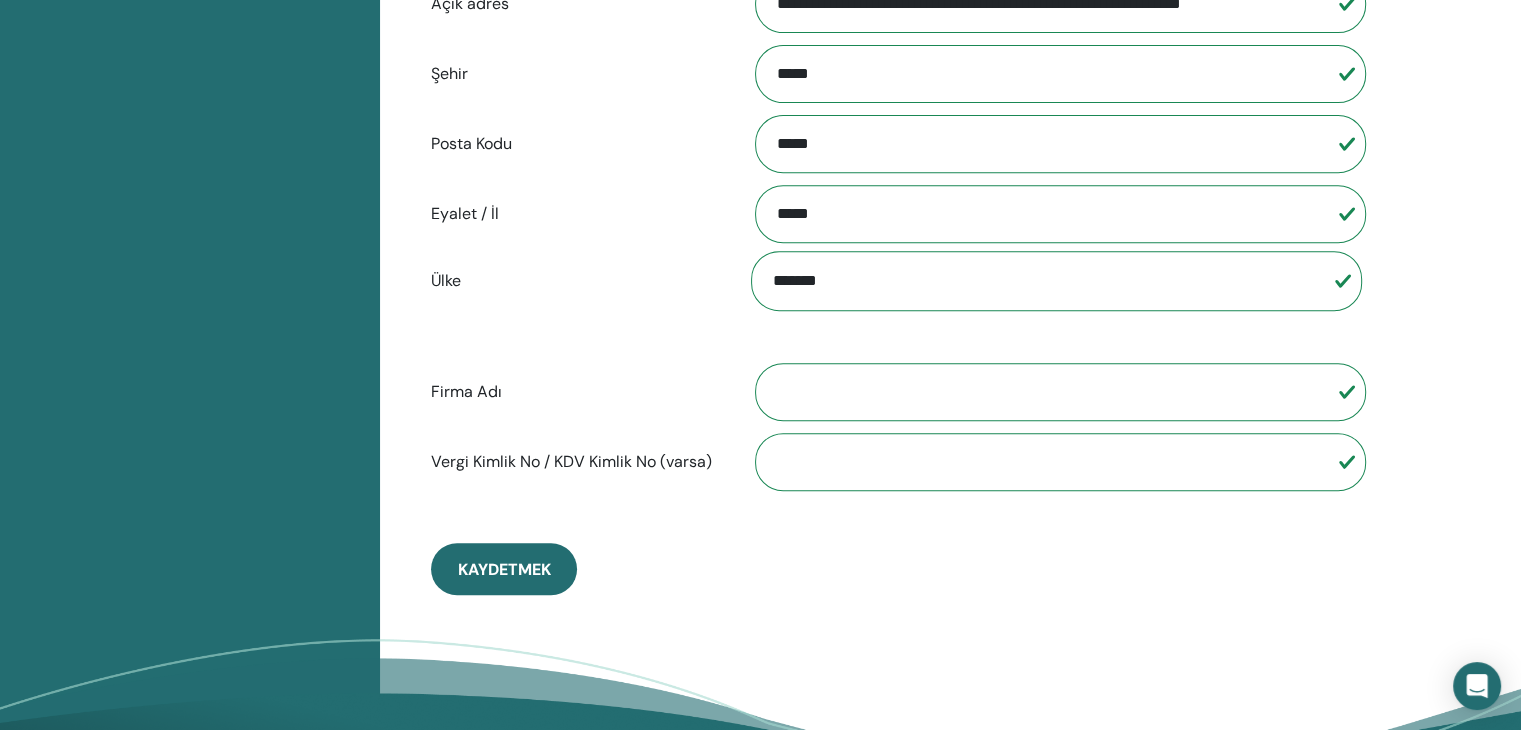 click on "Kaydetmek" at bounding box center (504, 569) 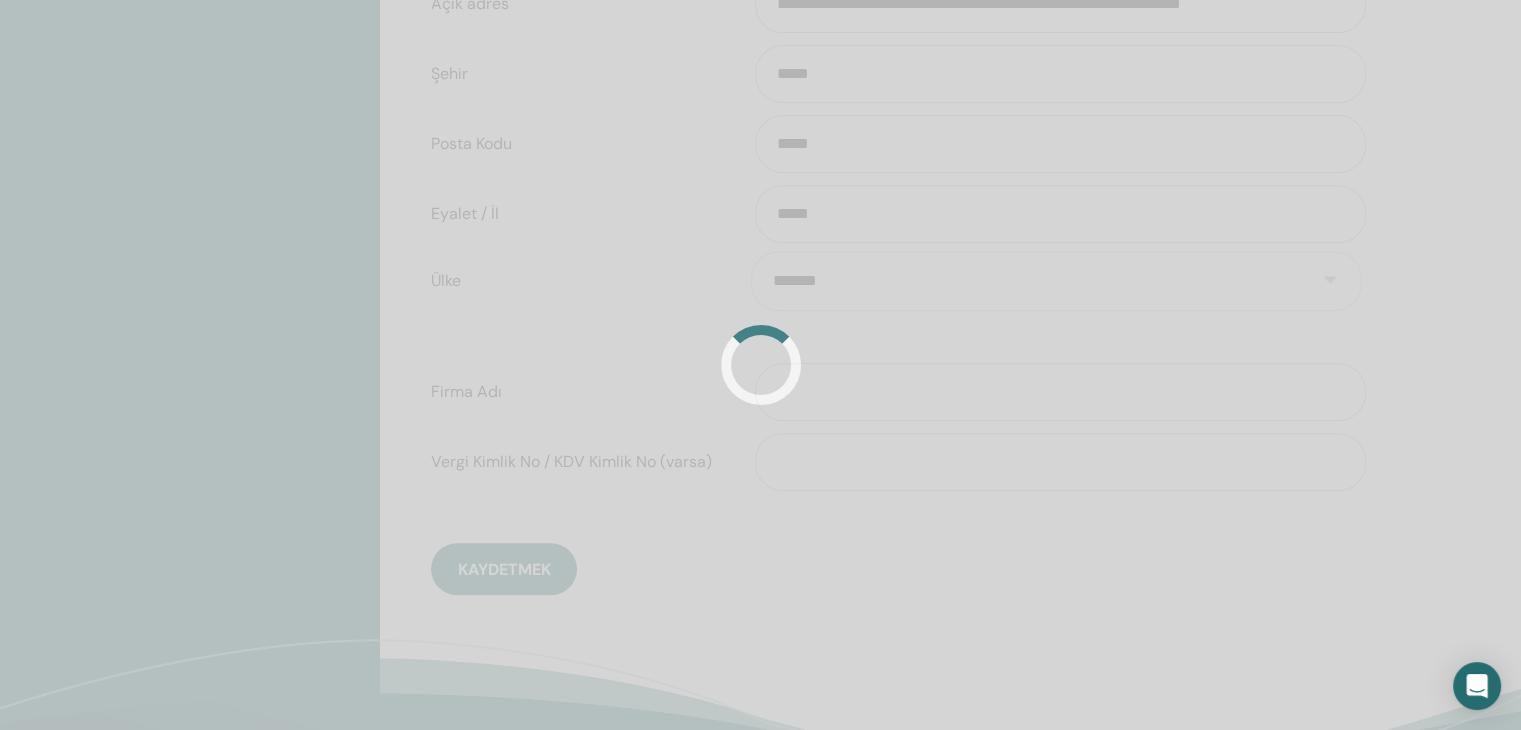 click at bounding box center [760, 365] 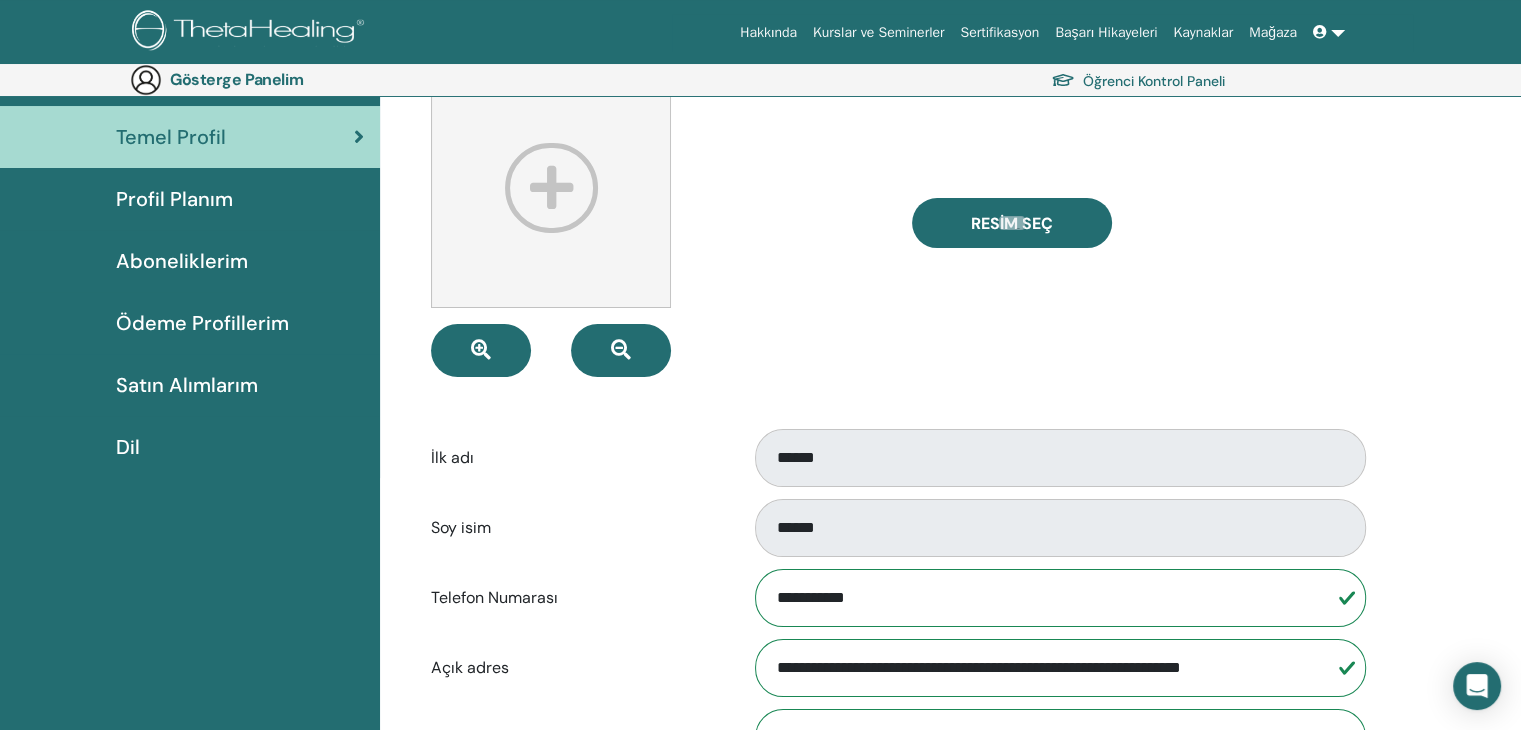 scroll, scrollTop: 0, scrollLeft: 0, axis: both 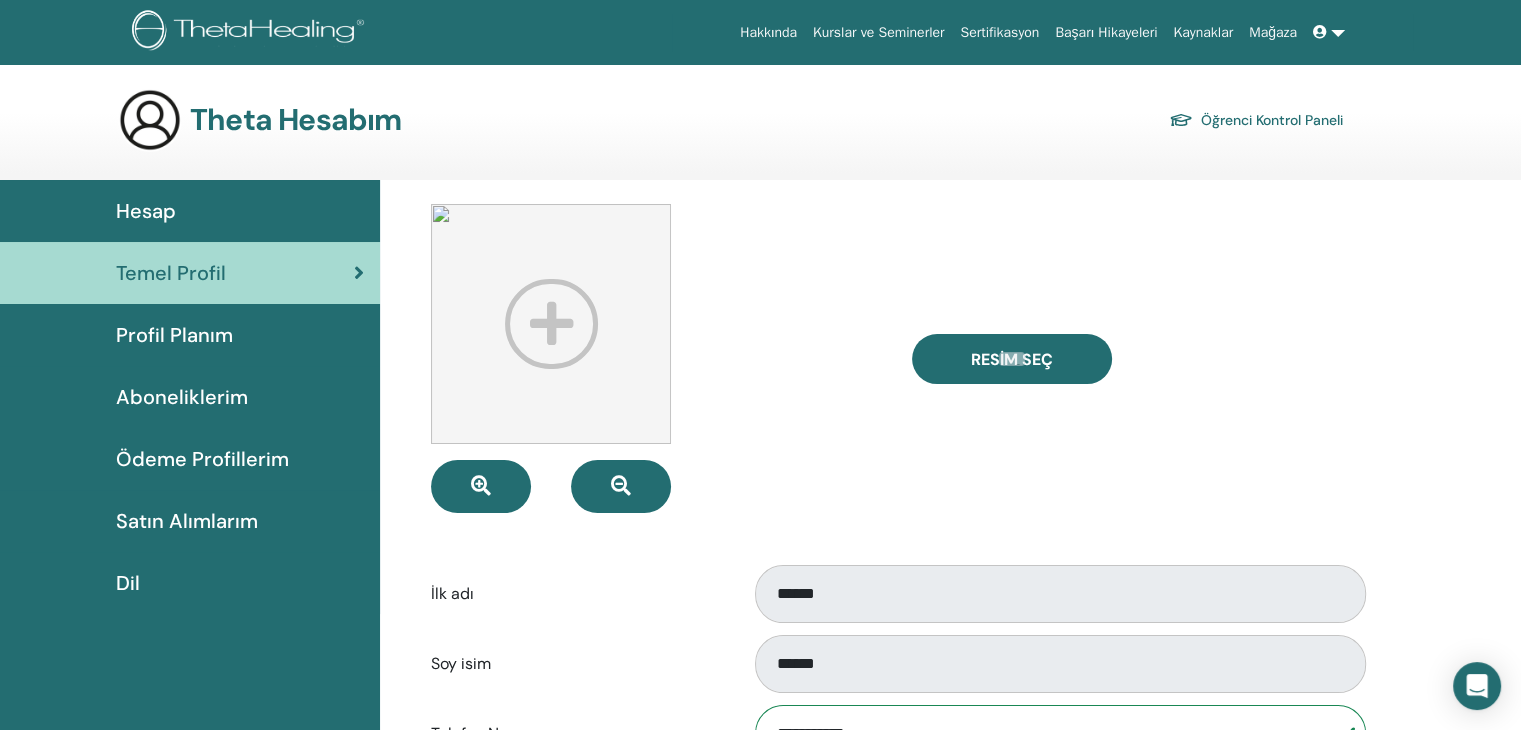 click on "Aboneliklerim" at bounding box center [182, 397] 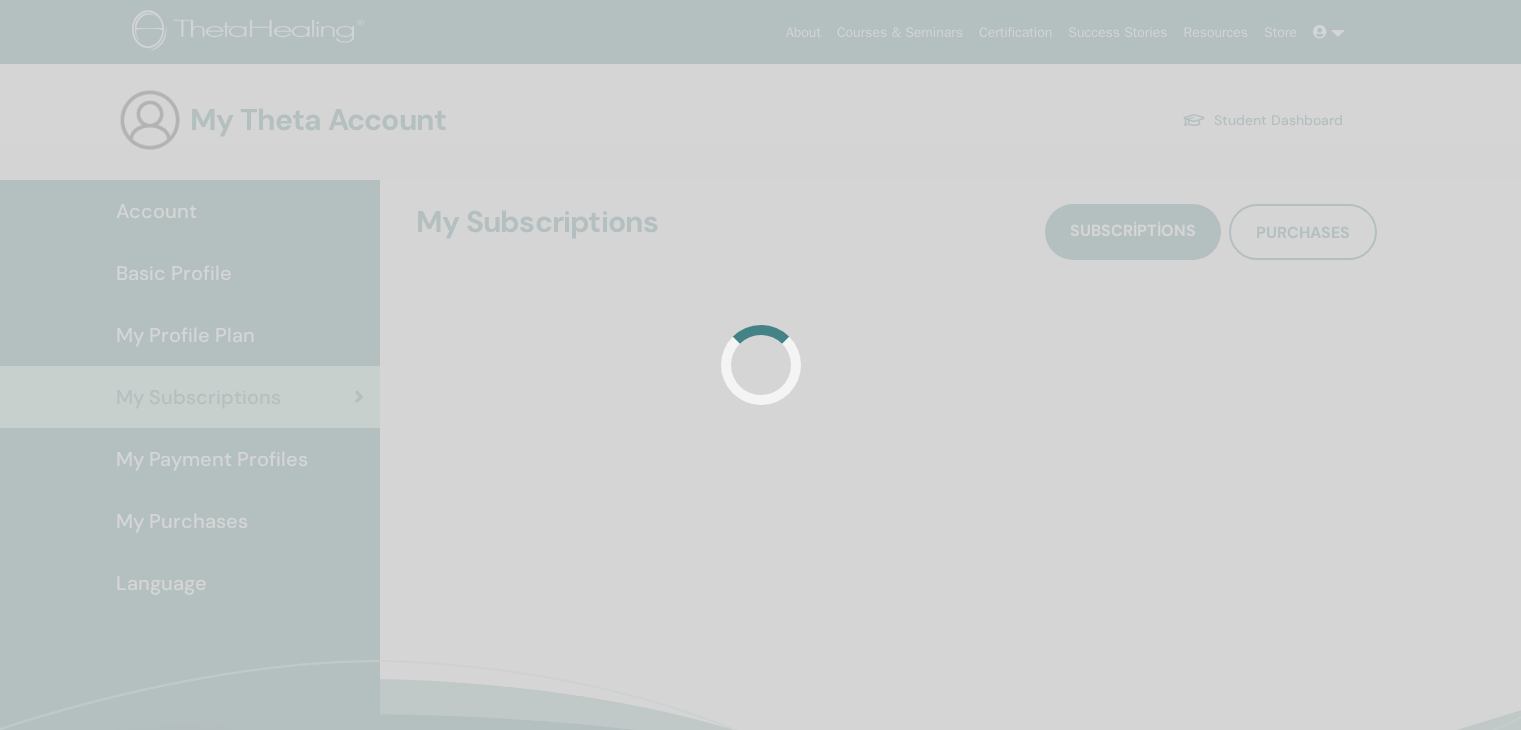 scroll, scrollTop: 0, scrollLeft: 0, axis: both 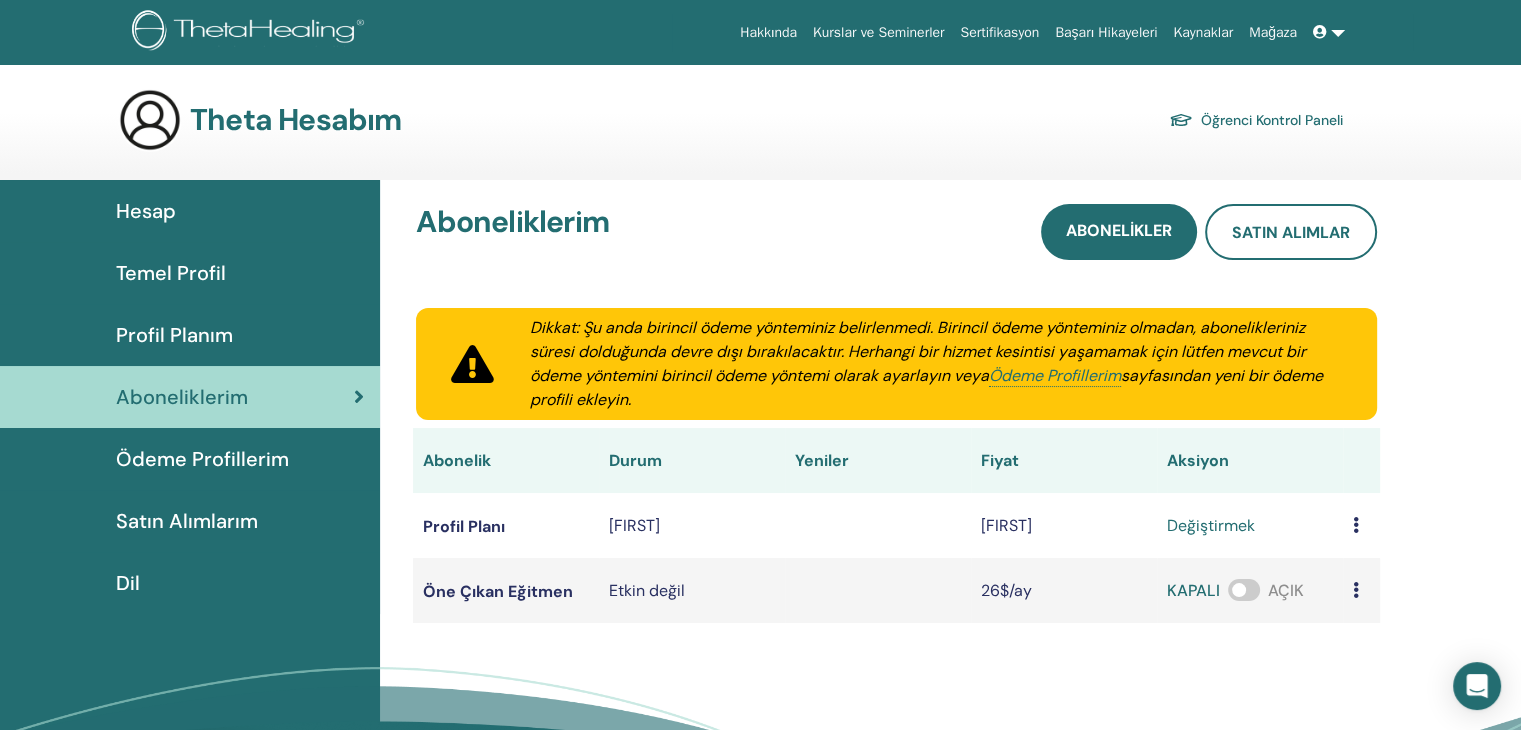 click on "Hesap" at bounding box center (146, 211) 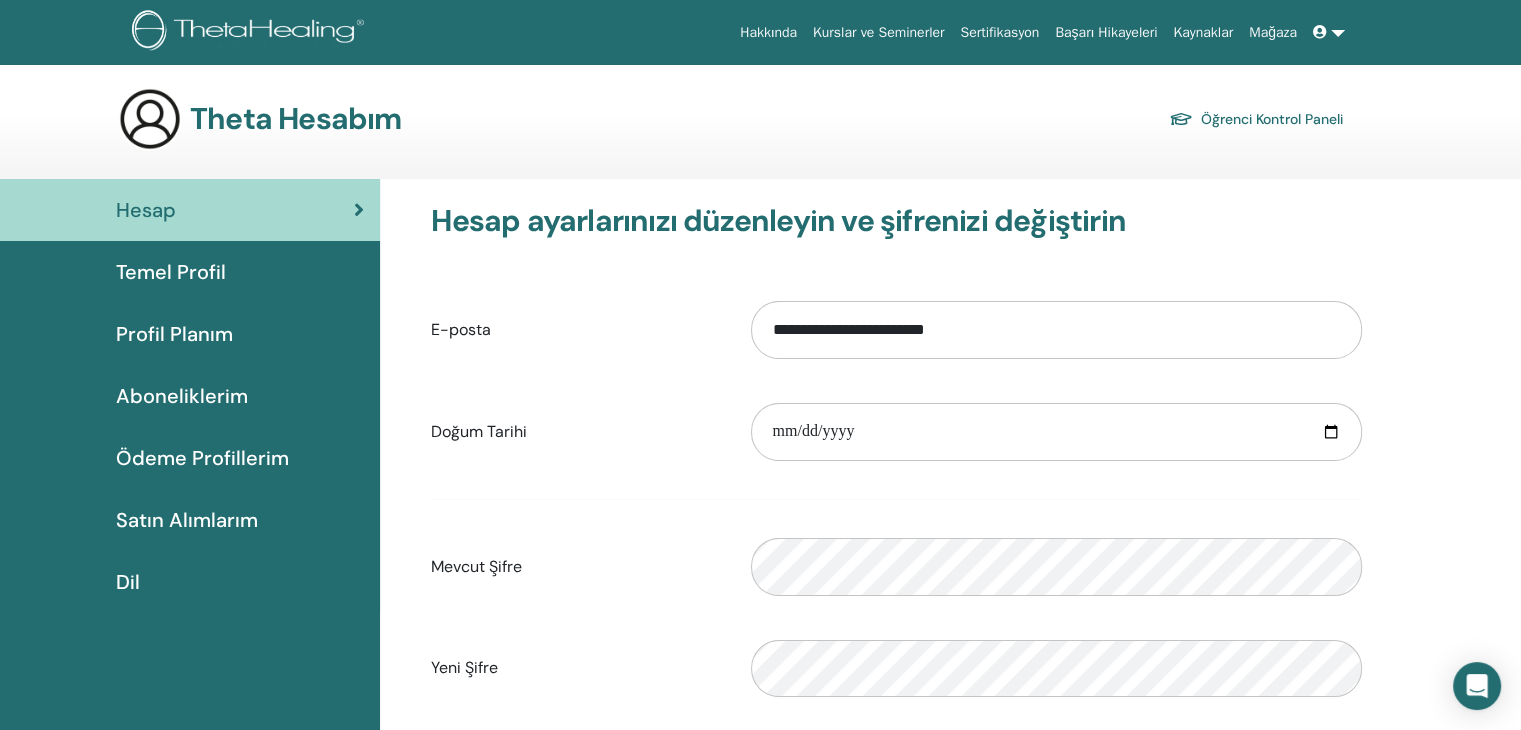 scroll, scrollTop: 0, scrollLeft: 0, axis: both 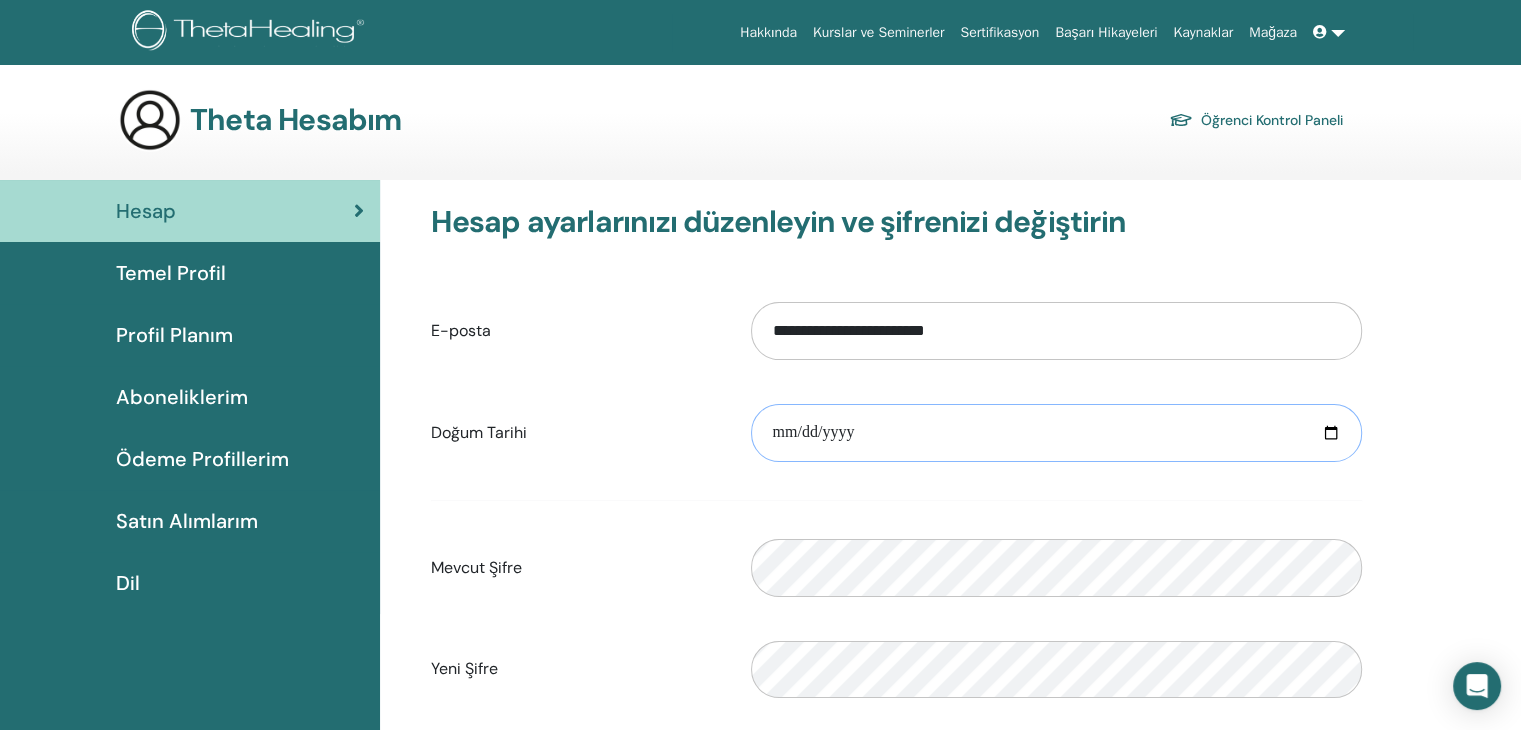 click at bounding box center [1056, 433] 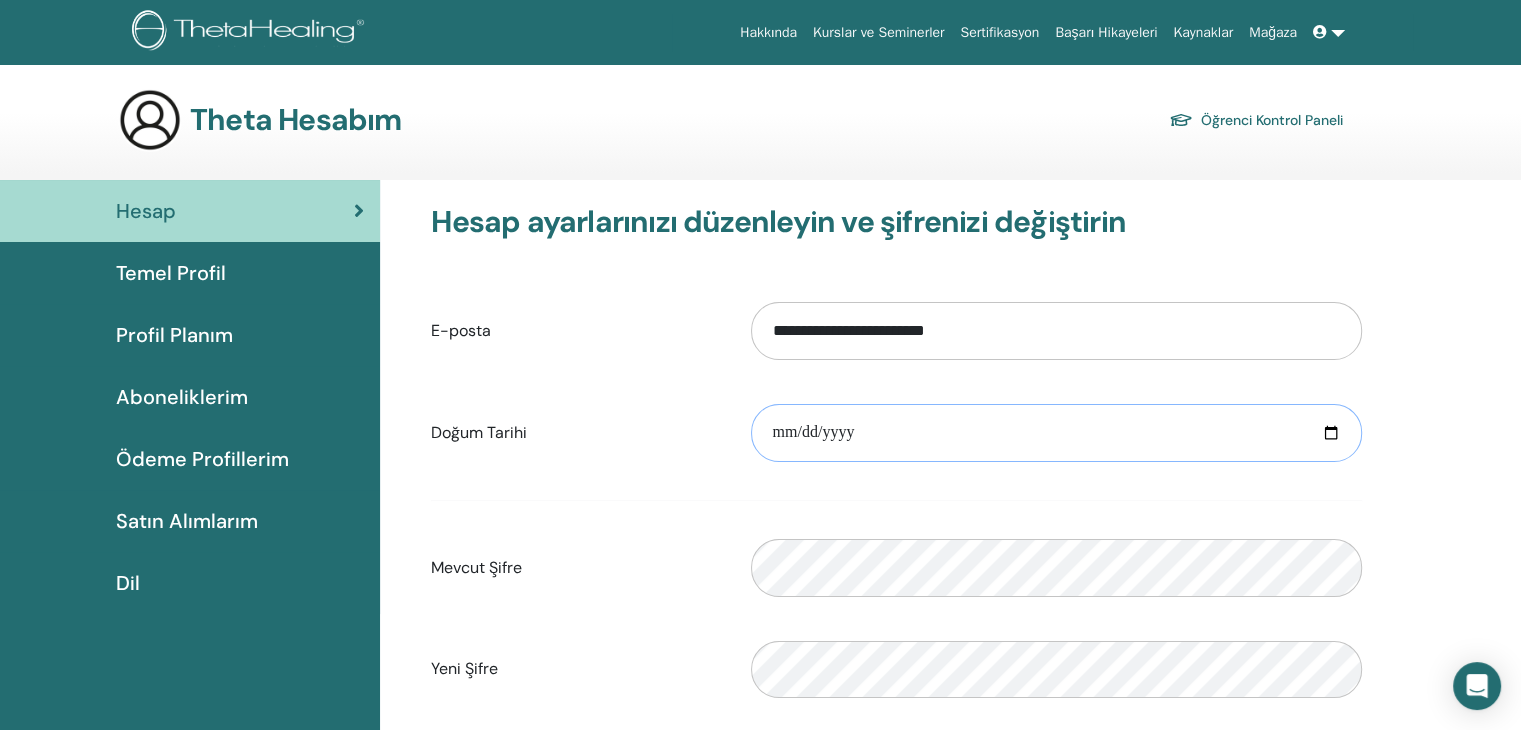type on "**********" 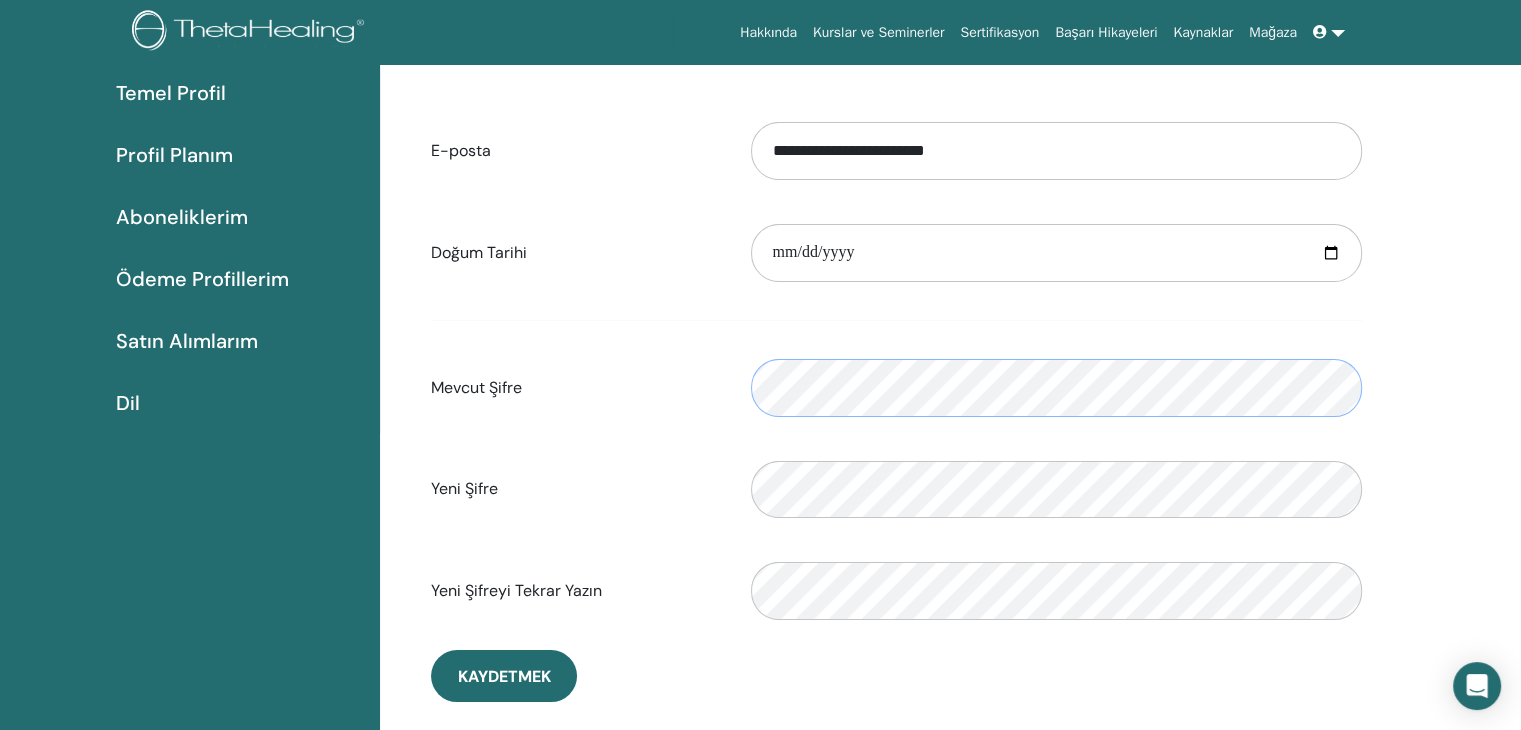 scroll, scrollTop: 232, scrollLeft: 0, axis: vertical 